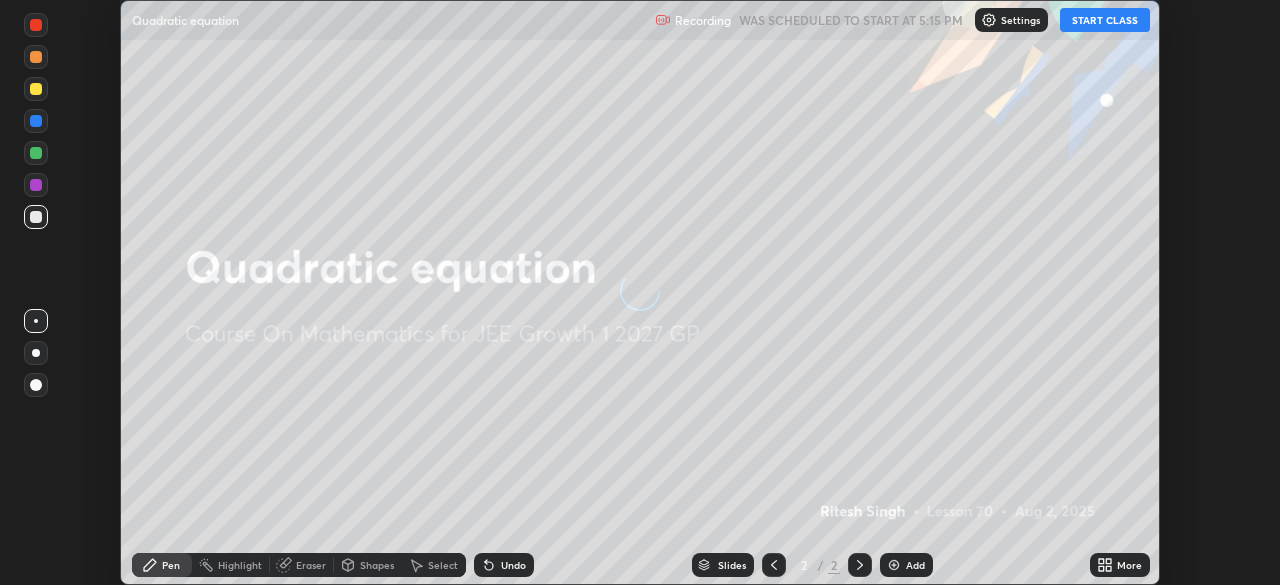 scroll, scrollTop: 0, scrollLeft: 0, axis: both 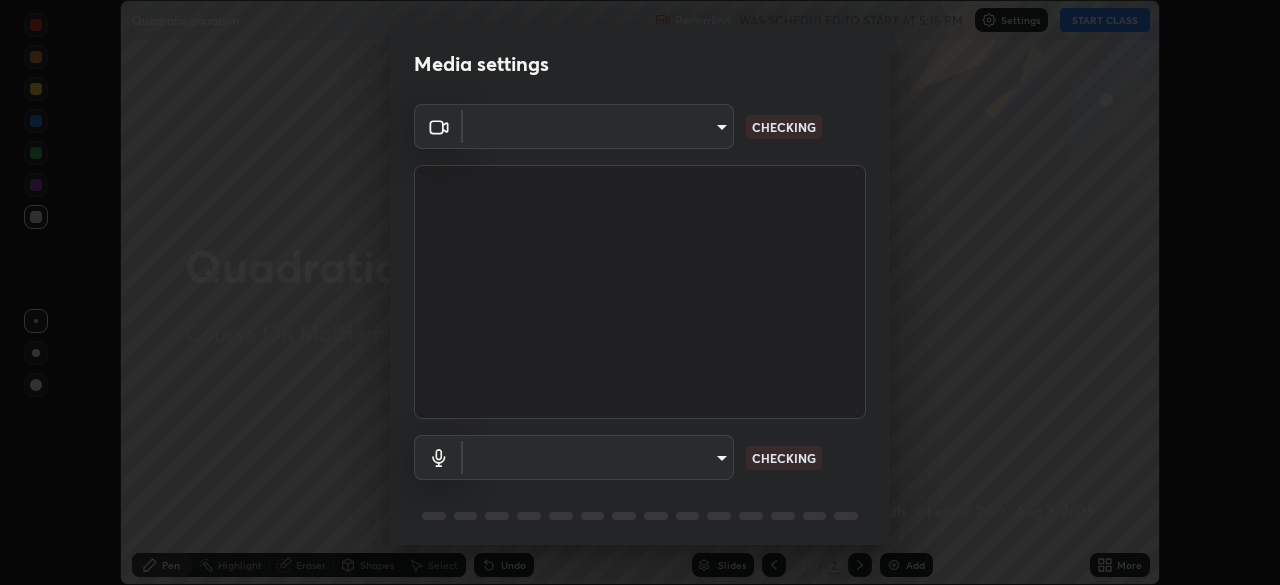 type on "[HASH]" 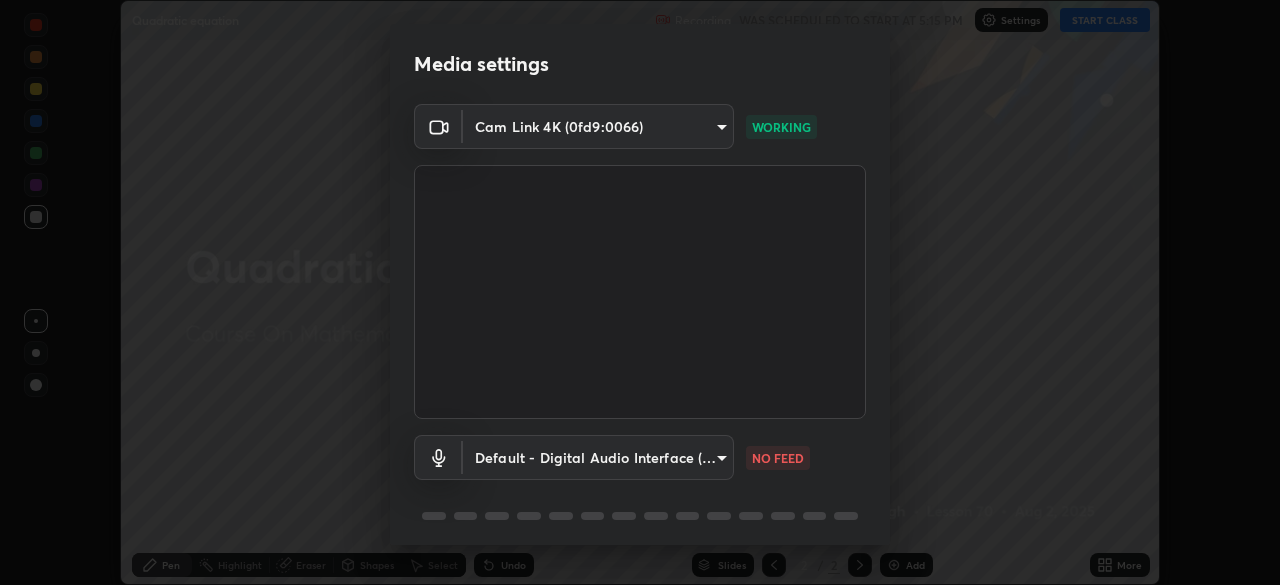 click on "Erase all Quadratic equation Recording WAS SCHEDULED TO START AT  5:15 PM Settings START CLASS Setting up your live class Quadratic equation • L70 of Course On Mathematics for JEE Growth 1 2027 GP [FIRST] [LAST] Pen Highlight Eraser Shapes Select Undo Slides 2 / 2 Add More No doubts shared Encourage your learners to ask a doubt for better clarity Report an issue Reason for reporting Buffering Chat not working Audio - Video sync issue Educator video quality low ​ Attach an image Report Media settings Cam Link 4K ([HASH]) [HASH] WORKING Default - Digital Audio Interface (3- Cam Link 4K) default NO FEED 1 / 5 Next" at bounding box center (640, 292) 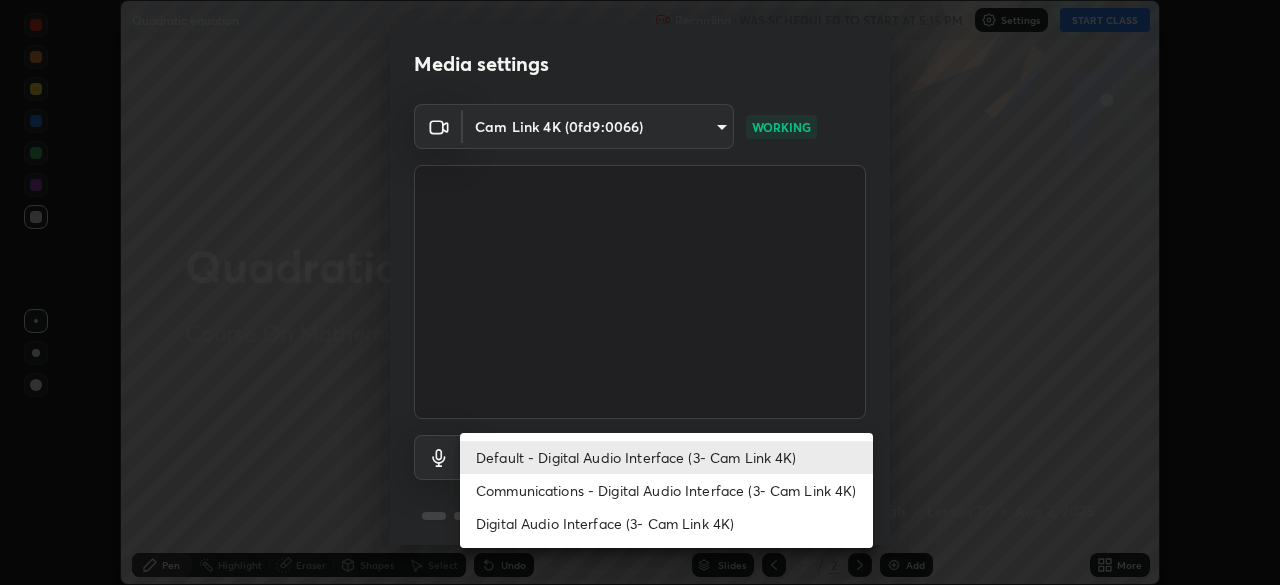 click on "Communications - Digital Audio Interface (3- Cam Link 4K)" at bounding box center [666, 490] 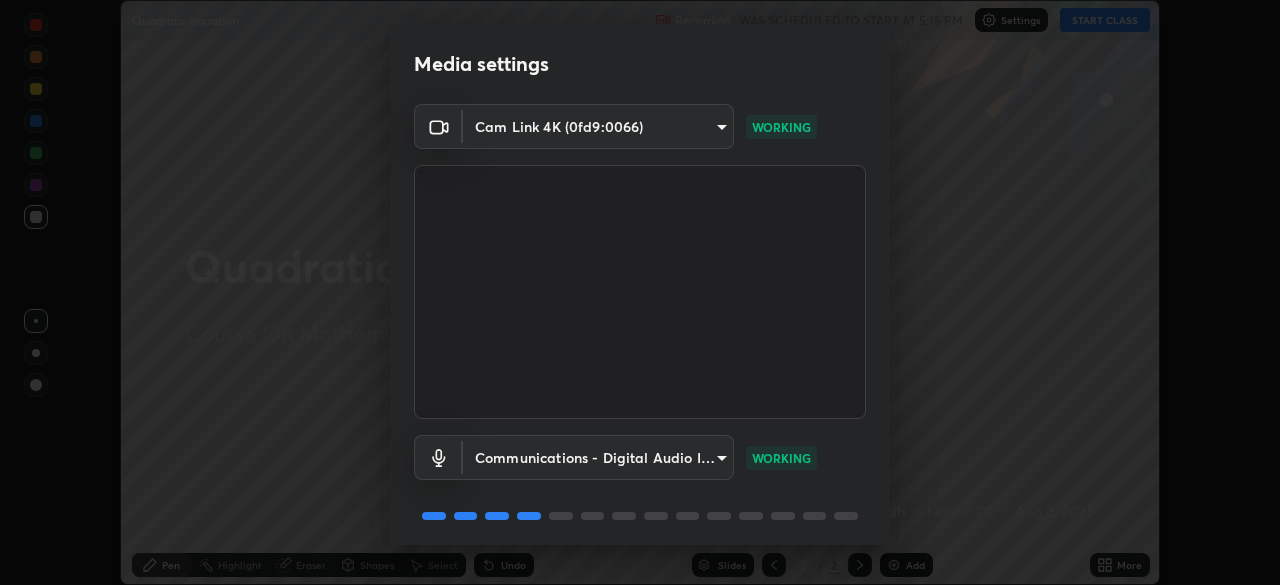 scroll, scrollTop: 71, scrollLeft: 0, axis: vertical 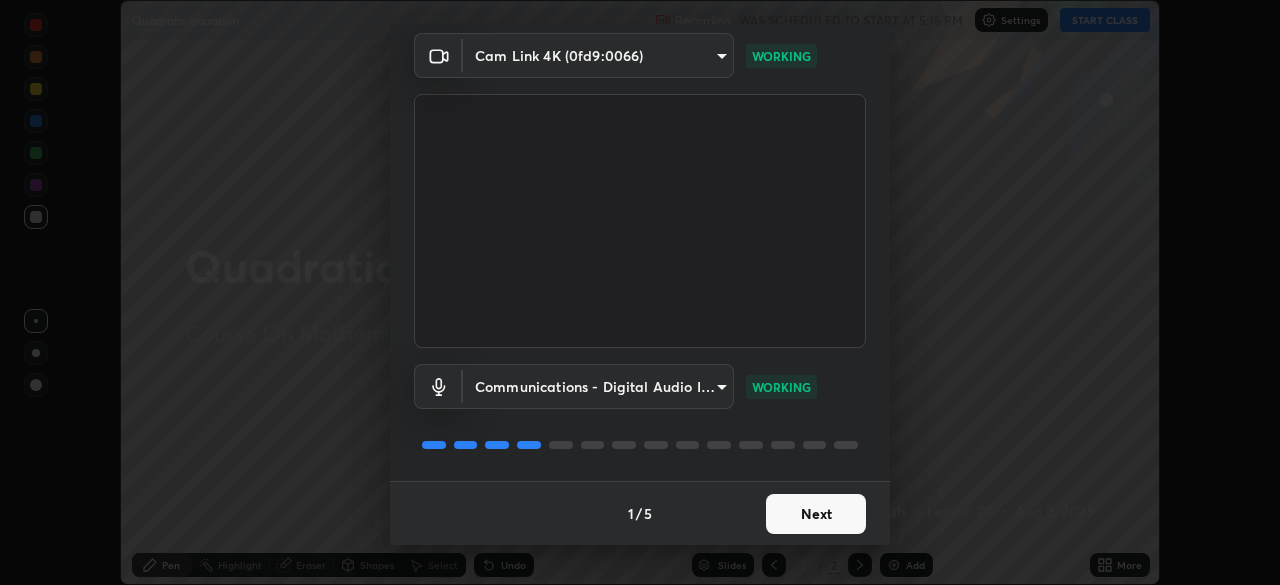 click on "Next" at bounding box center [816, 514] 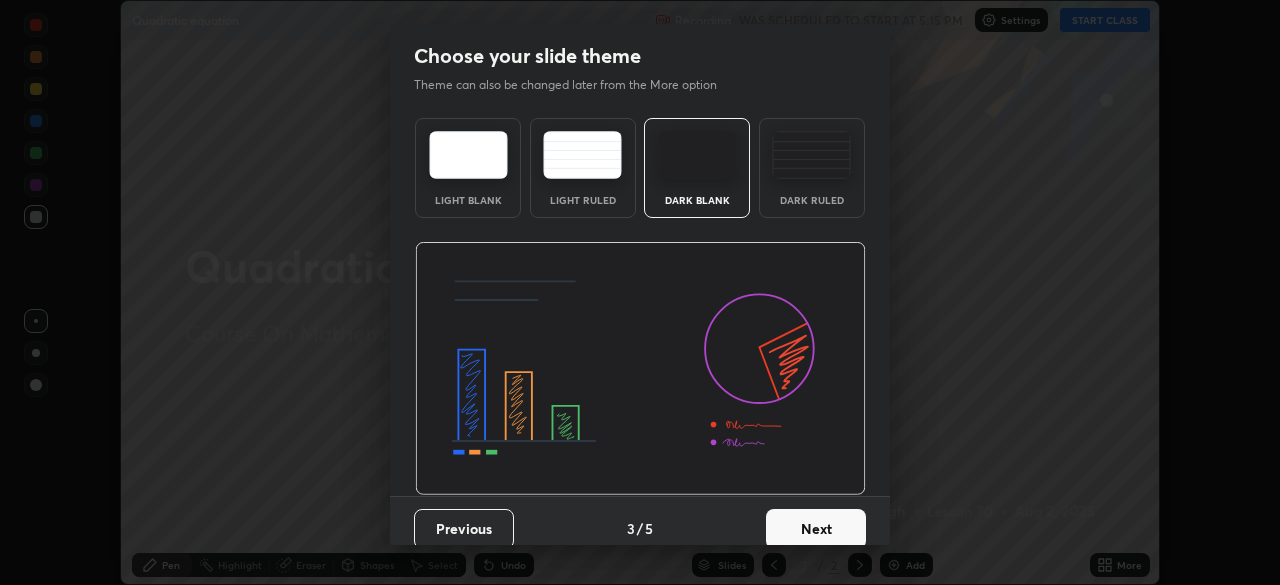 click on "Next" at bounding box center [816, 529] 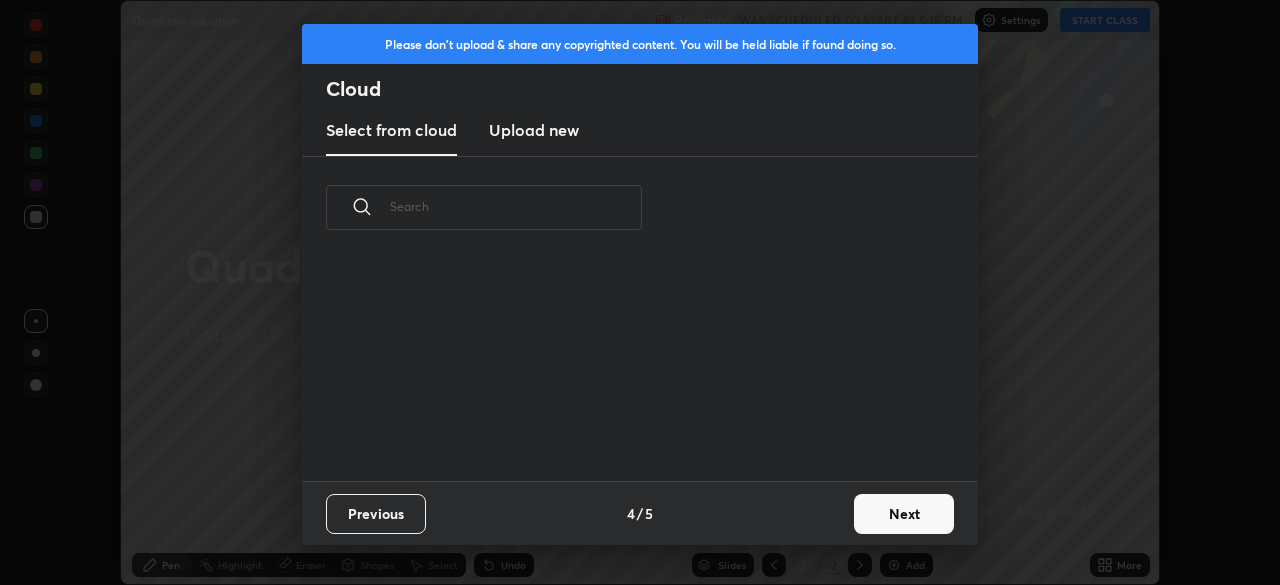 click on "Next" at bounding box center [904, 514] 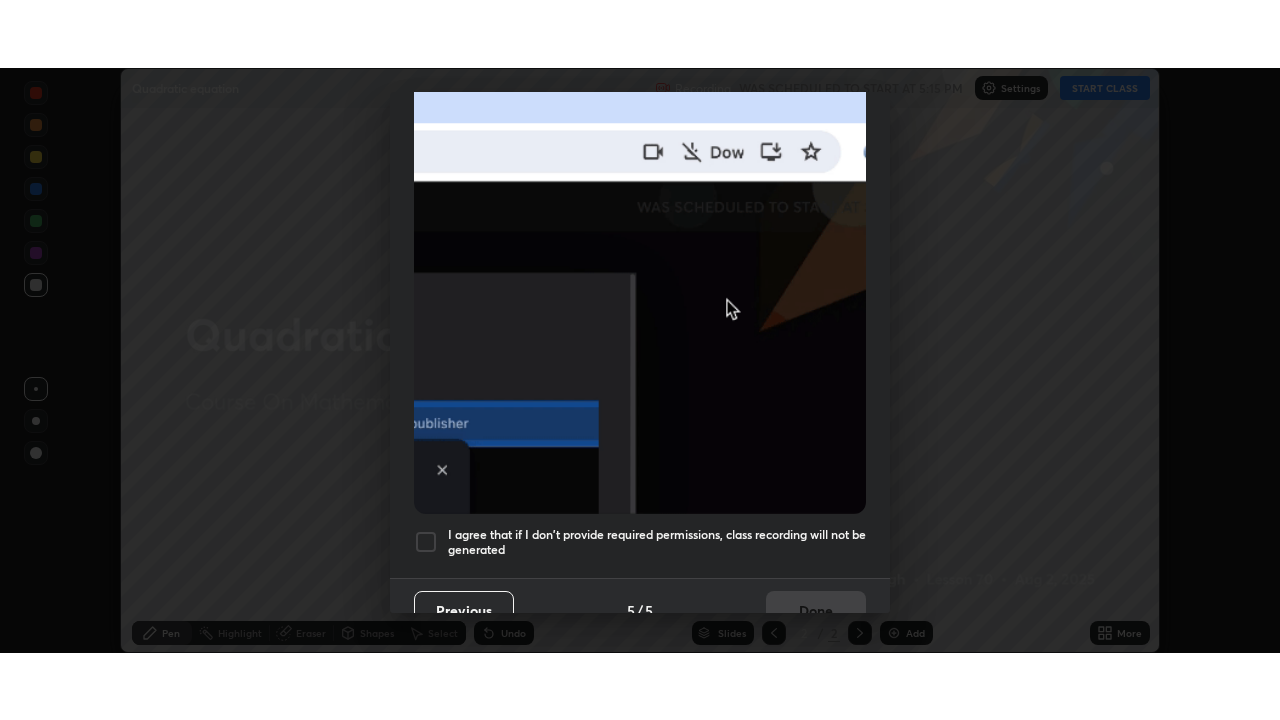 scroll, scrollTop: 479, scrollLeft: 0, axis: vertical 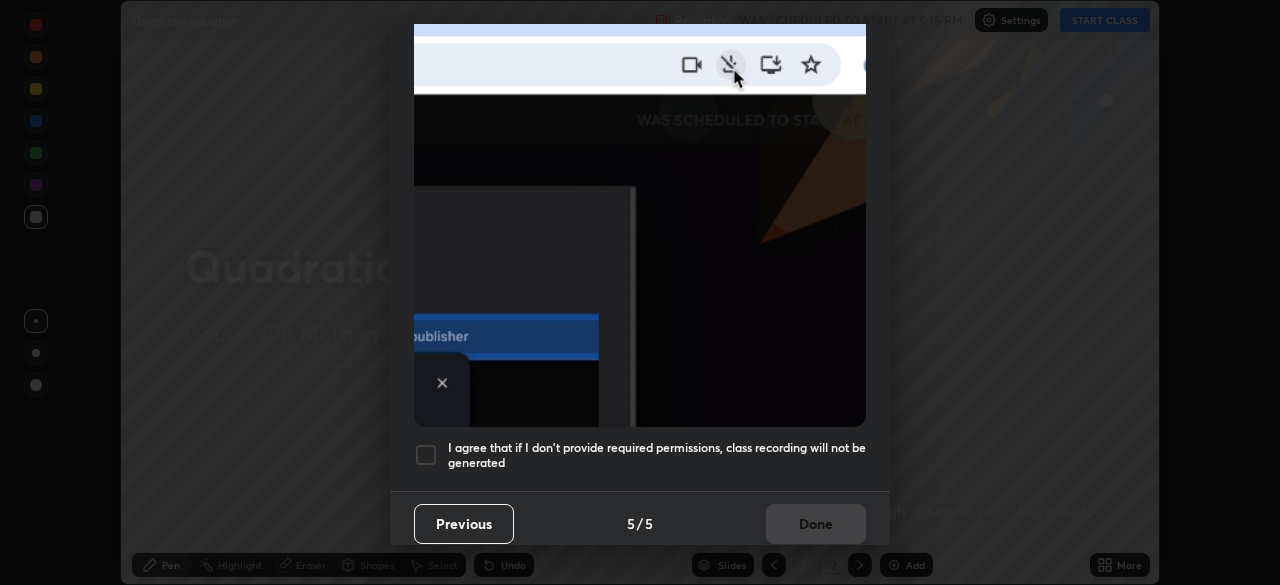 click at bounding box center [426, 455] 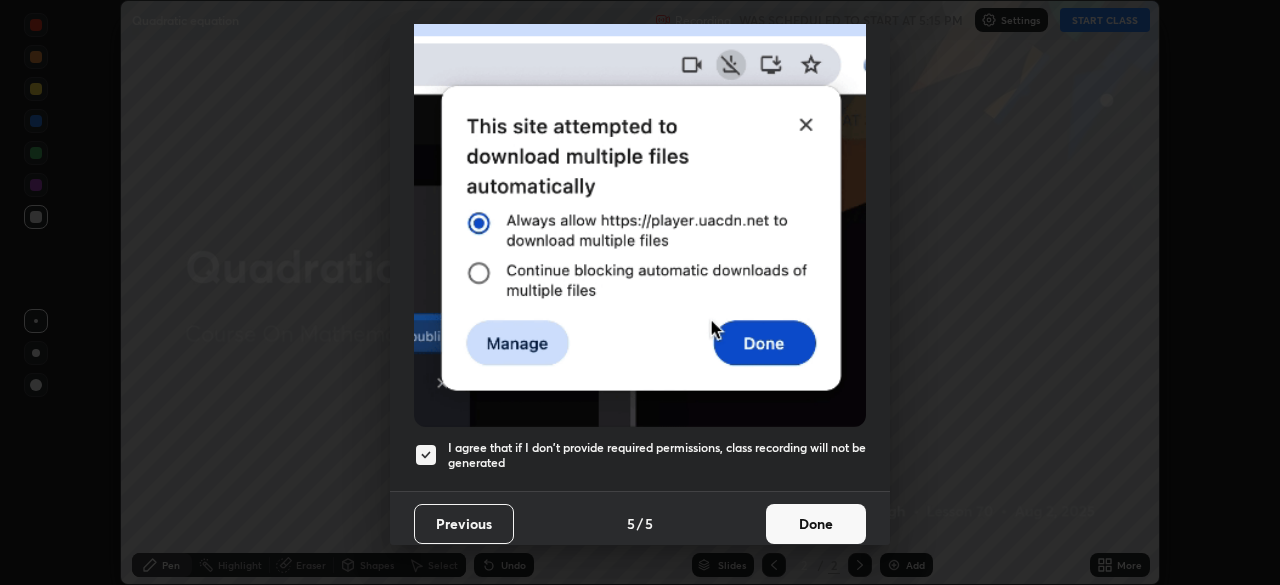 click on "Done" at bounding box center [816, 524] 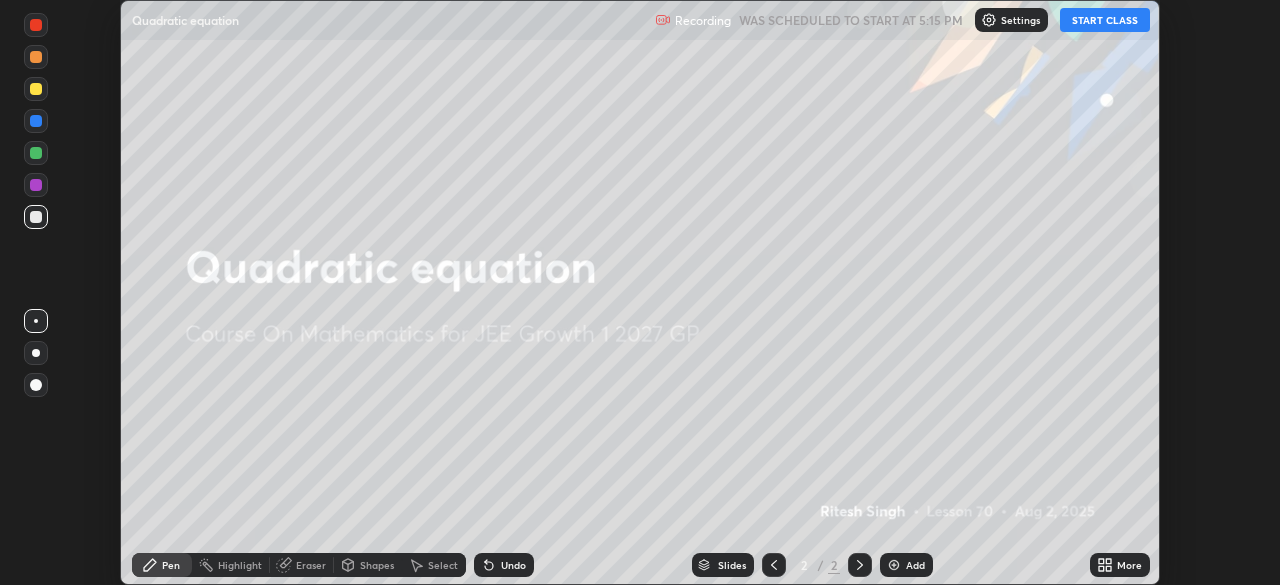click 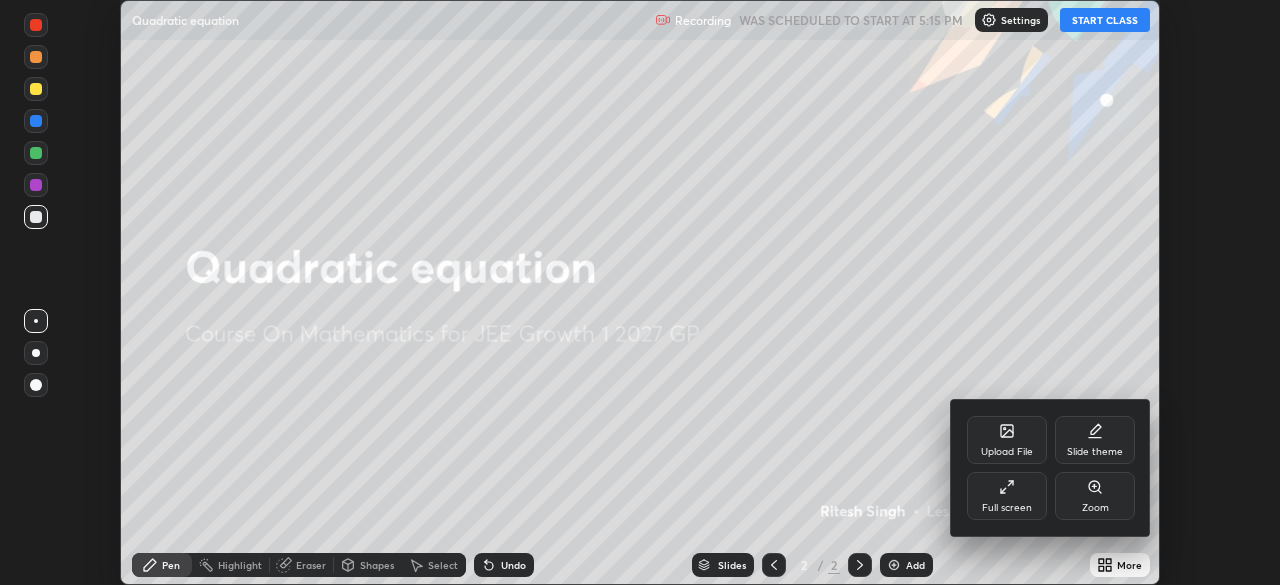 click on "Full screen" at bounding box center (1007, 496) 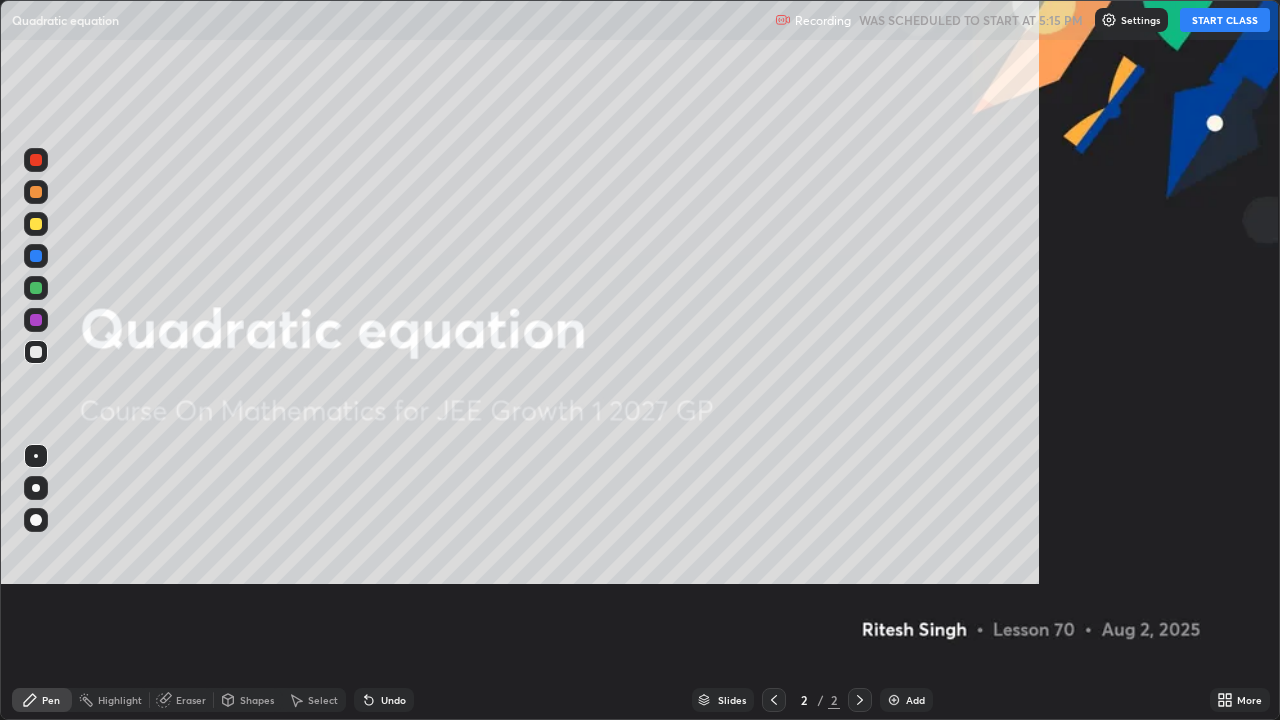 scroll, scrollTop: 99280, scrollLeft: 98720, axis: both 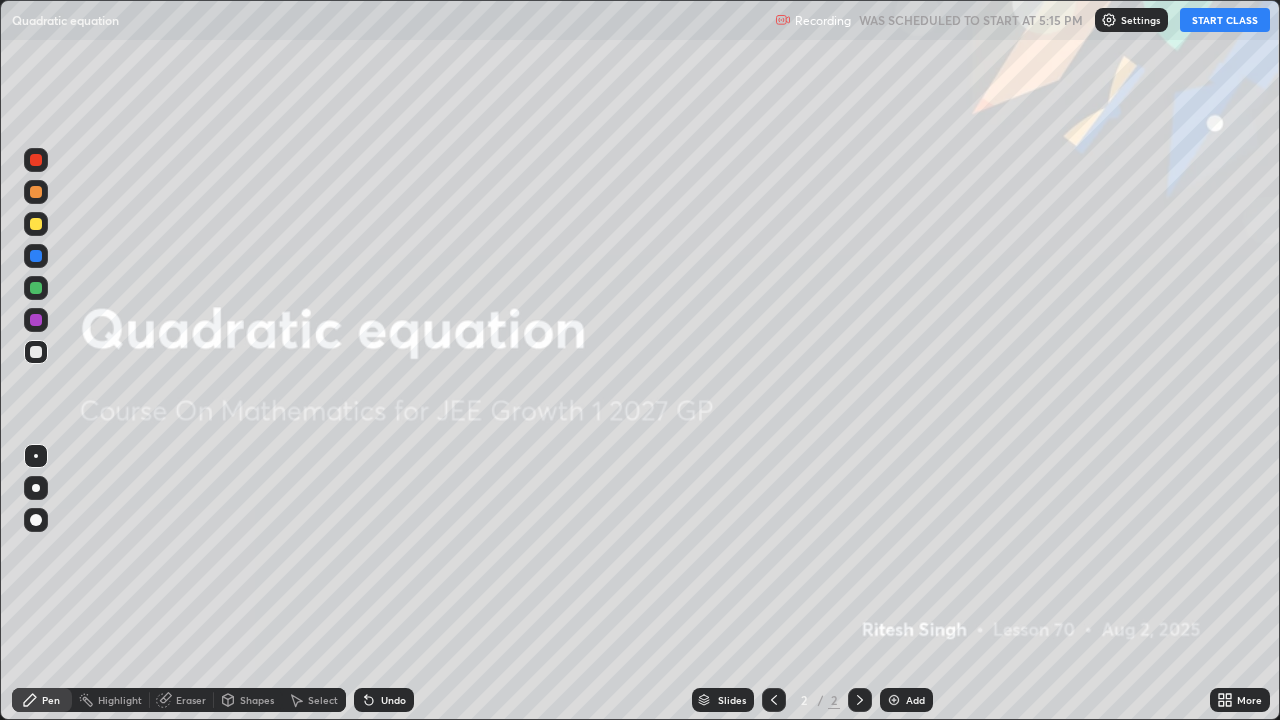 click on "START CLASS" at bounding box center [1225, 20] 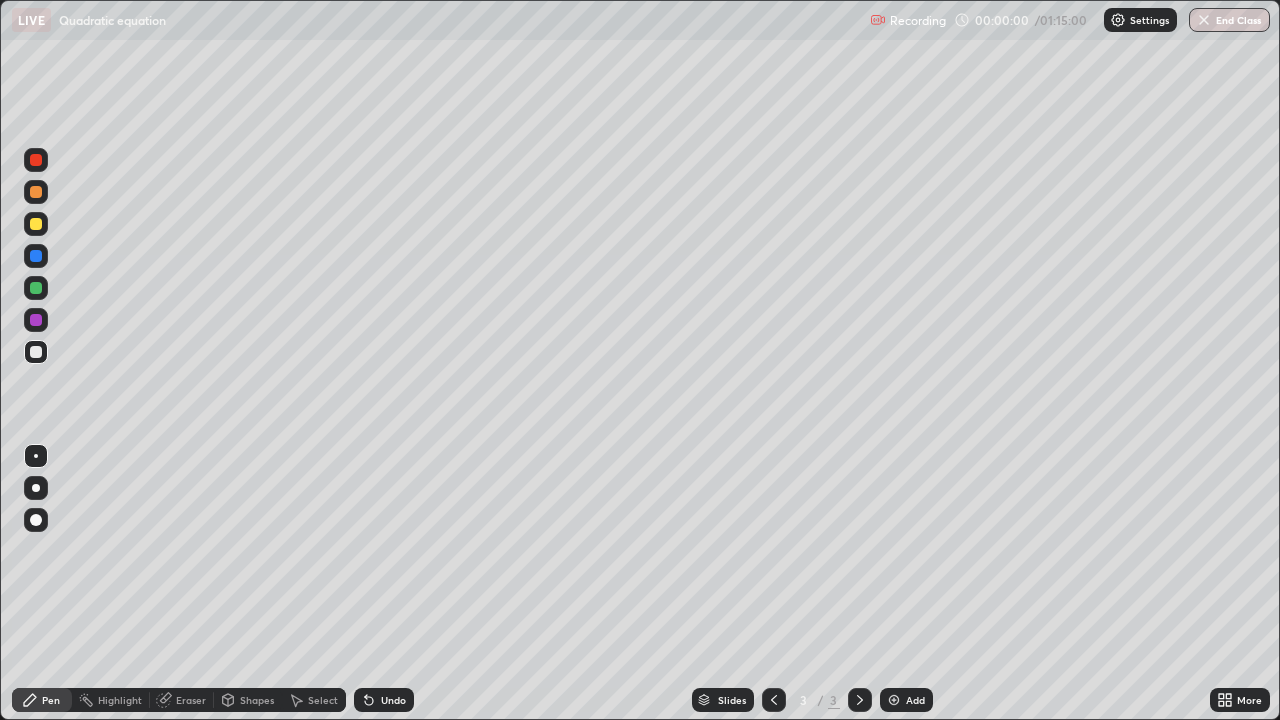 click on "Add" at bounding box center (915, 700) 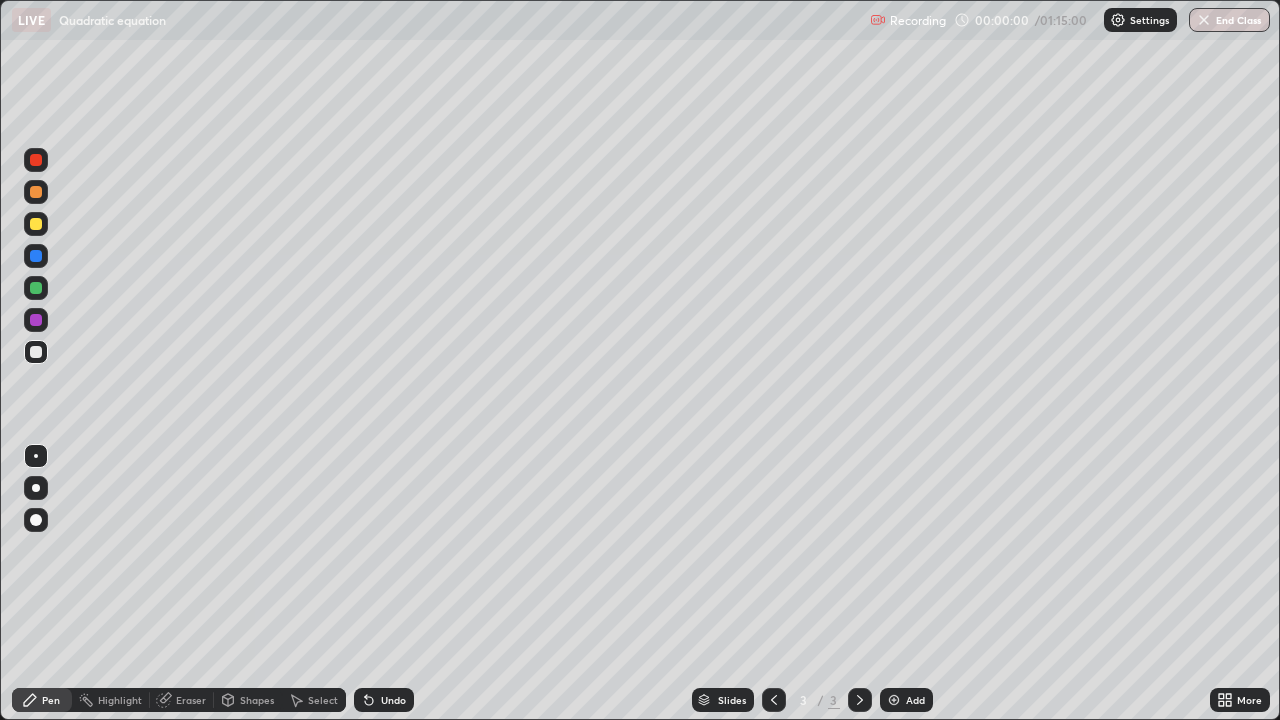 click on "Add" at bounding box center (915, 700) 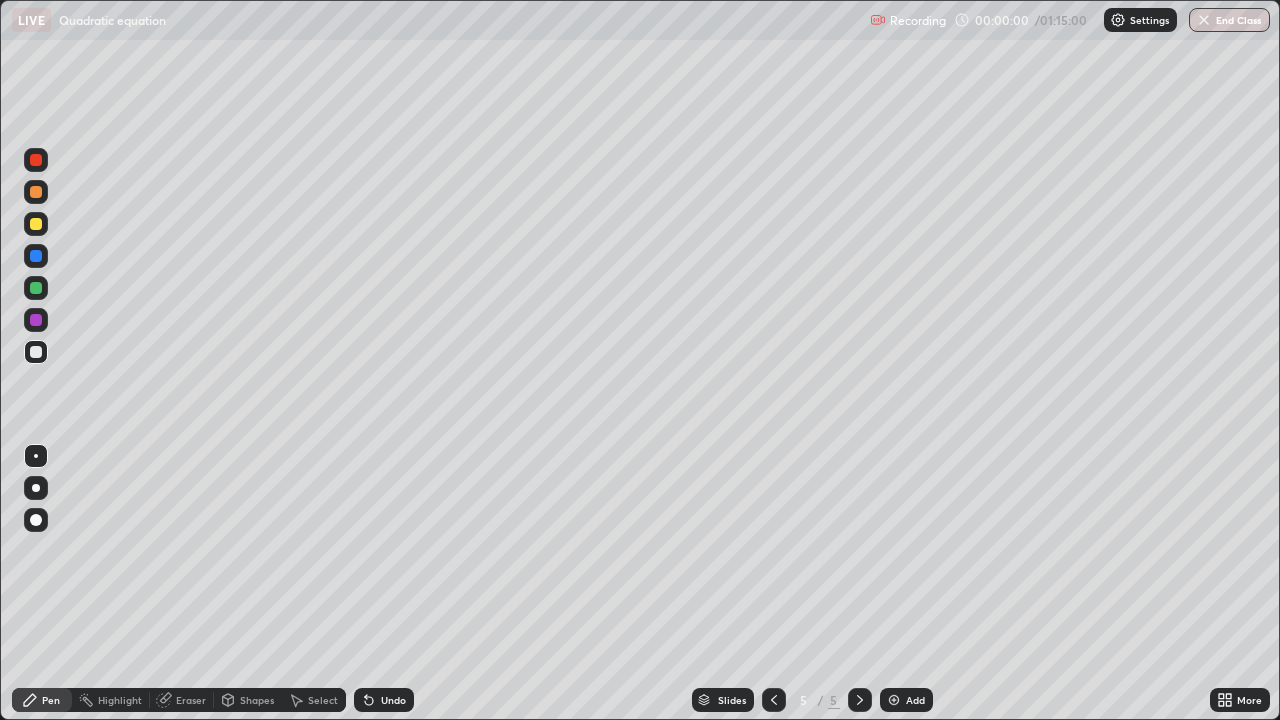click on "Add" at bounding box center (915, 700) 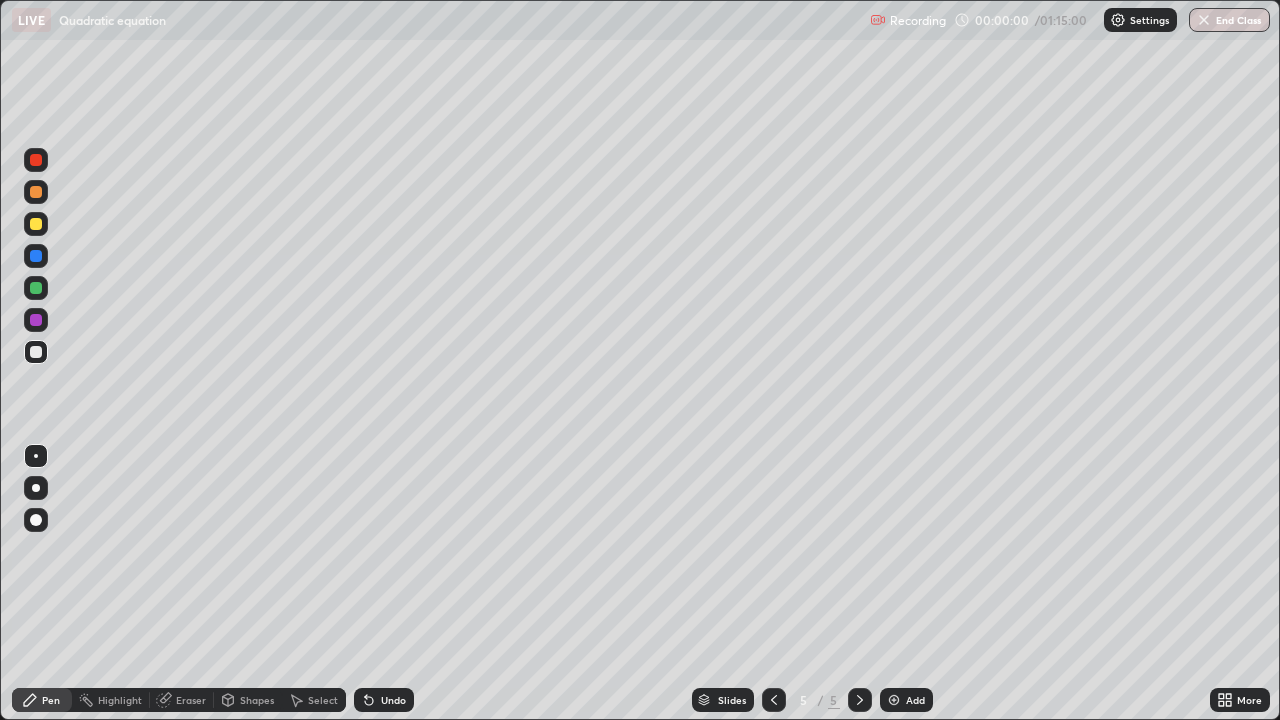 click on "Add" at bounding box center (906, 700) 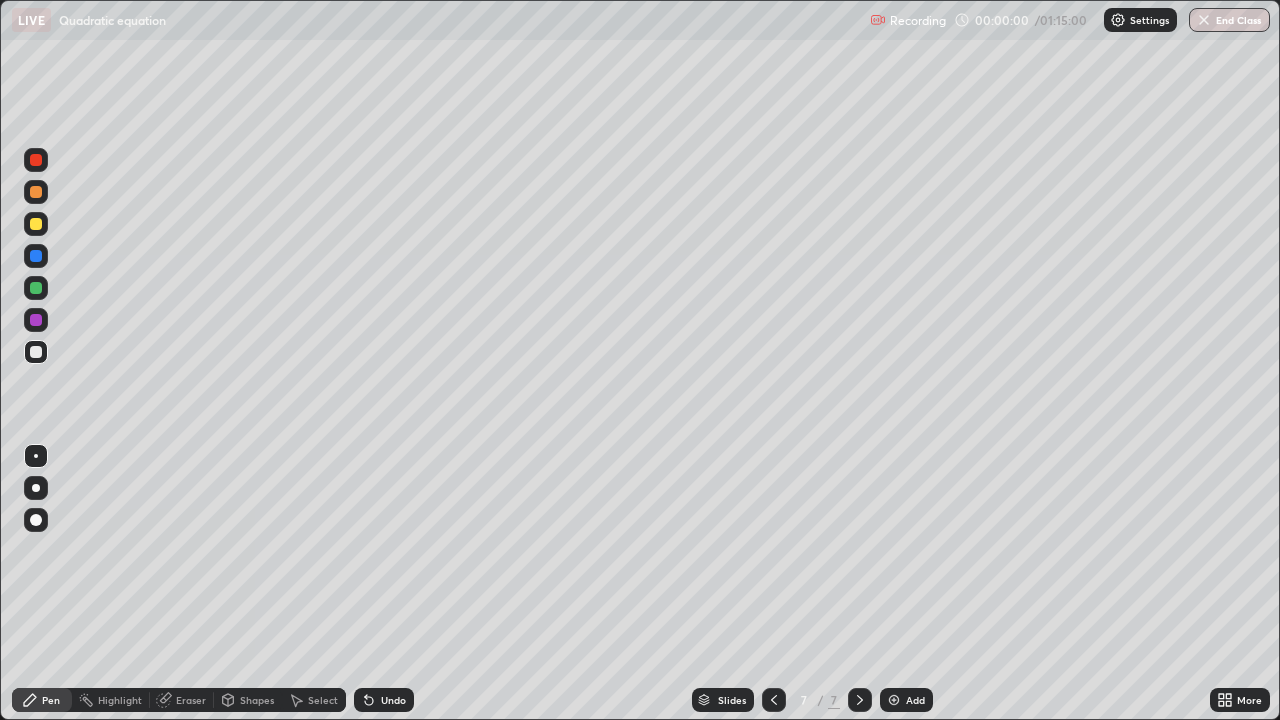 click on "Add" at bounding box center [906, 700] 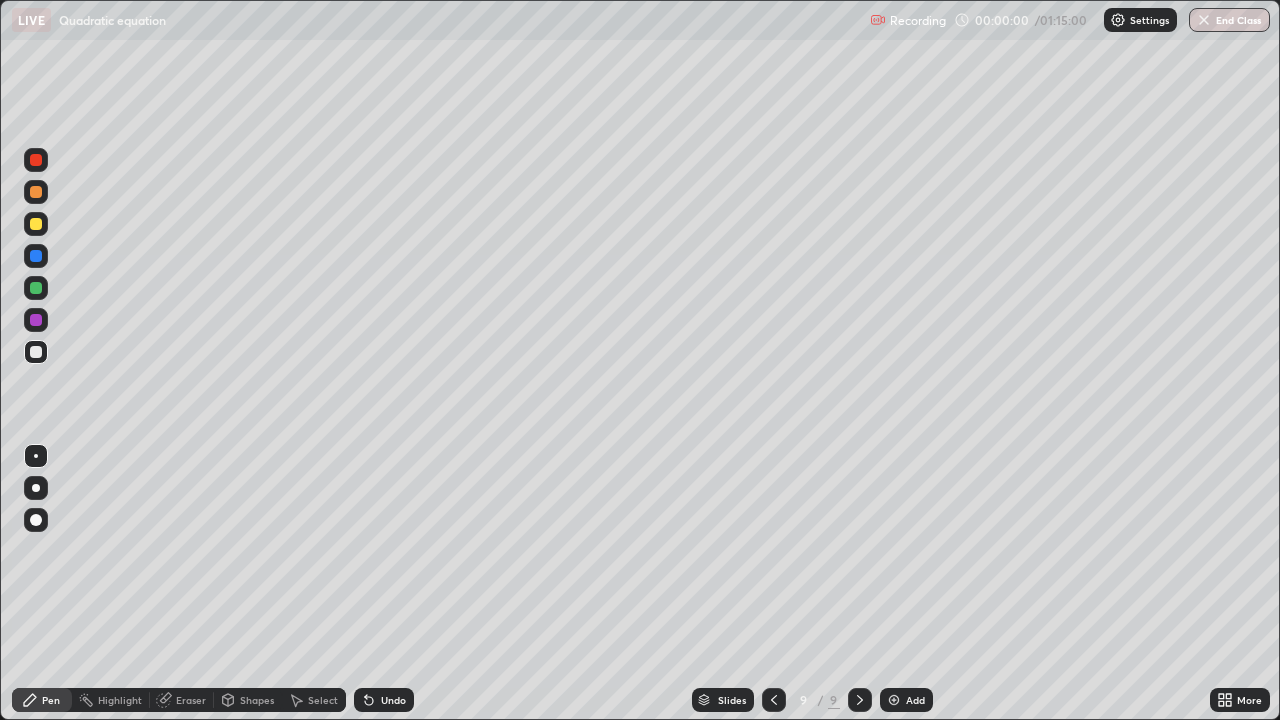 click on "Add" at bounding box center (915, 700) 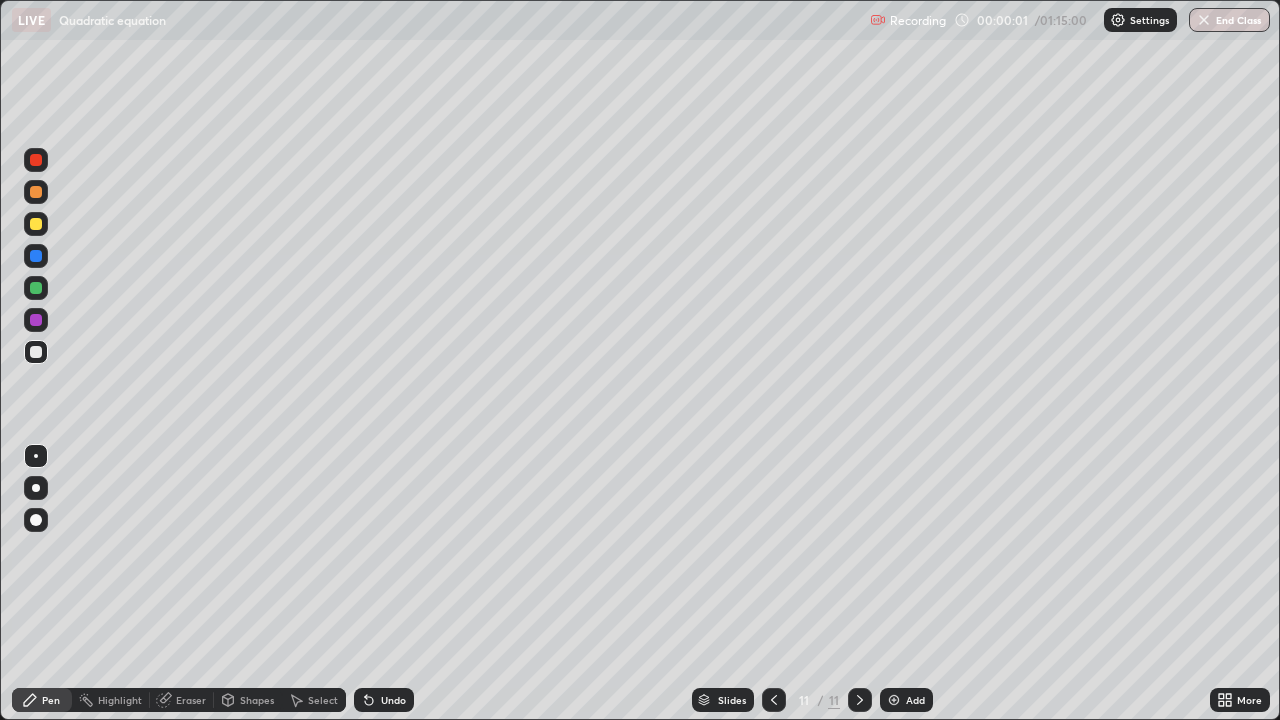 click on "Add" at bounding box center [906, 700] 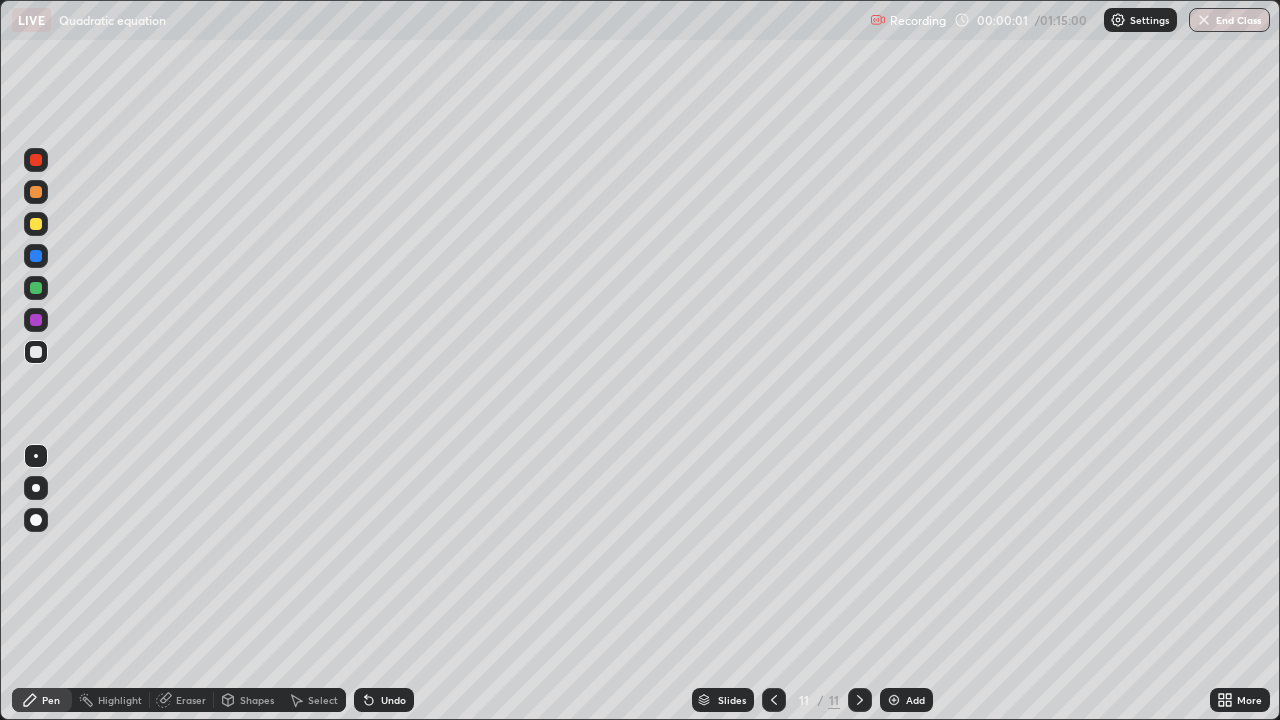 click at bounding box center (894, 700) 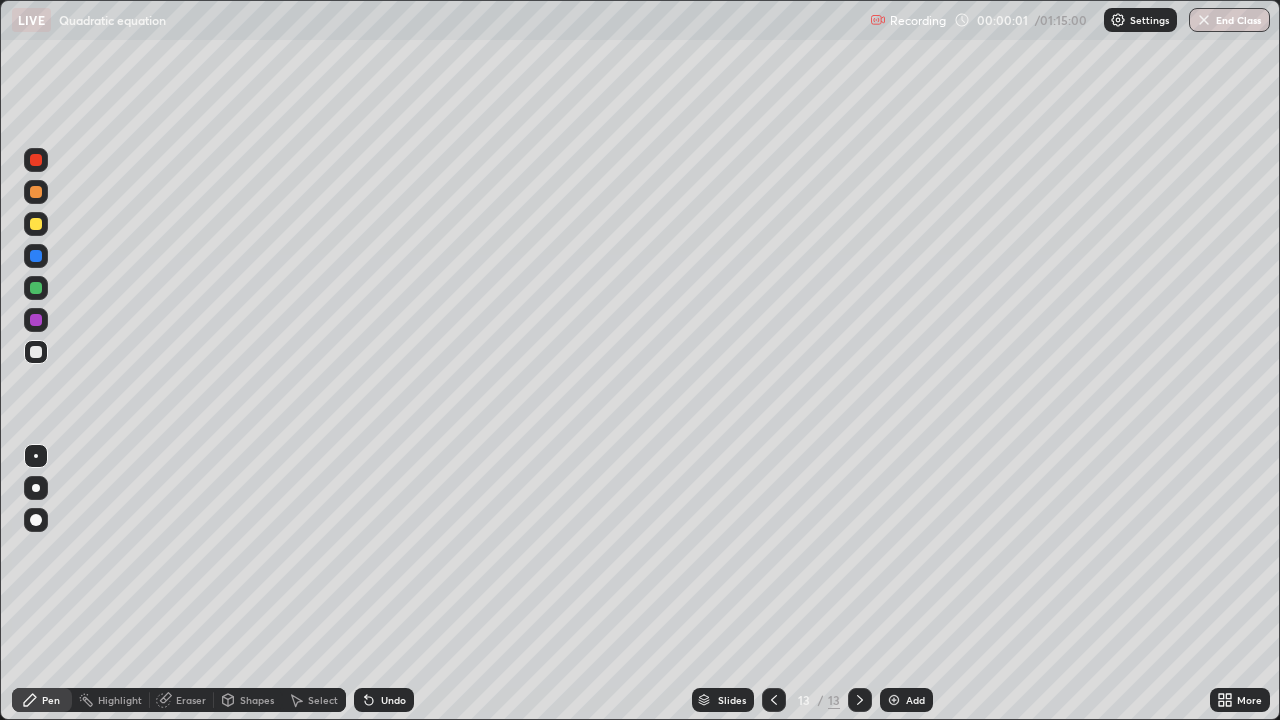 click at bounding box center [894, 700] 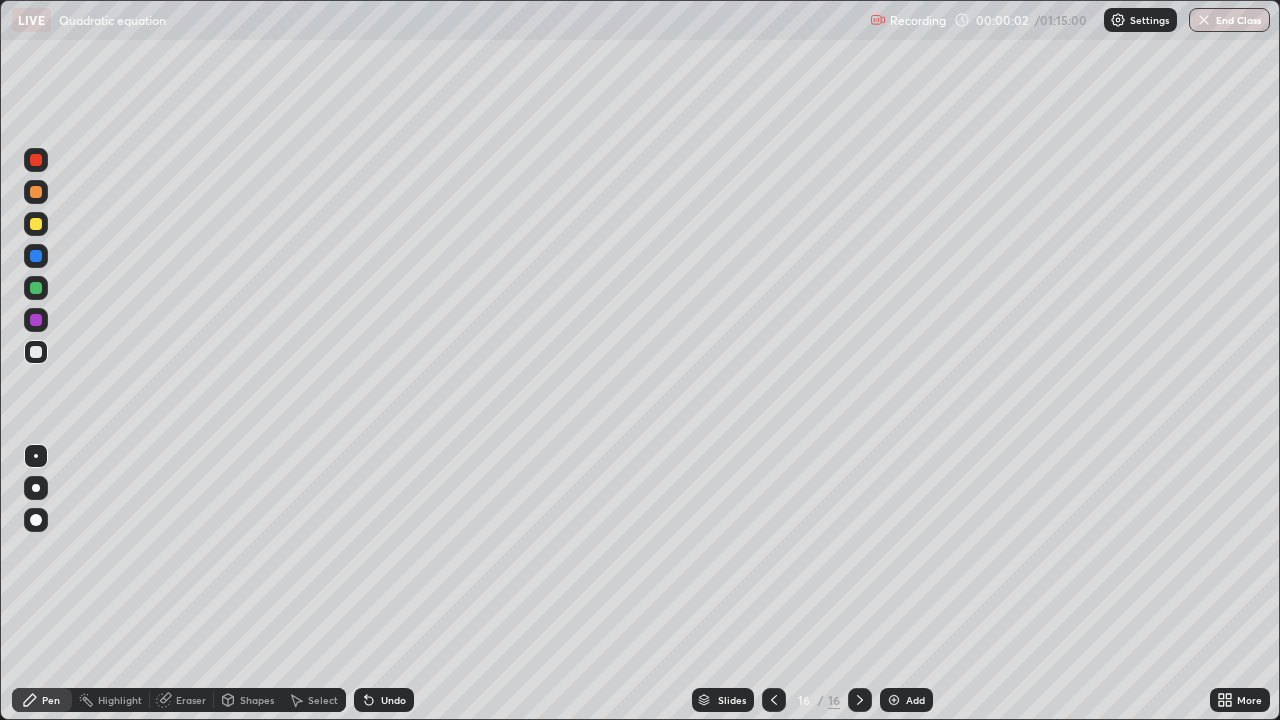 click 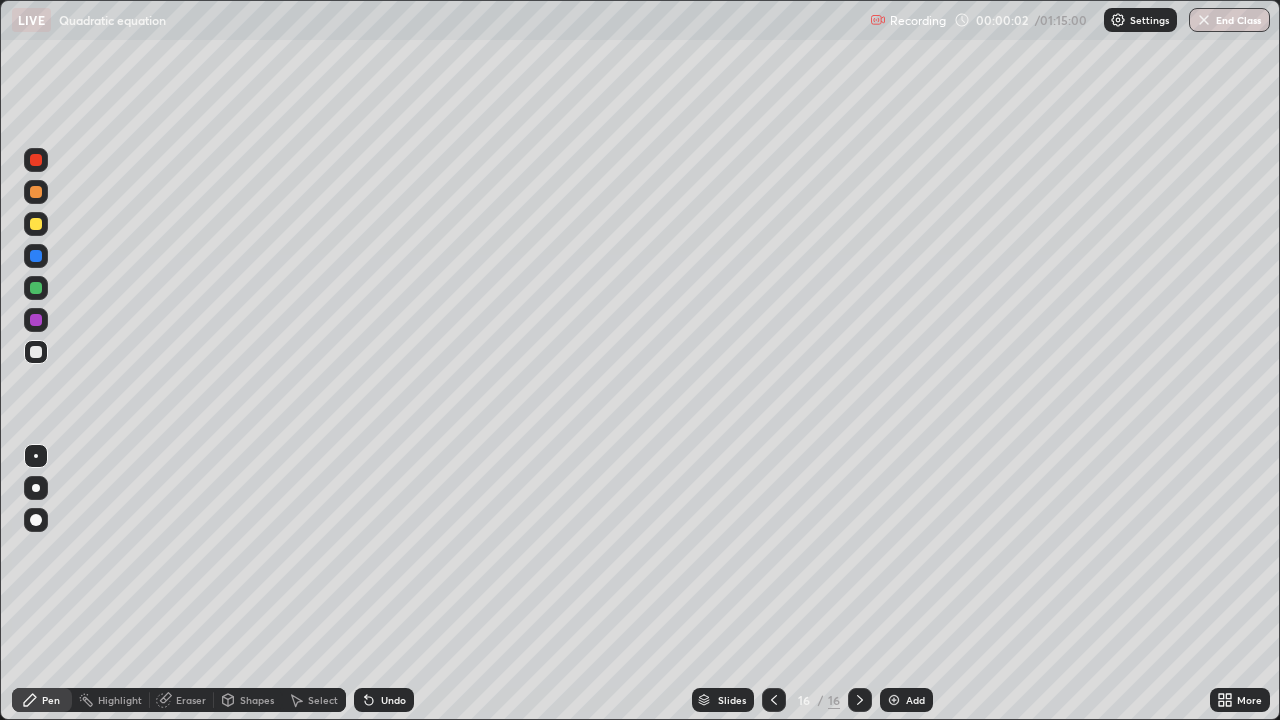 click 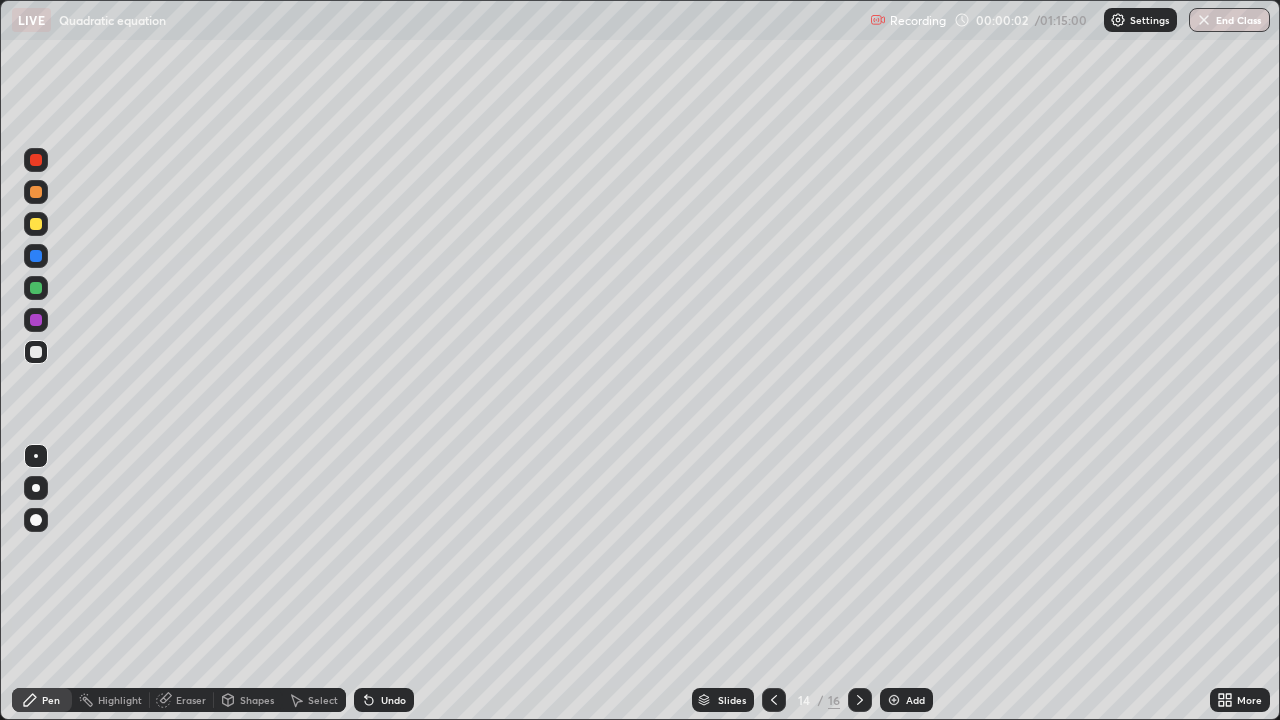 click 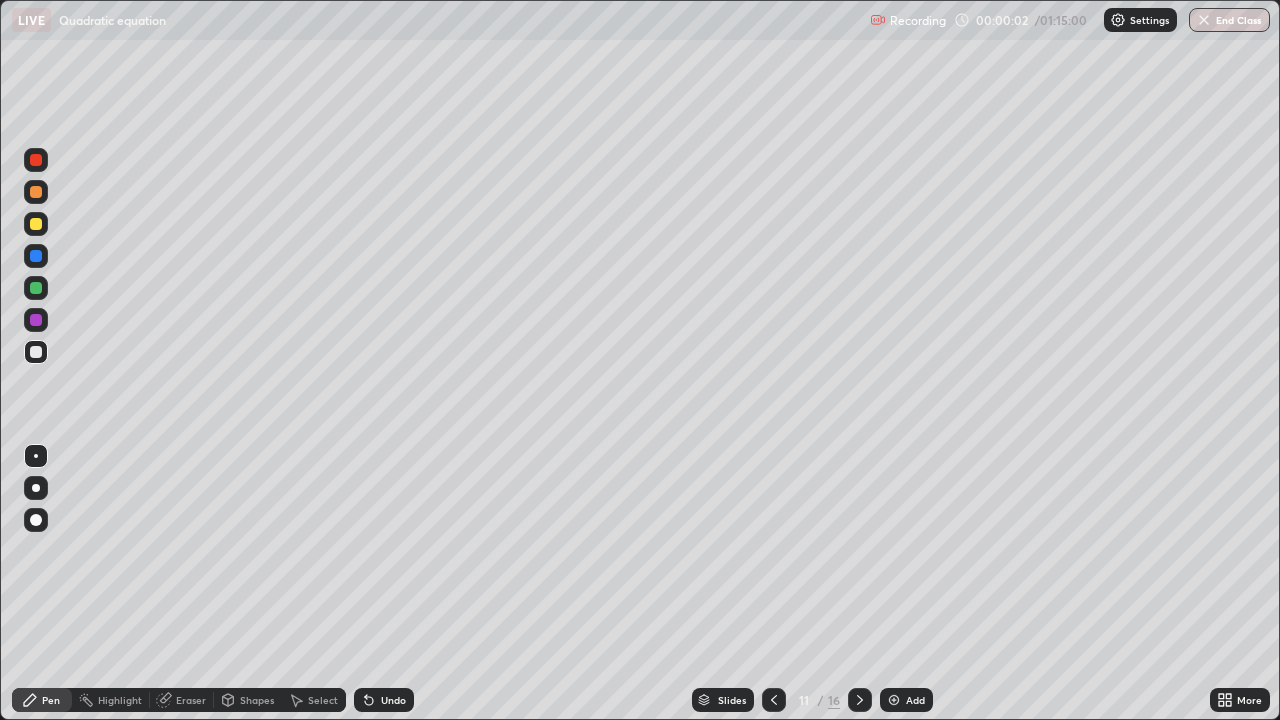 click 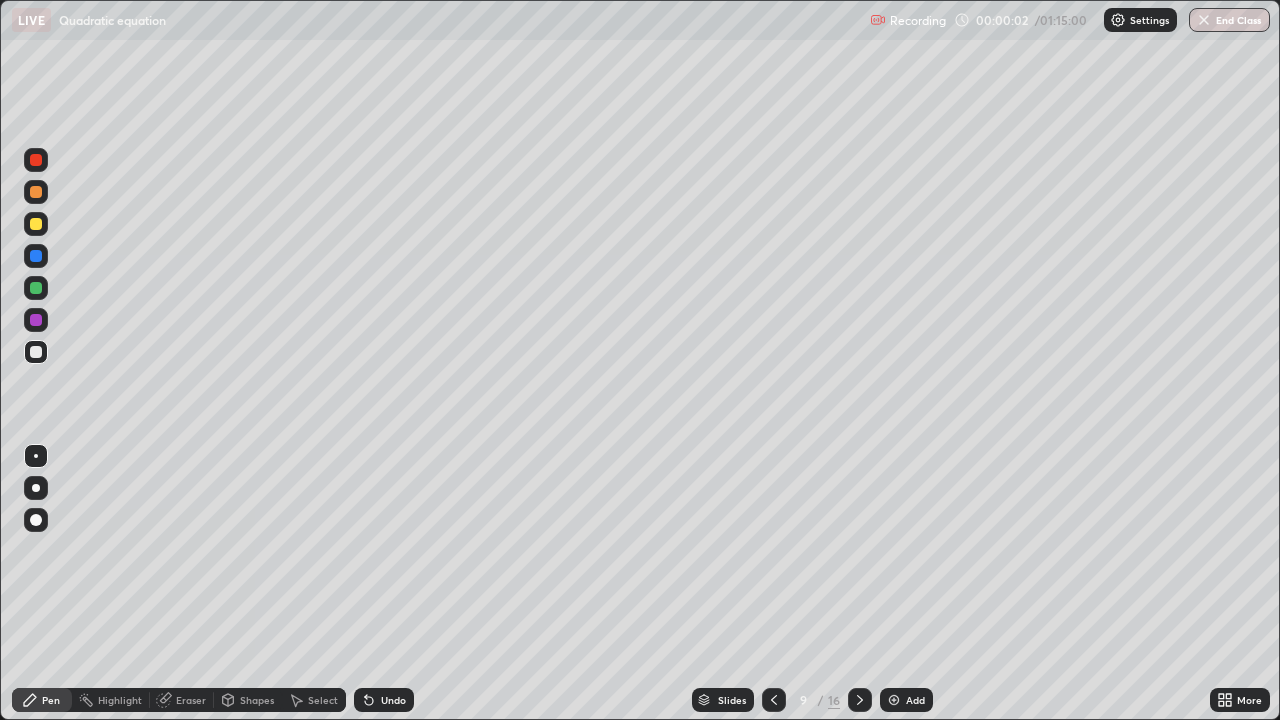click 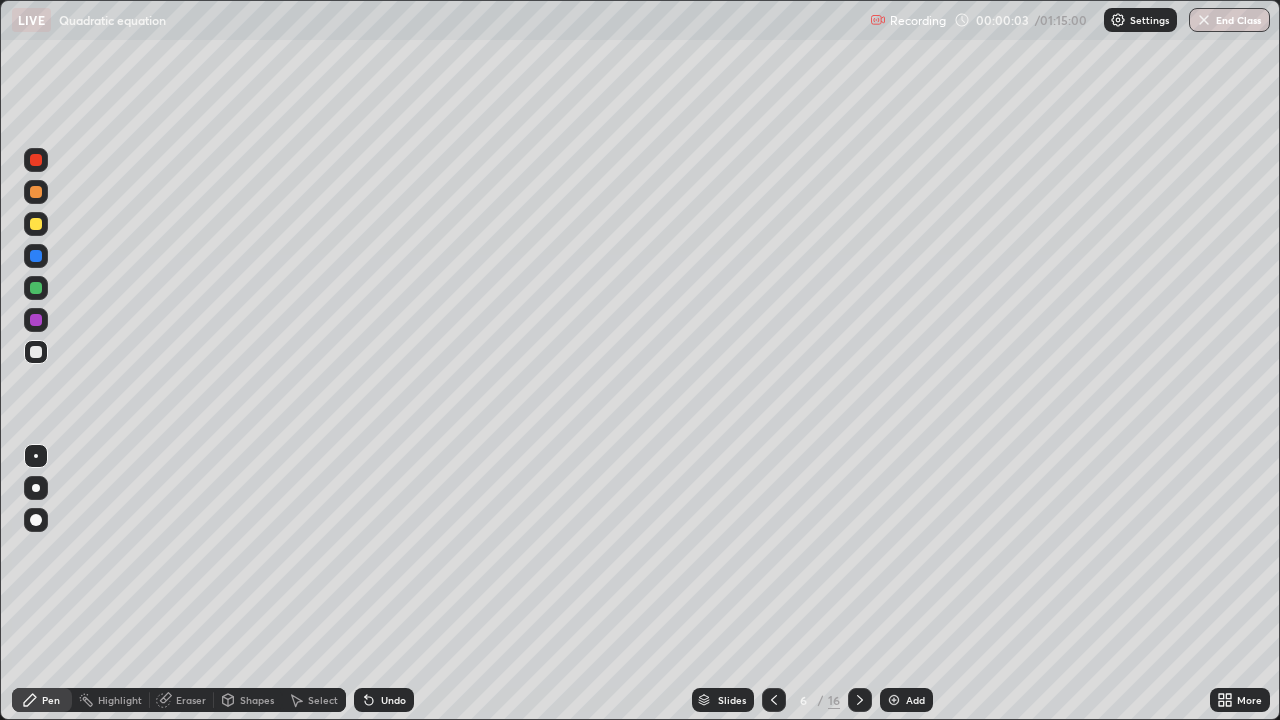 click 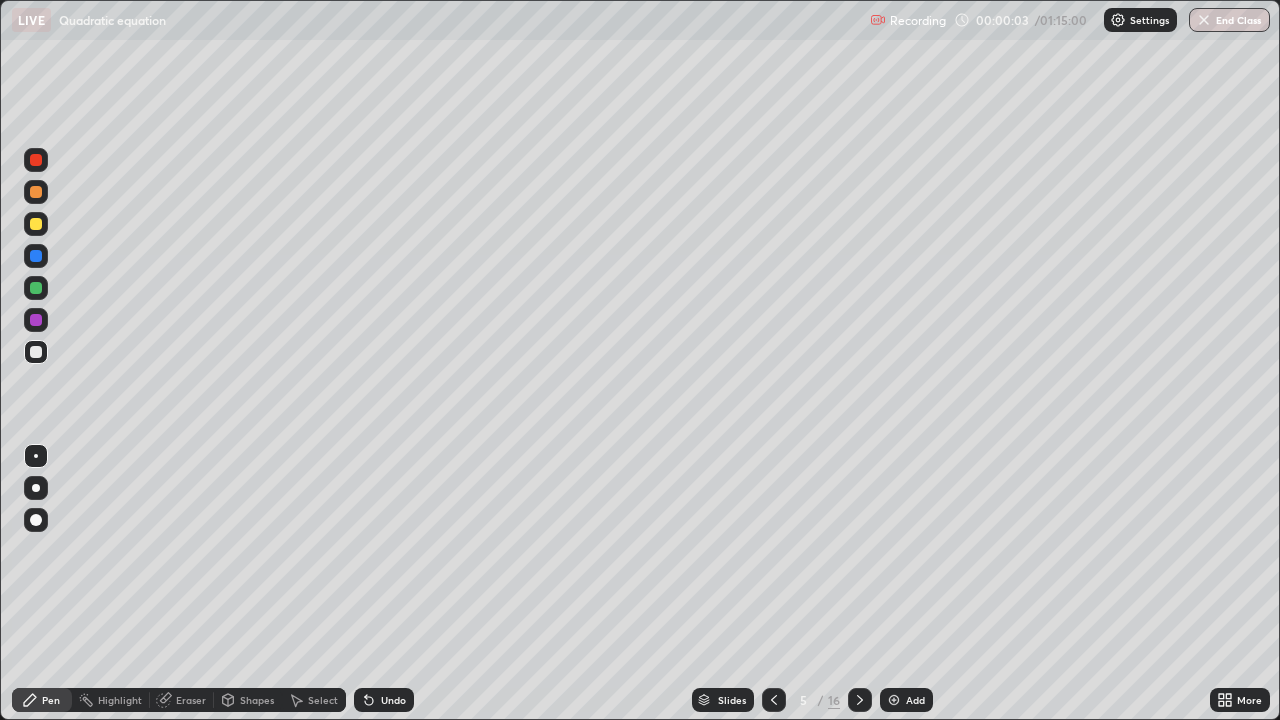 click 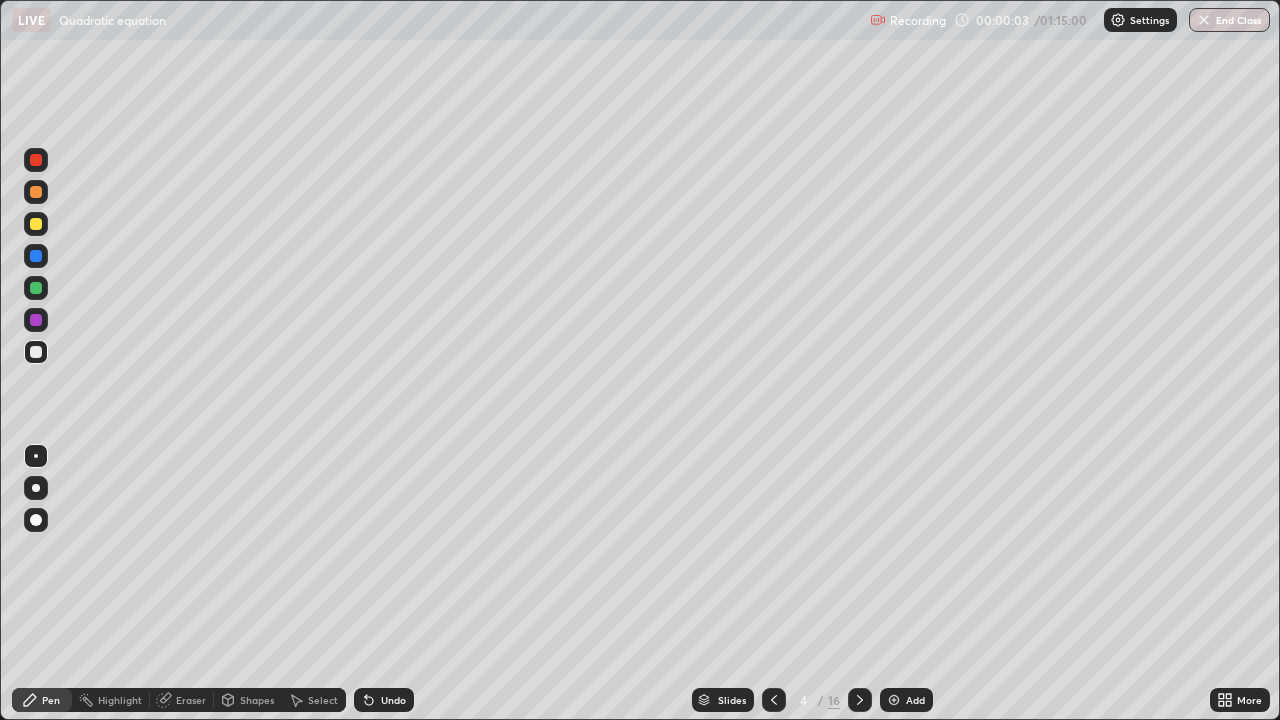 click 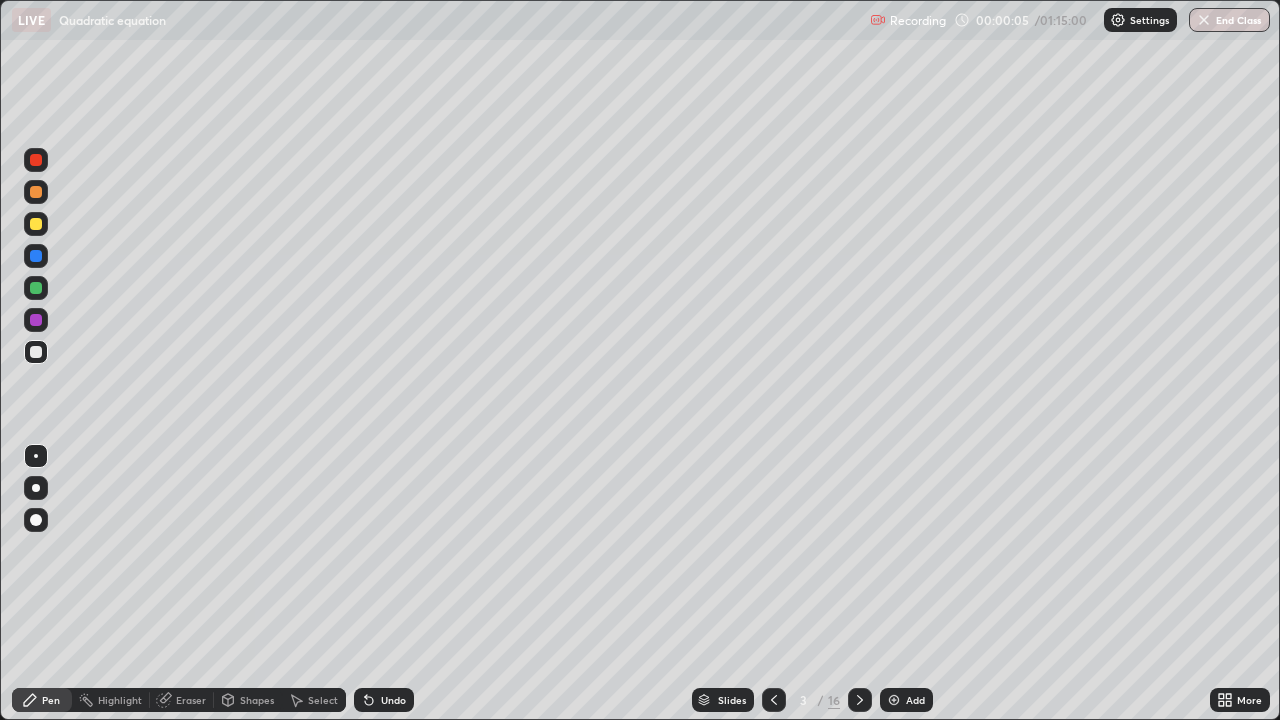 click at bounding box center [36, 224] 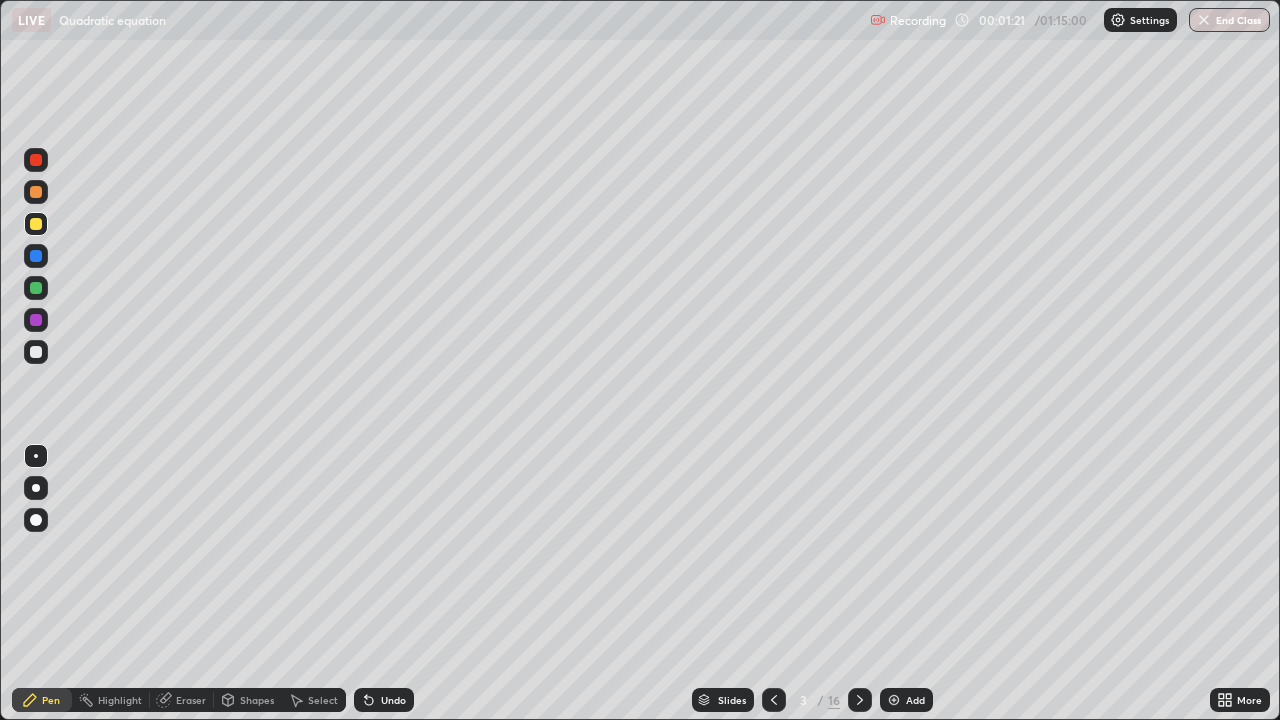 click 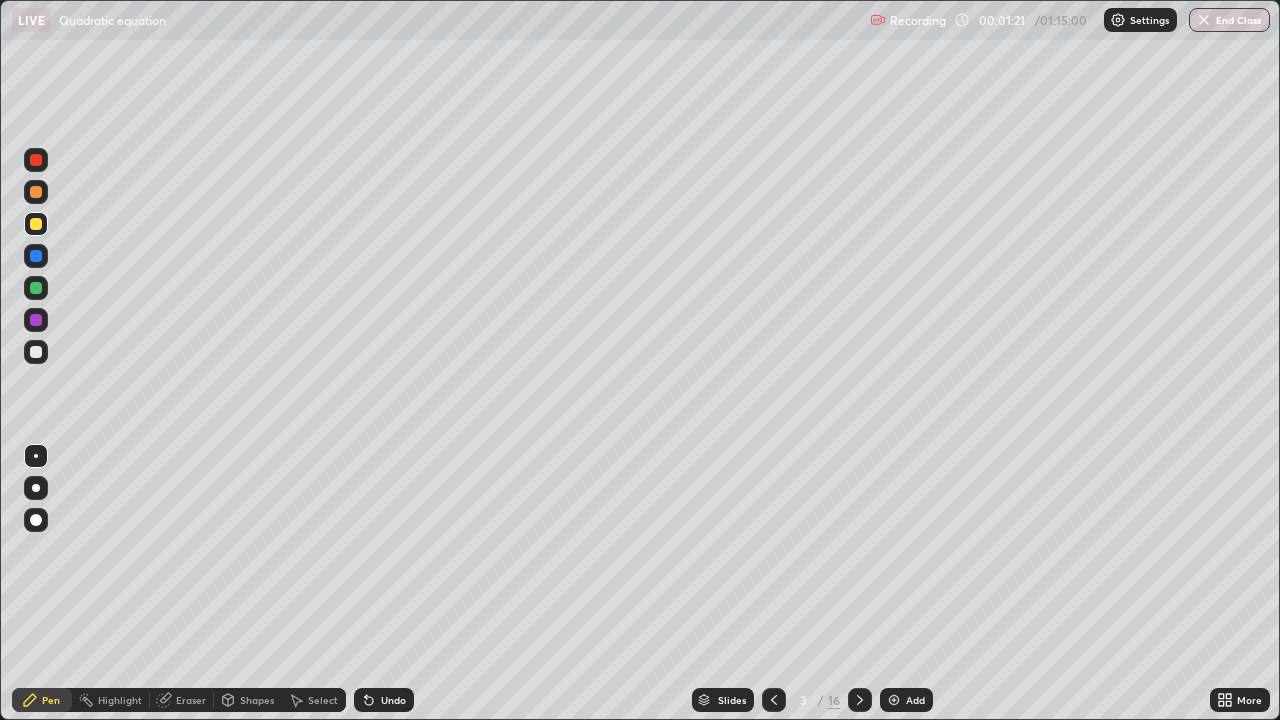 click 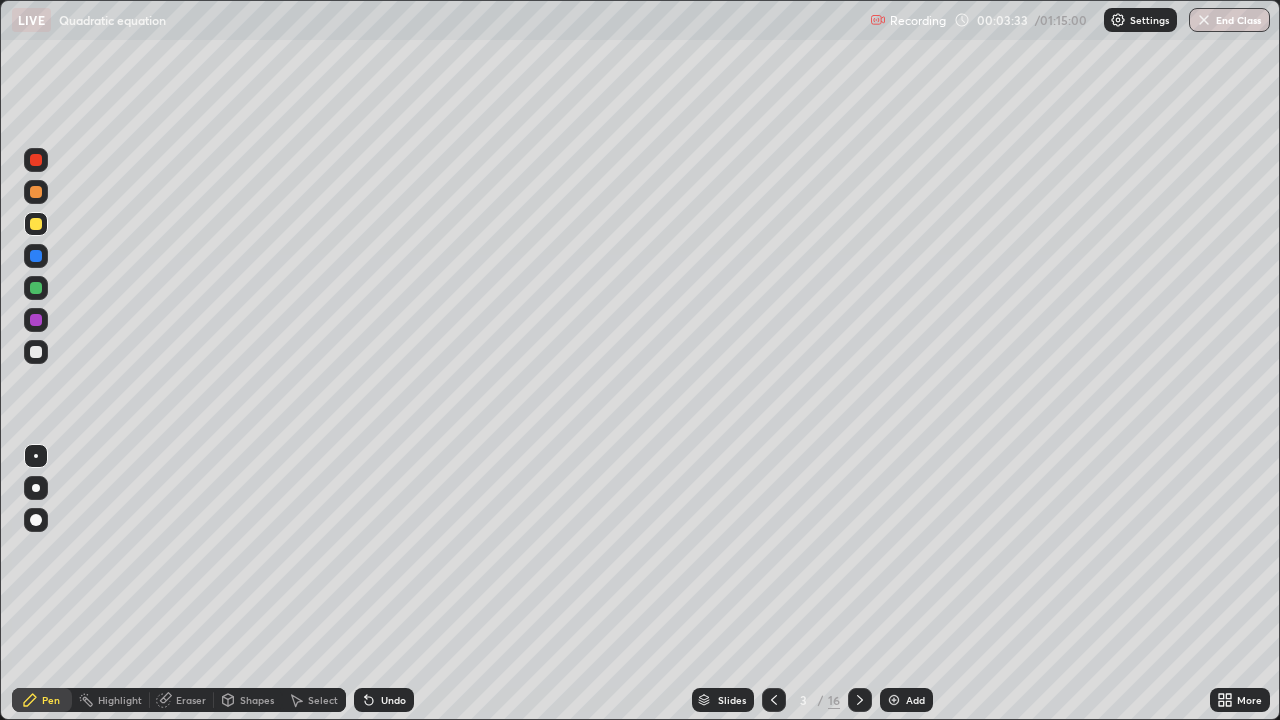 click on "Undo" at bounding box center (384, 700) 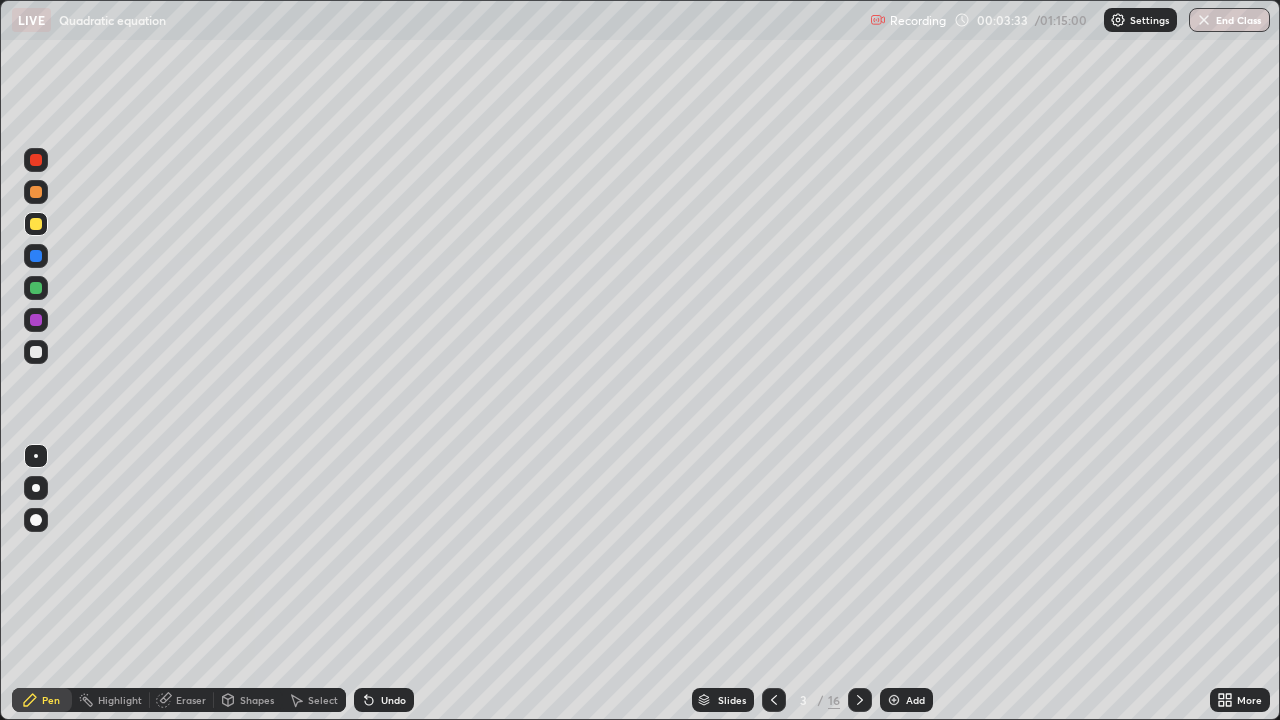 click on "Undo" at bounding box center [384, 700] 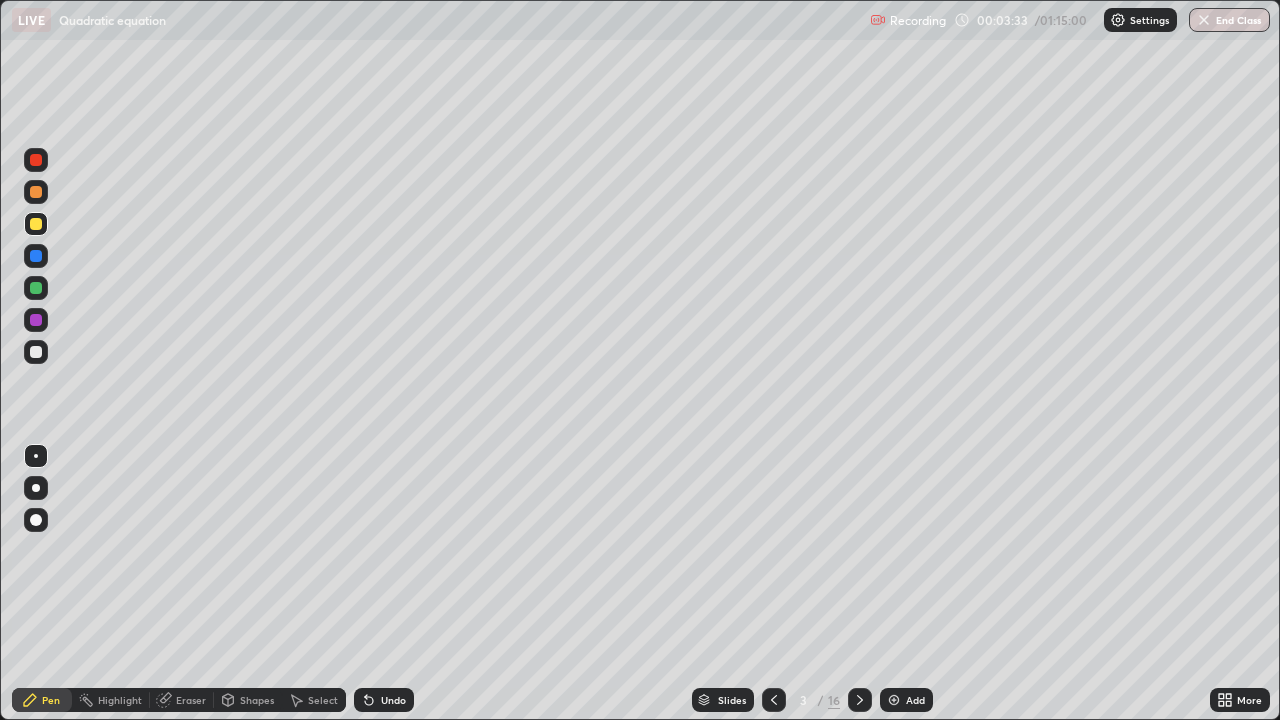 click on "Undo" at bounding box center (393, 700) 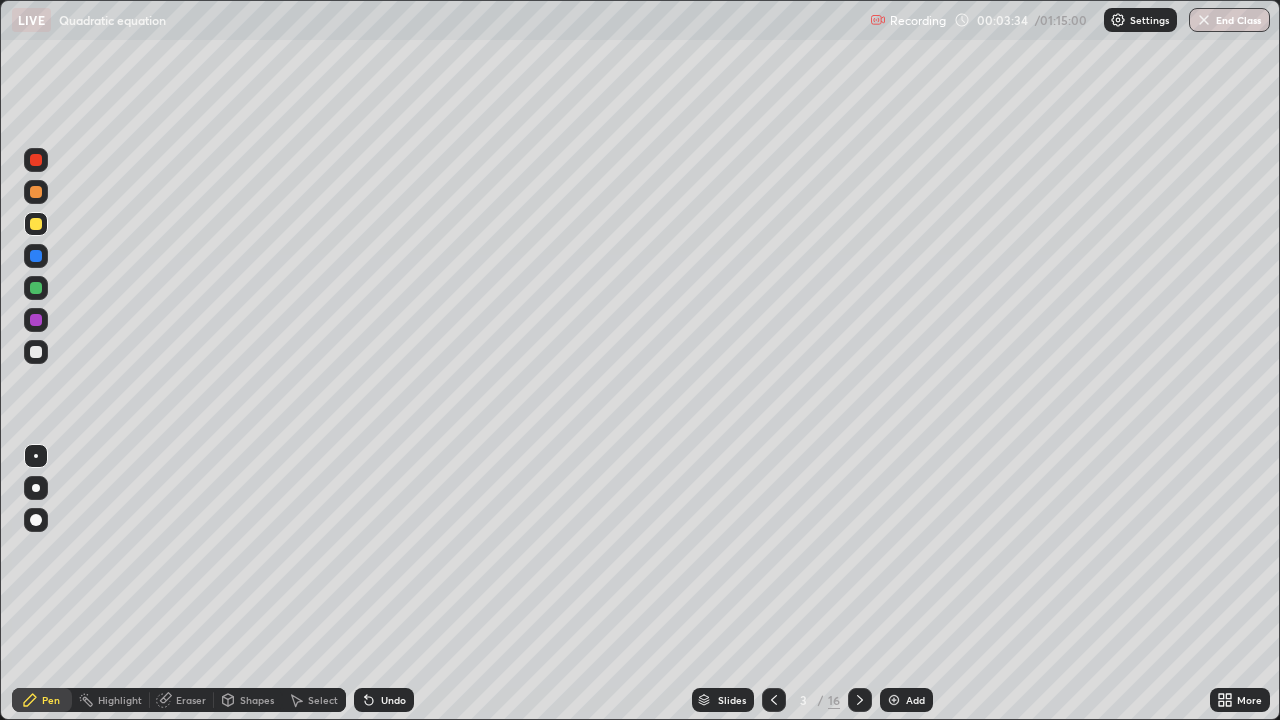 click on "Undo" at bounding box center (393, 700) 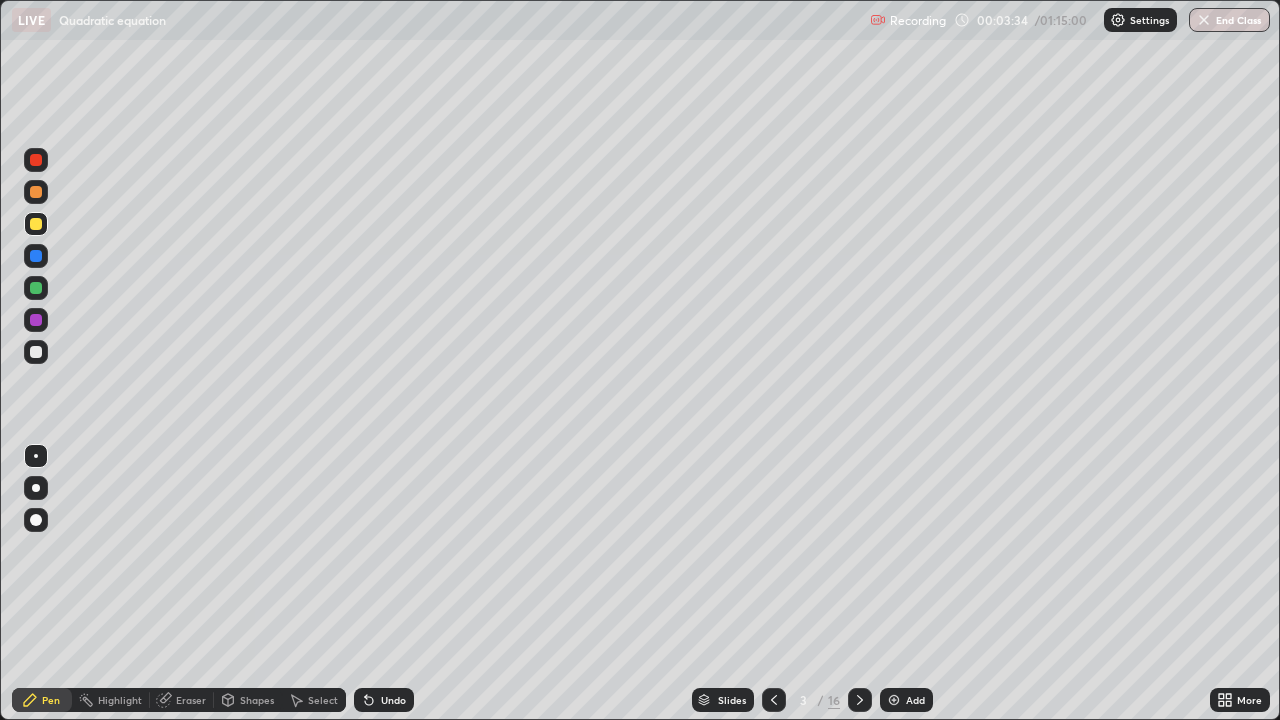 click on "Undo" at bounding box center [393, 700] 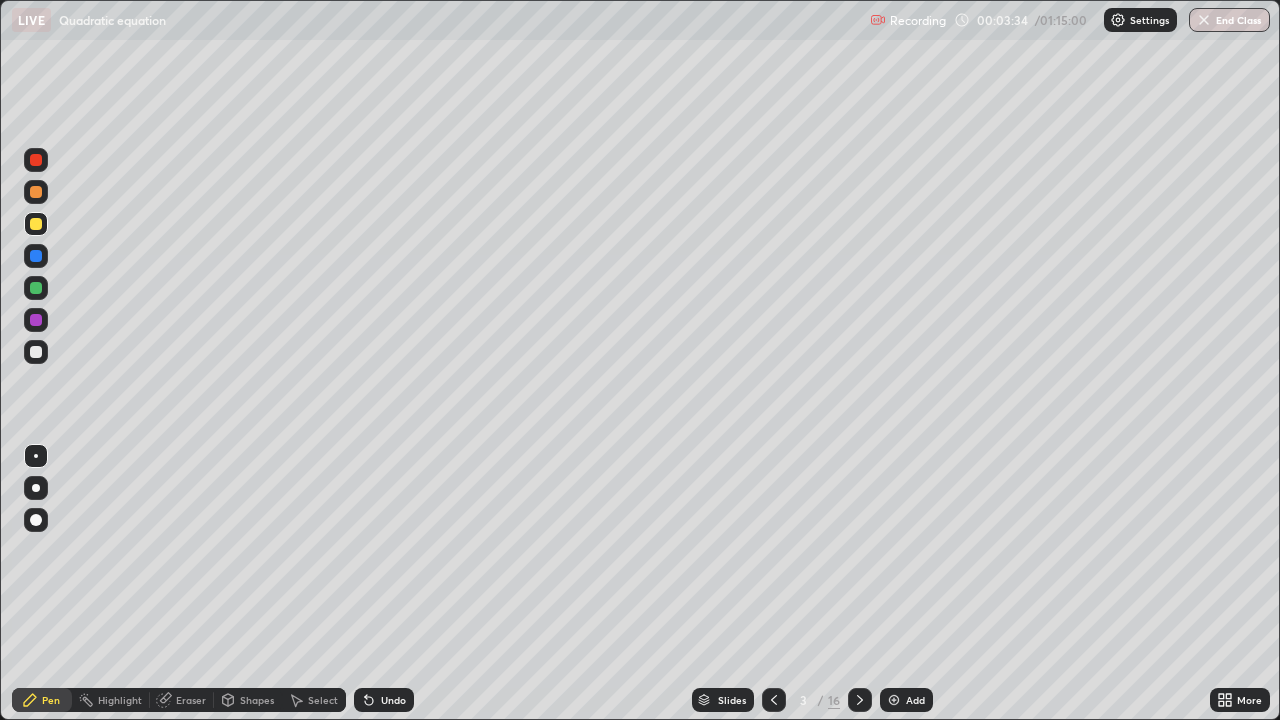 click on "Undo" at bounding box center [393, 700] 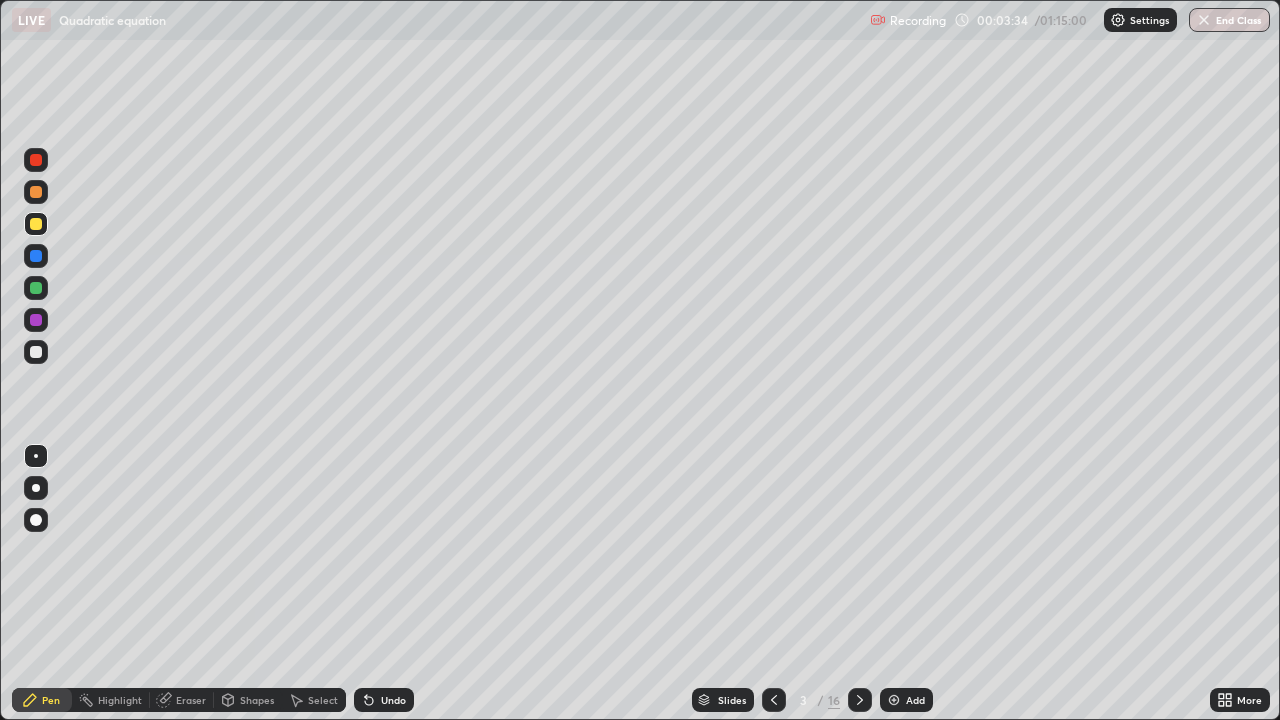 click on "Undo" at bounding box center [393, 700] 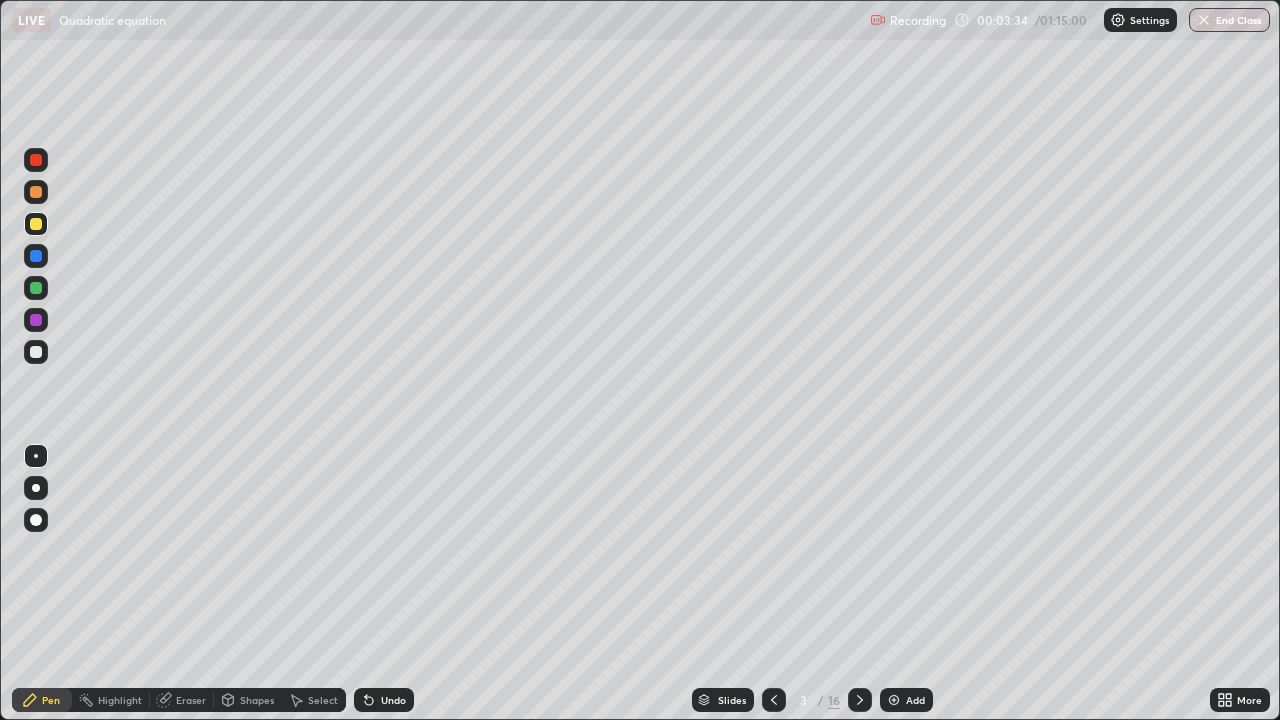click on "Undo" at bounding box center [393, 700] 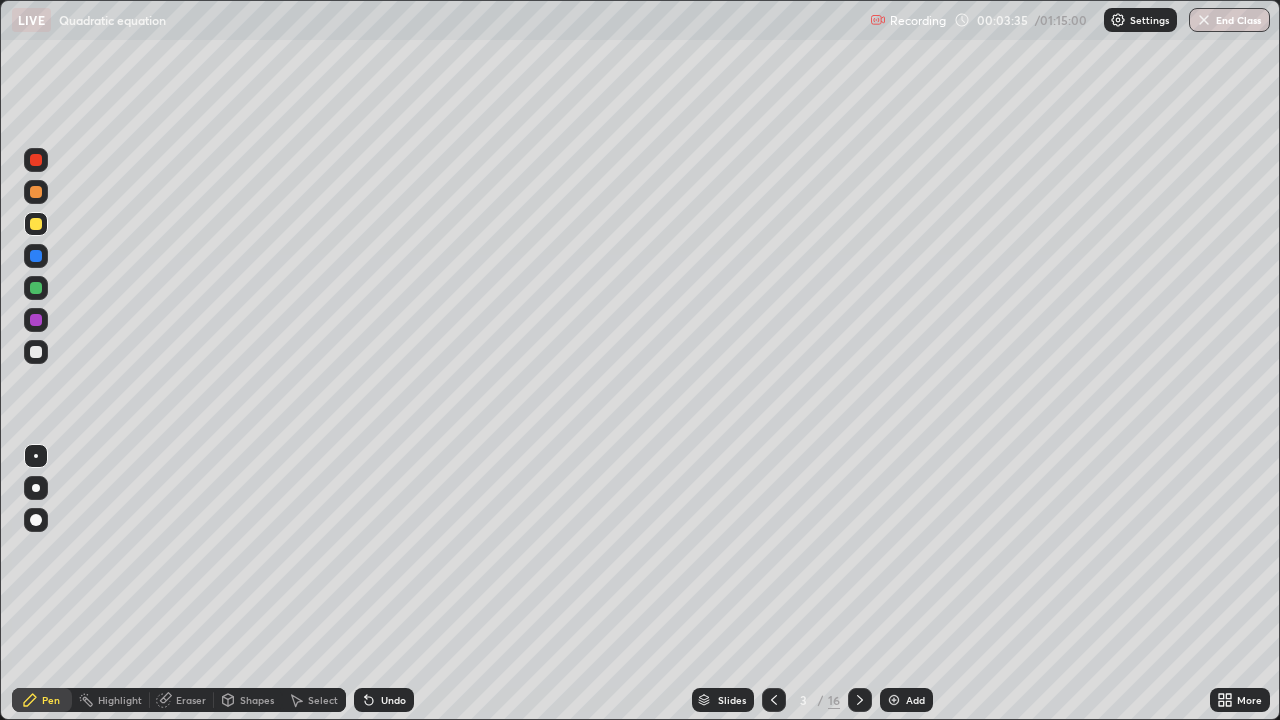 click on "Undo" at bounding box center [393, 700] 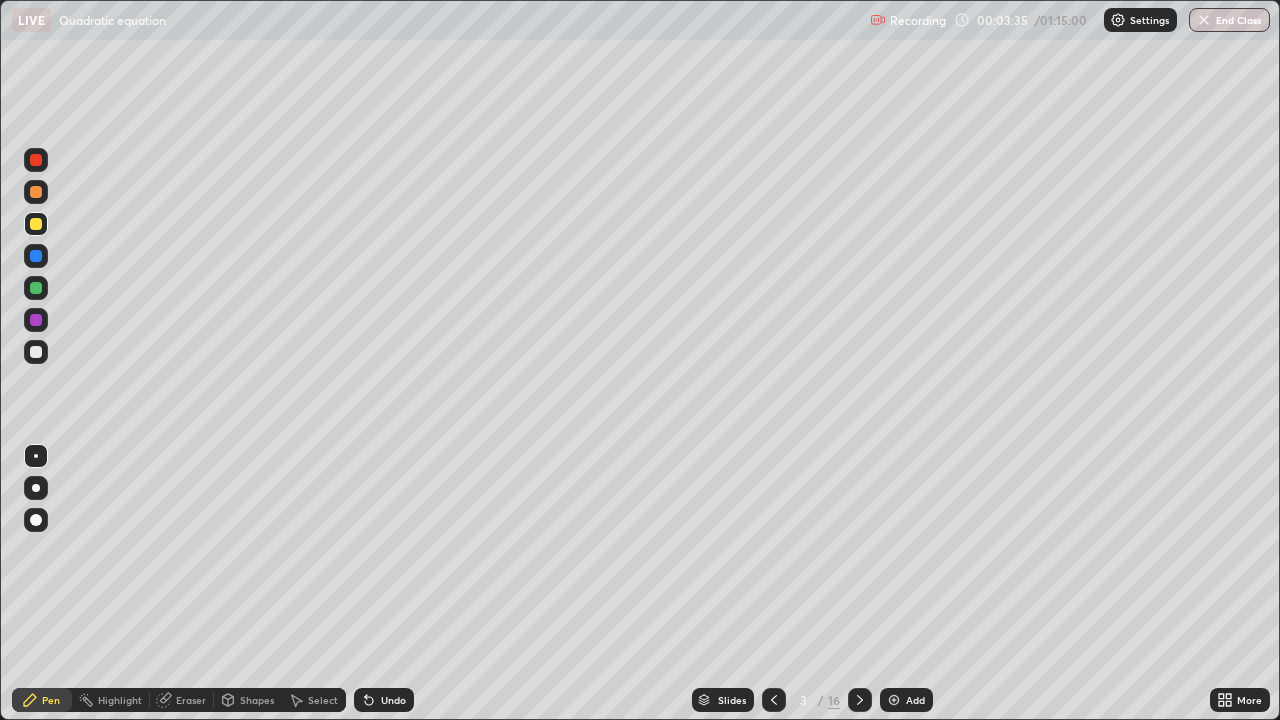 click on "Undo" at bounding box center [393, 700] 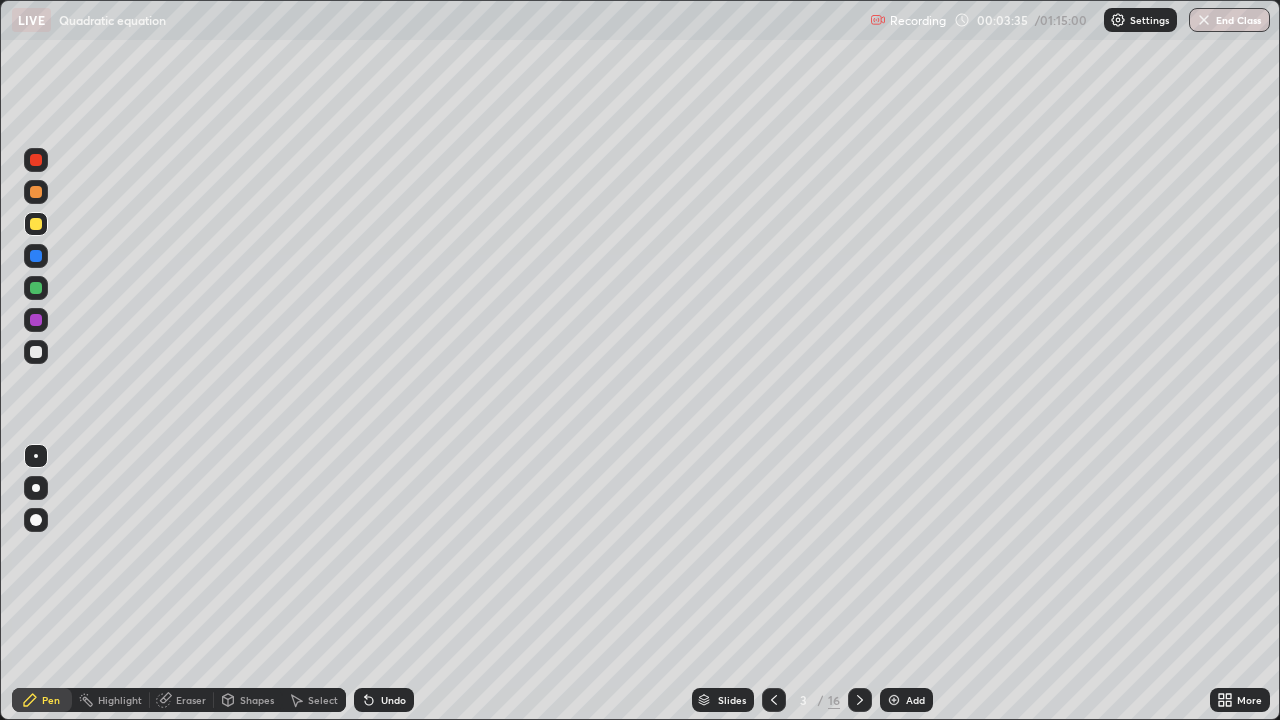 click on "Undo" at bounding box center [384, 700] 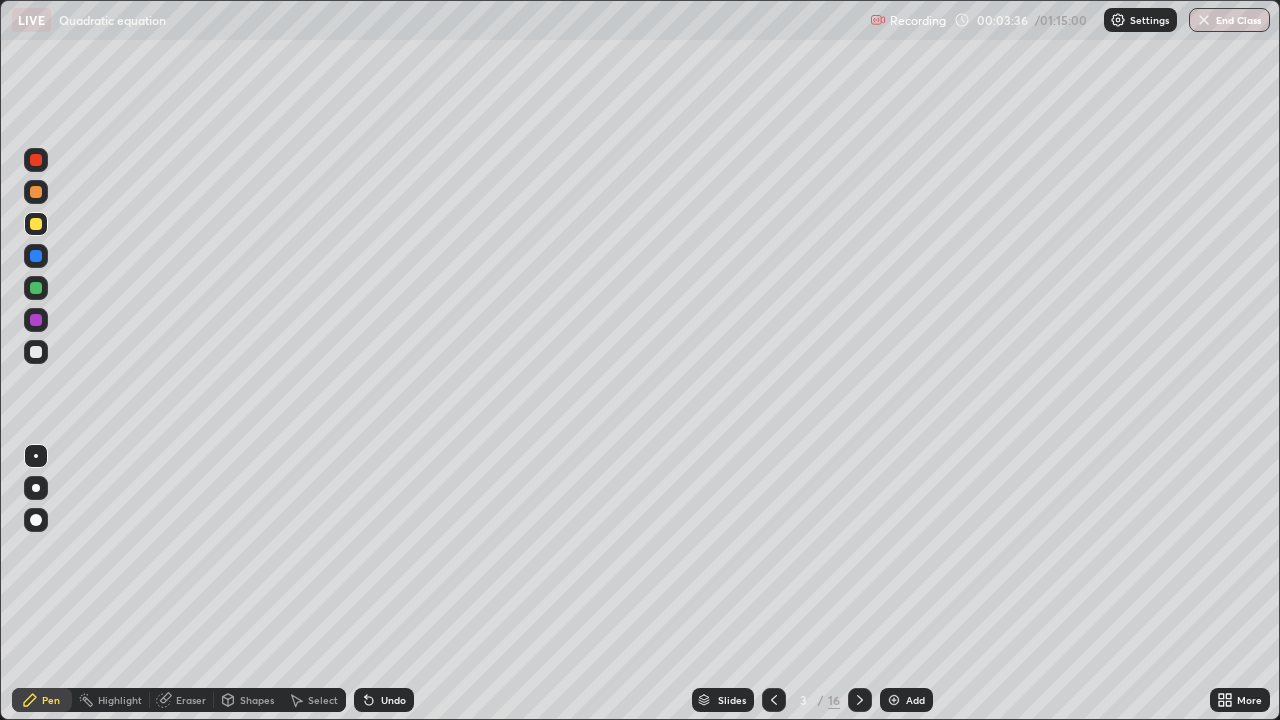 click on "Undo" at bounding box center [384, 700] 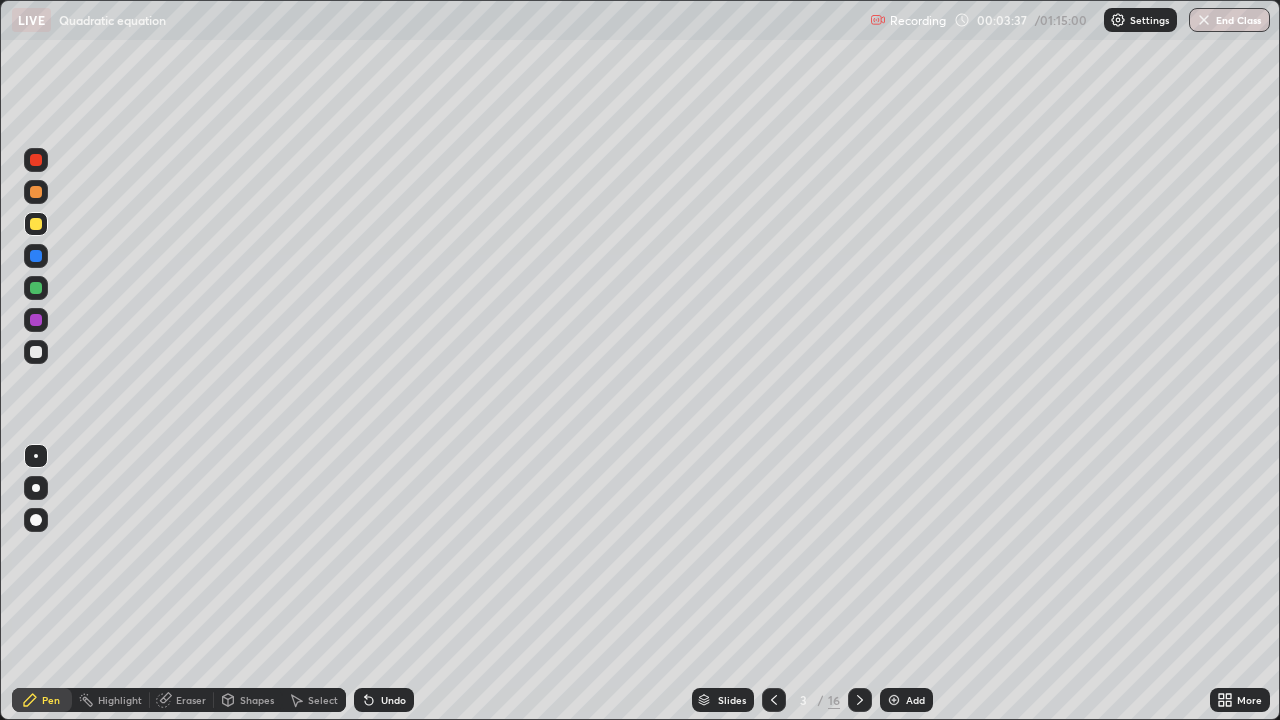 click on "Undo" at bounding box center (384, 700) 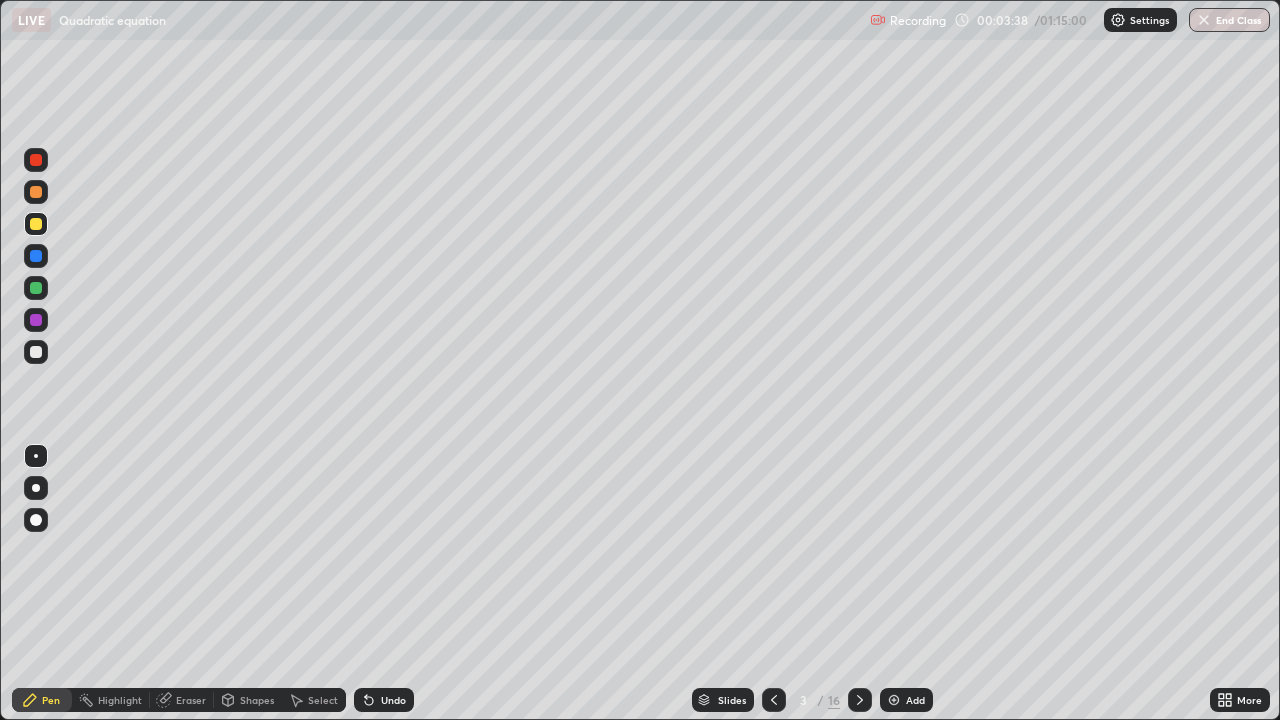 click on "Undo" at bounding box center [384, 700] 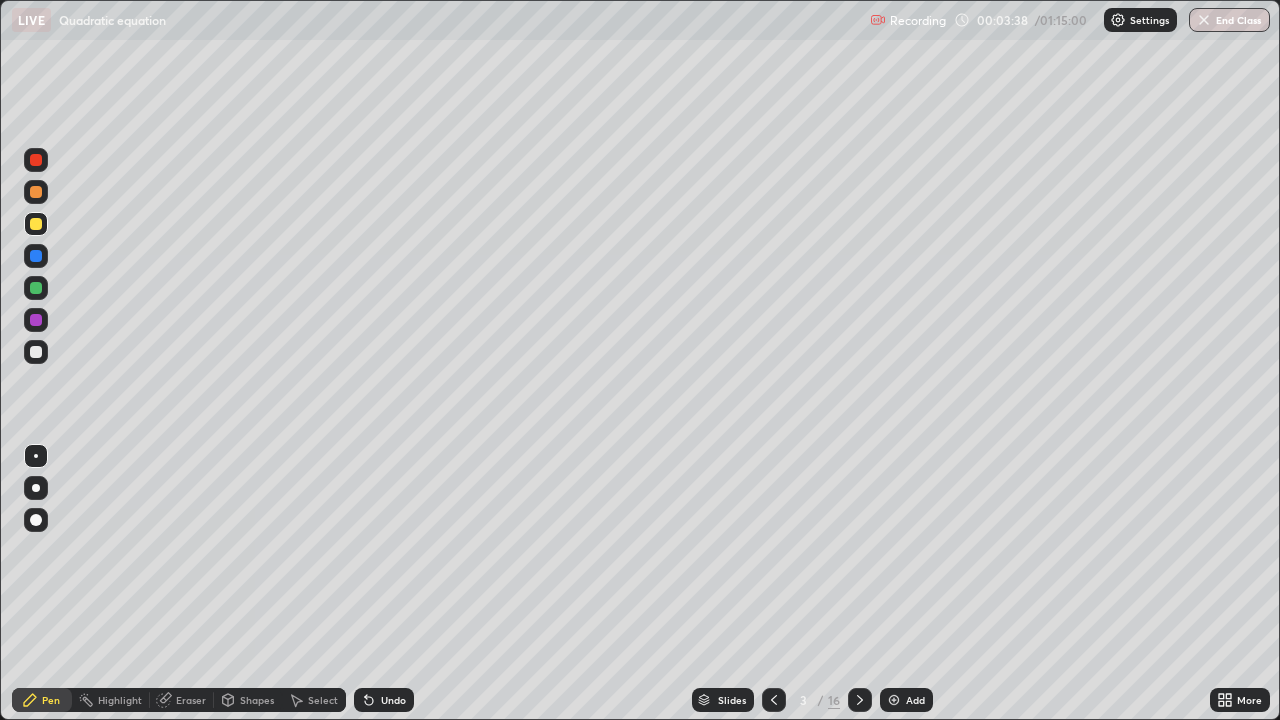 click on "Undo" at bounding box center (384, 700) 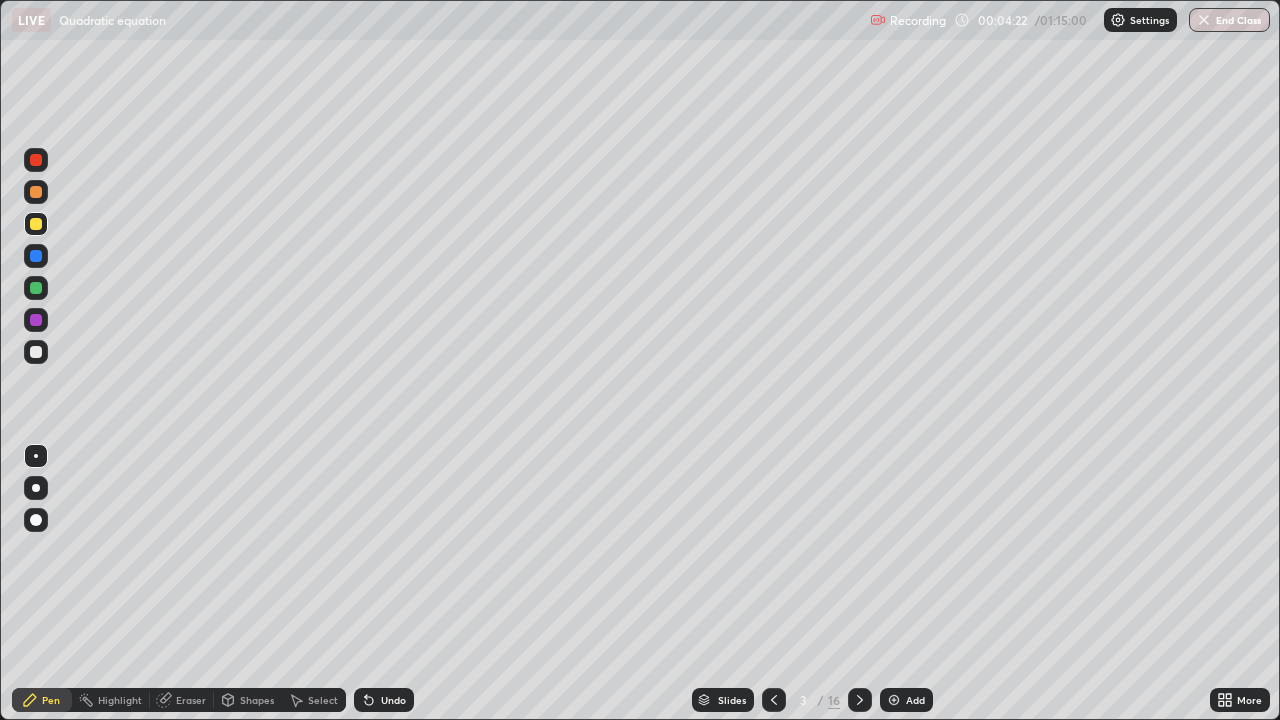 click on "Undo" at bounding box center [393, 700] 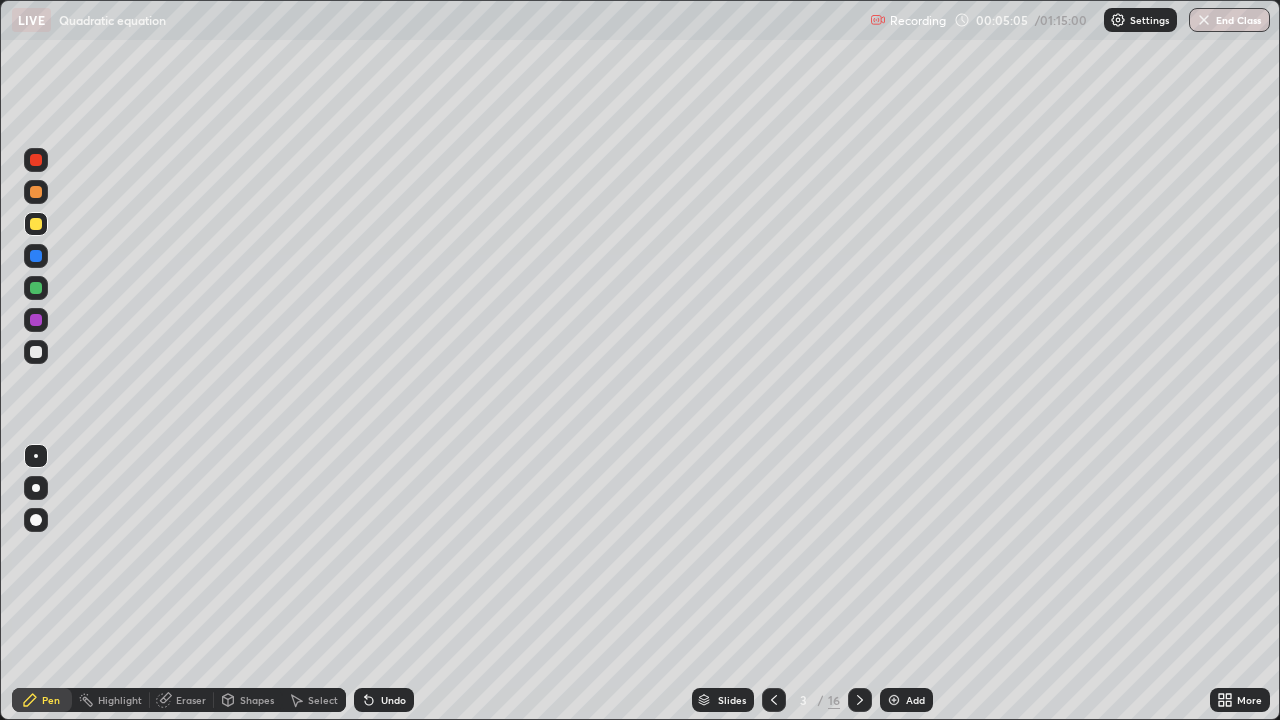 click 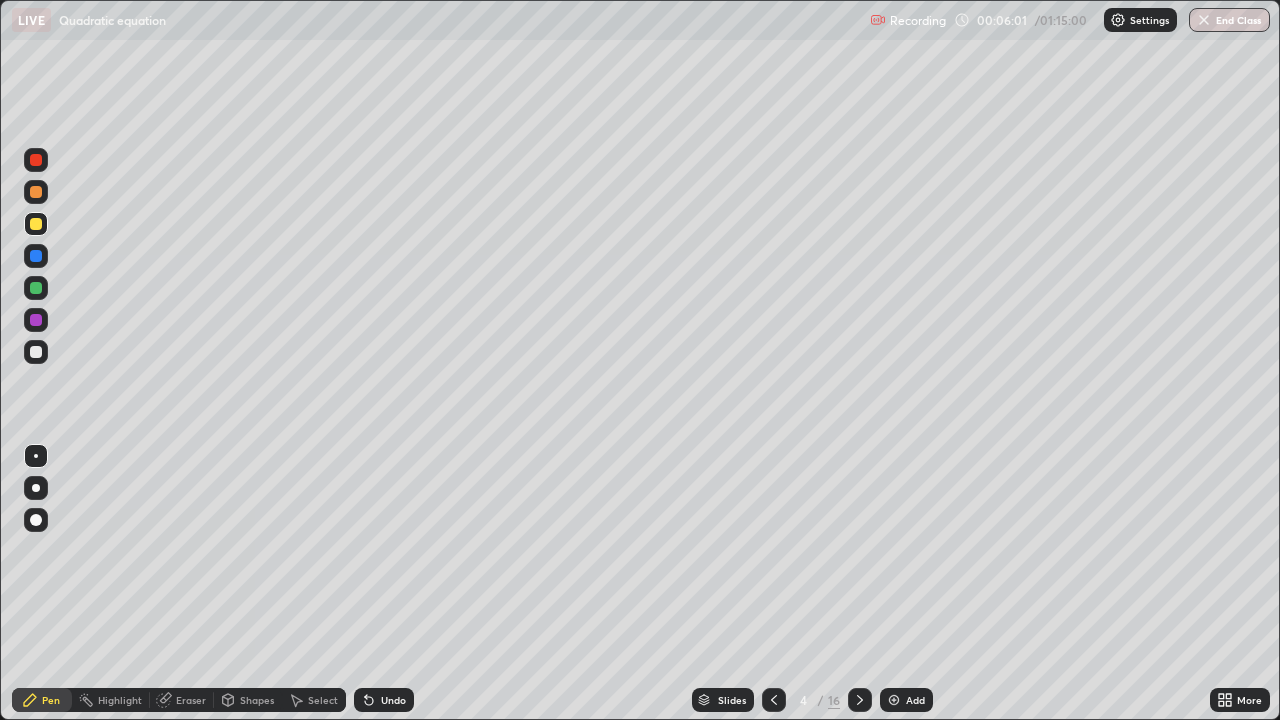 click on "Undo" at bounding box center (393, 700) 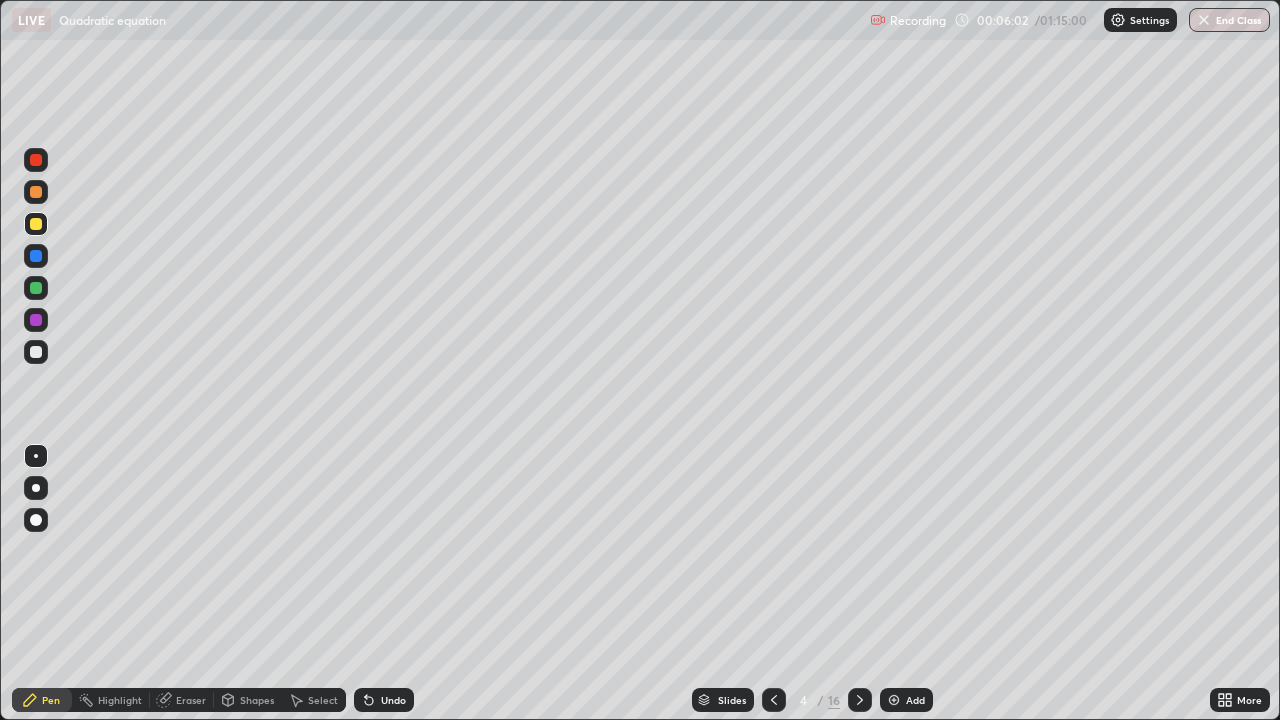 click on "Undo" at bounding box center (393, 700) 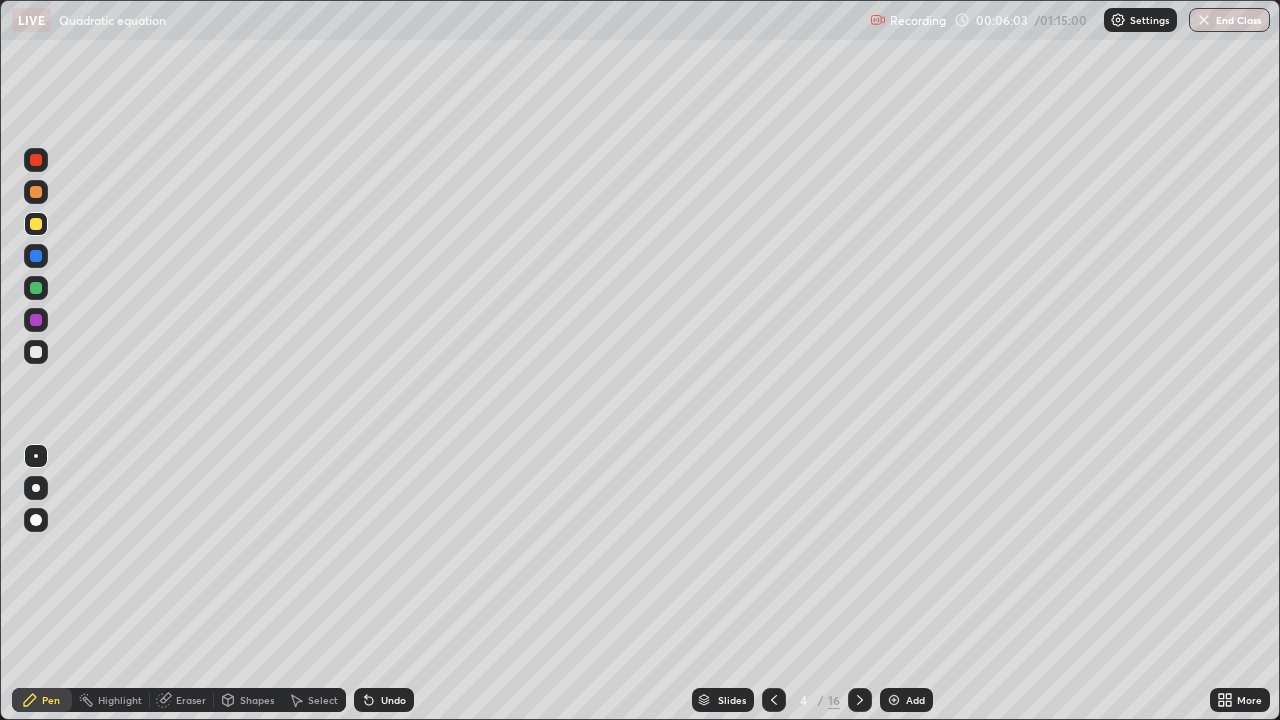 click on "Undo" at bounding box center (393, 700) 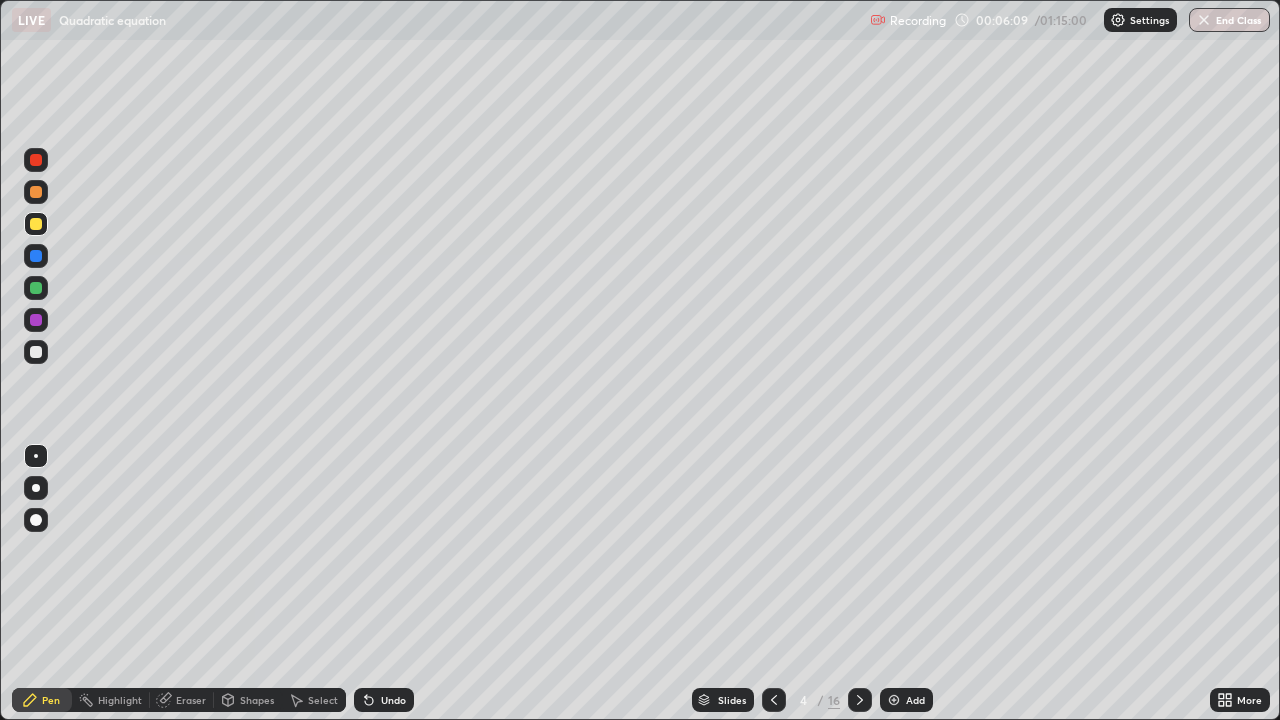 click on "Undo" at bounding box center [384, 700] 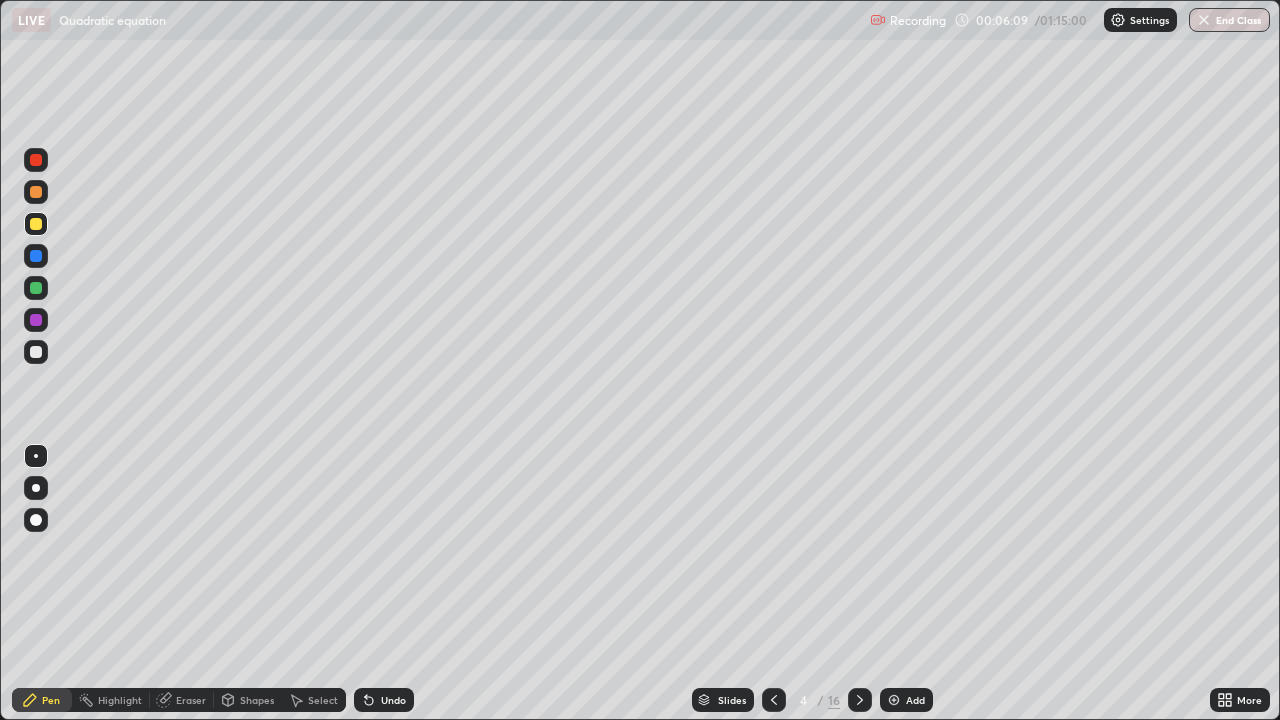 click on "Undo" at bounding box center (393, 700) 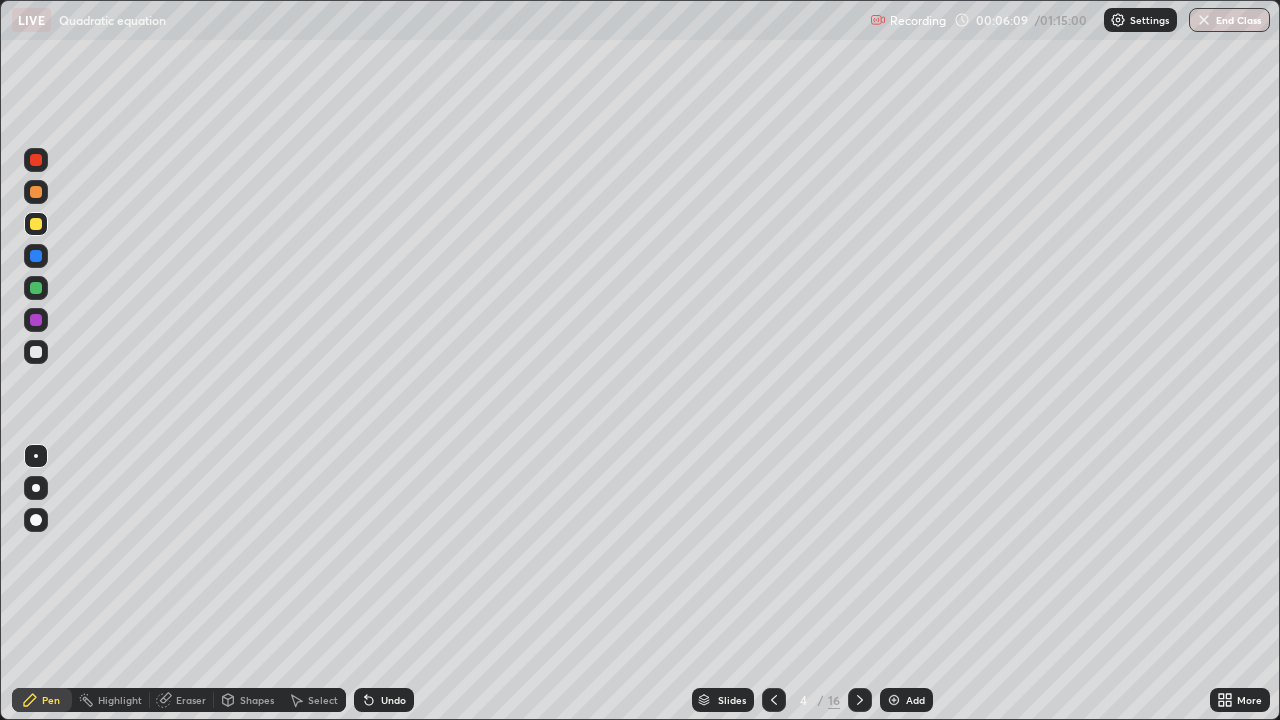 click on "Undo" at bounding box center [393, 700] 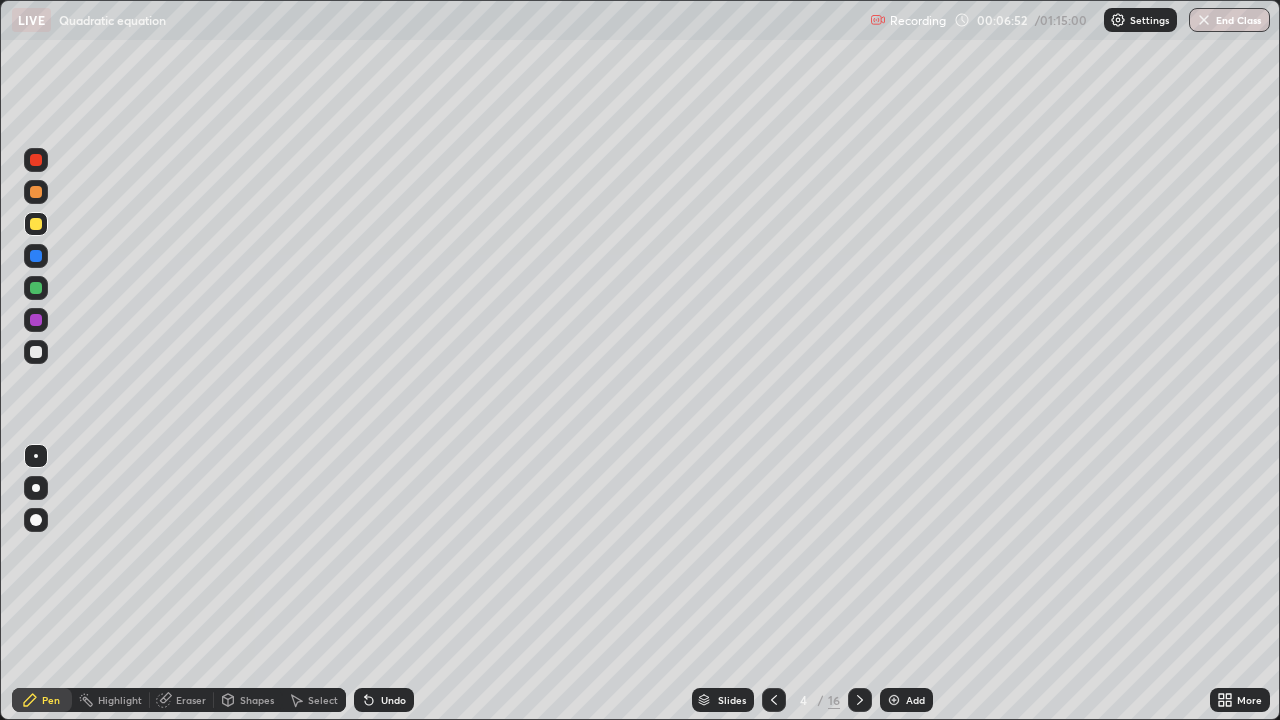 click on "Undo" at bounding box center [393, 700] 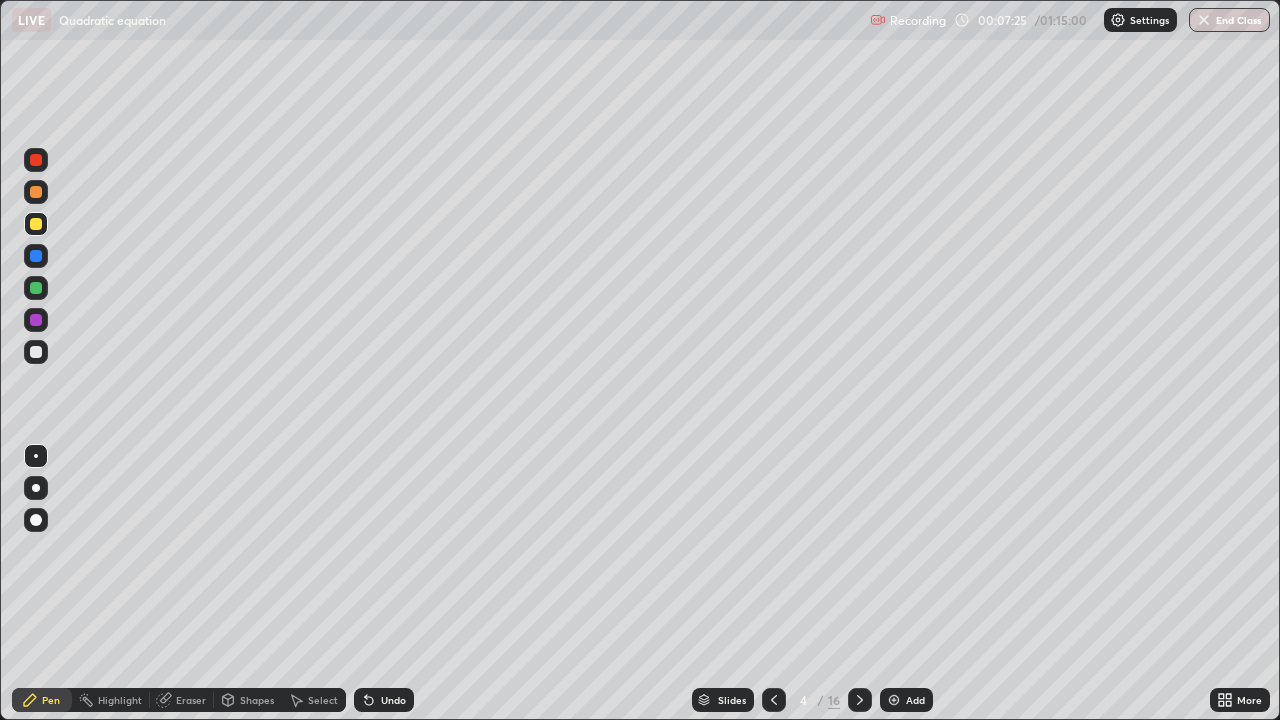 click 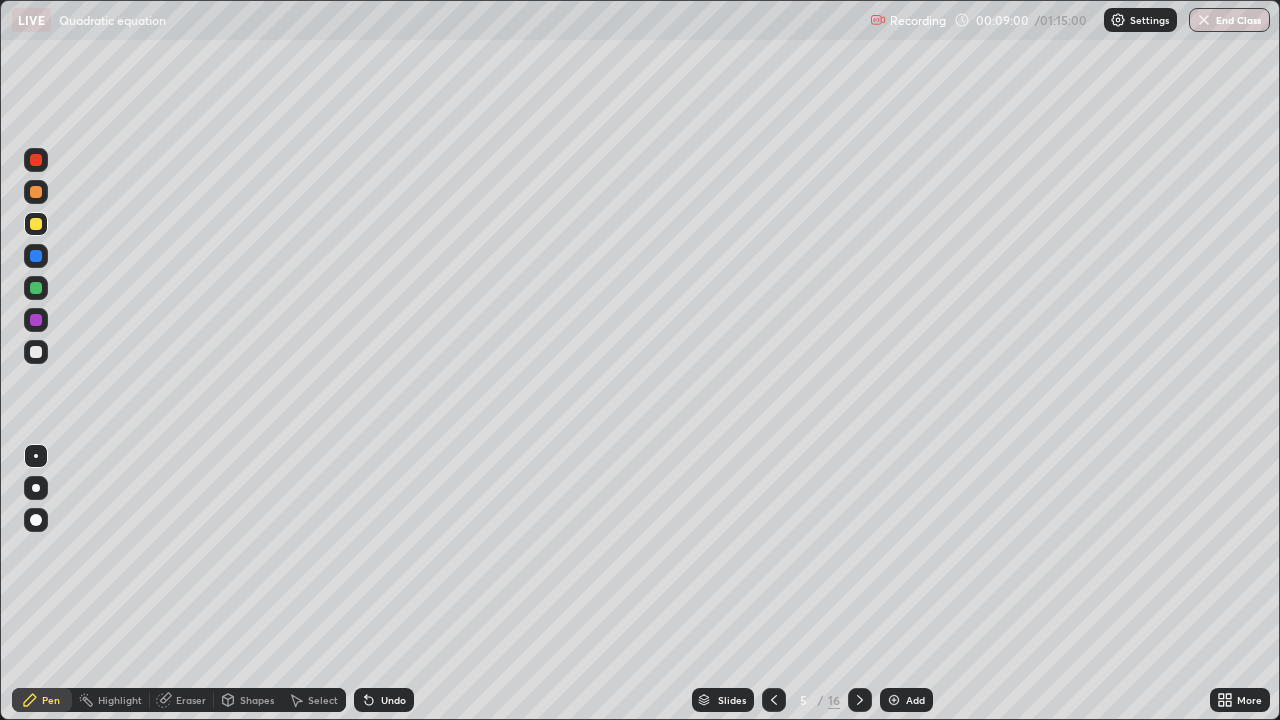 click on "Undo" at bounding box center (393, 700) 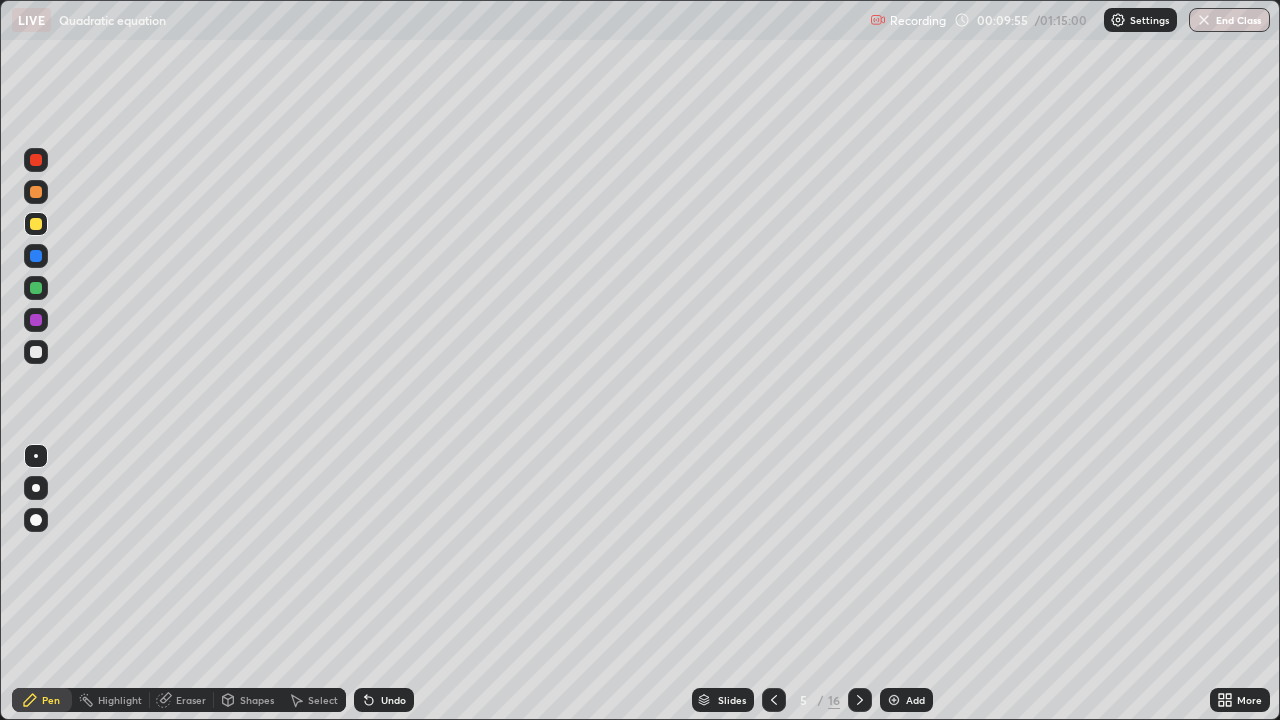 click 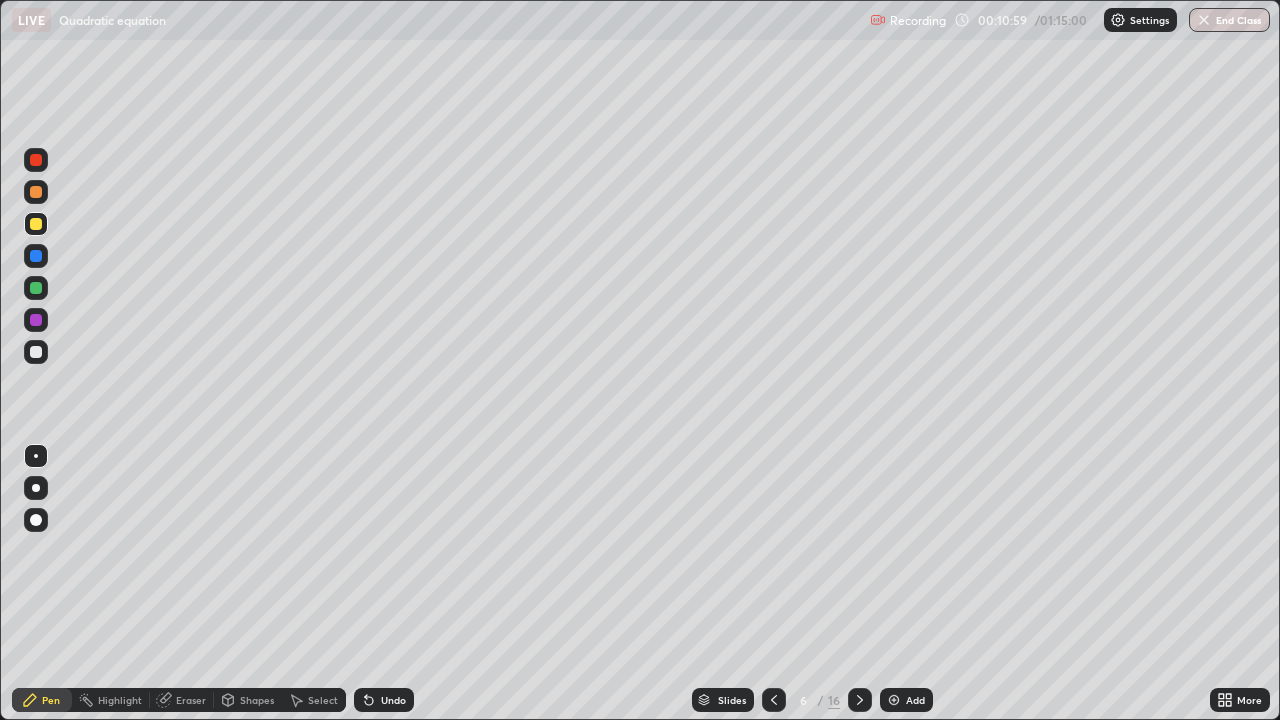 click on "Undo" at bounding box center [393, 700] 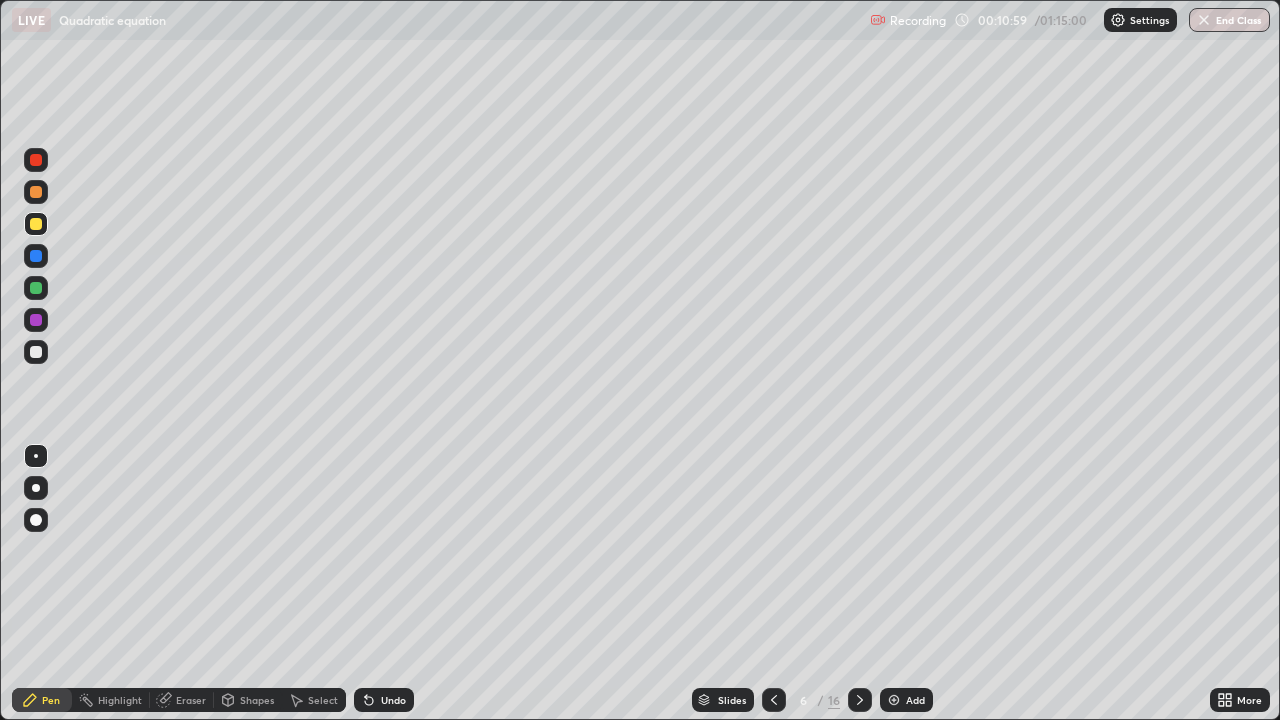 click on "Undo" at bounding box center (393, 700) 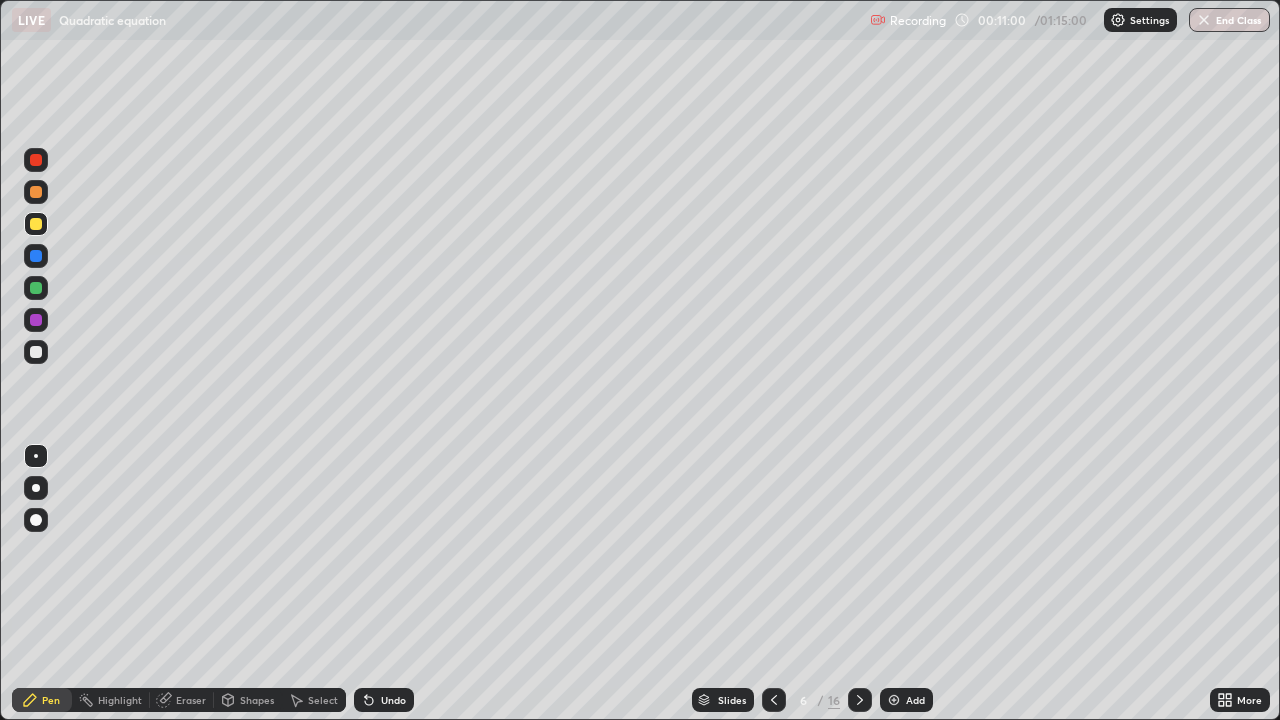 click on "Undo" at bounding box center (393, 700) 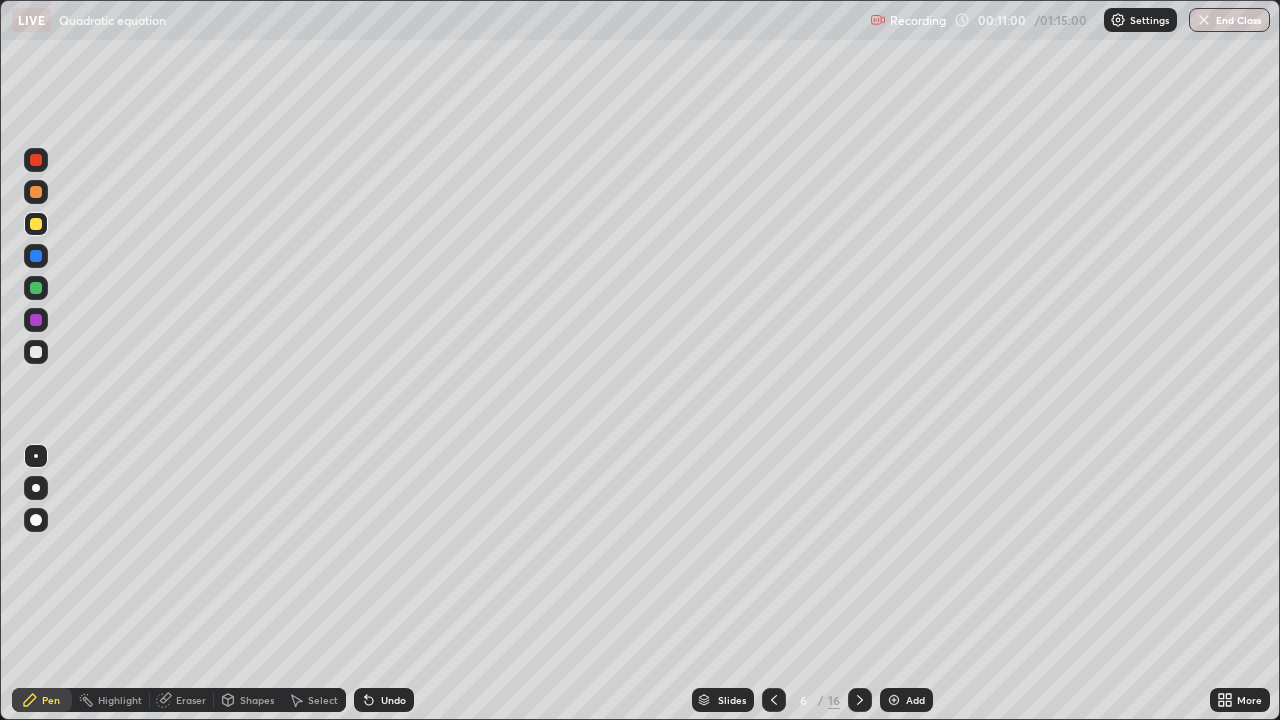 click on "Undo" at bounding box center (384, 700) 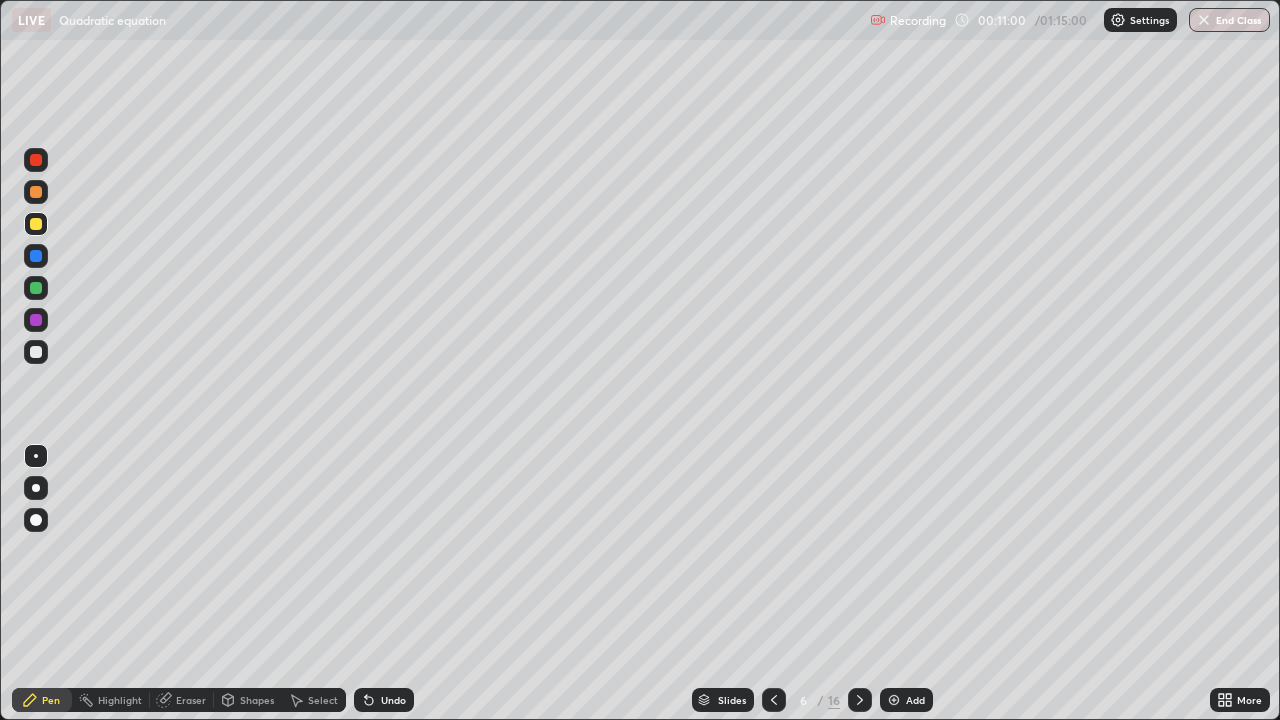 click on "Undo" at bounding box center (384, 700) 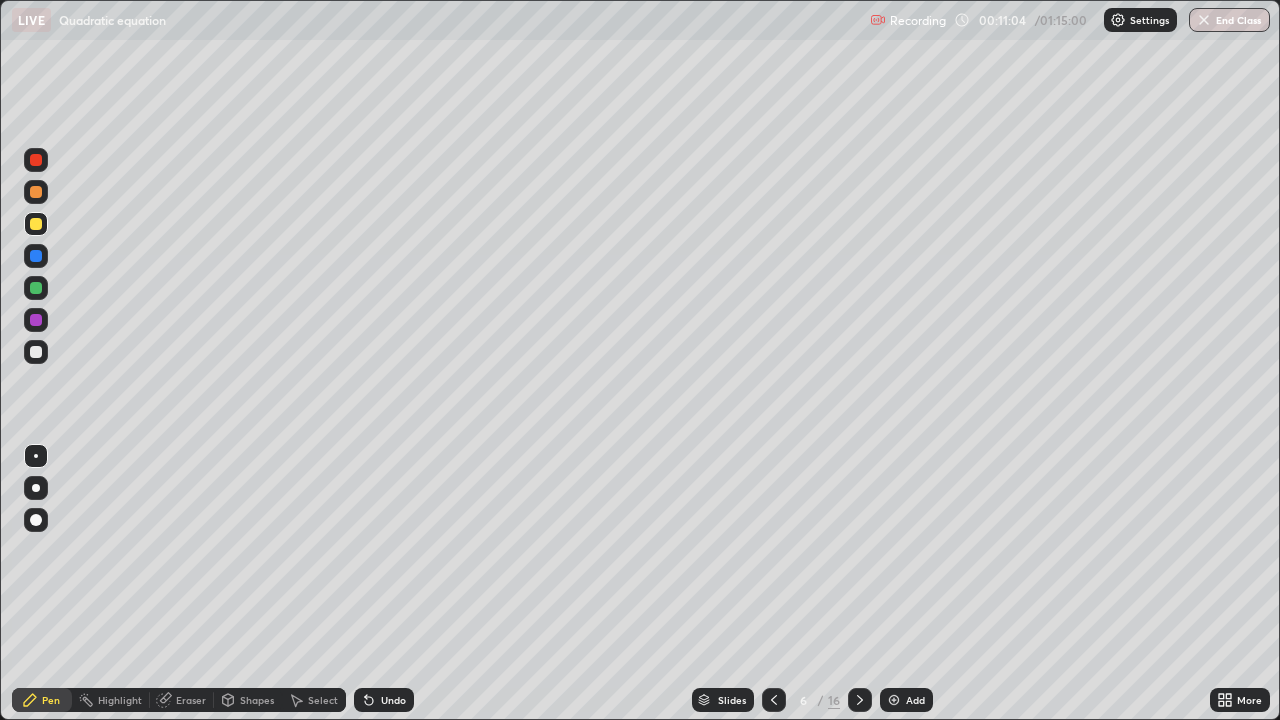 click on "Undo" at bounding box center (393, 700) 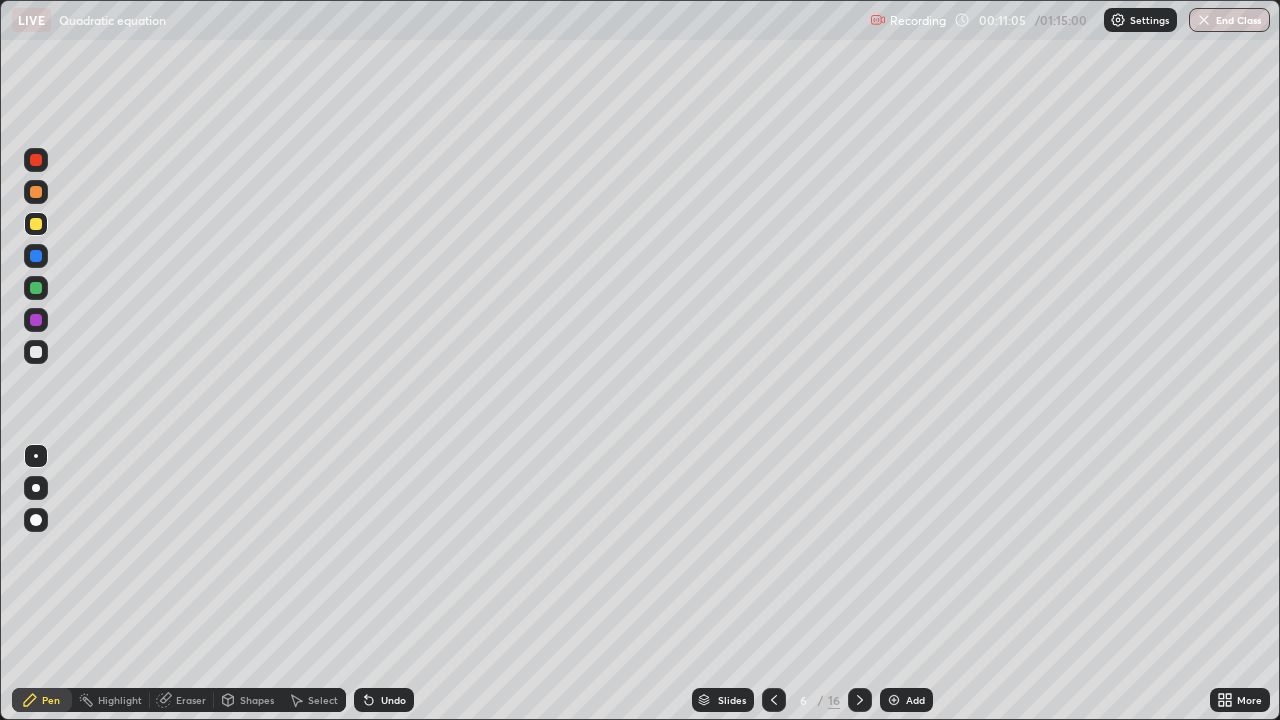 click on "Undo" at bounding box center (384, 700) 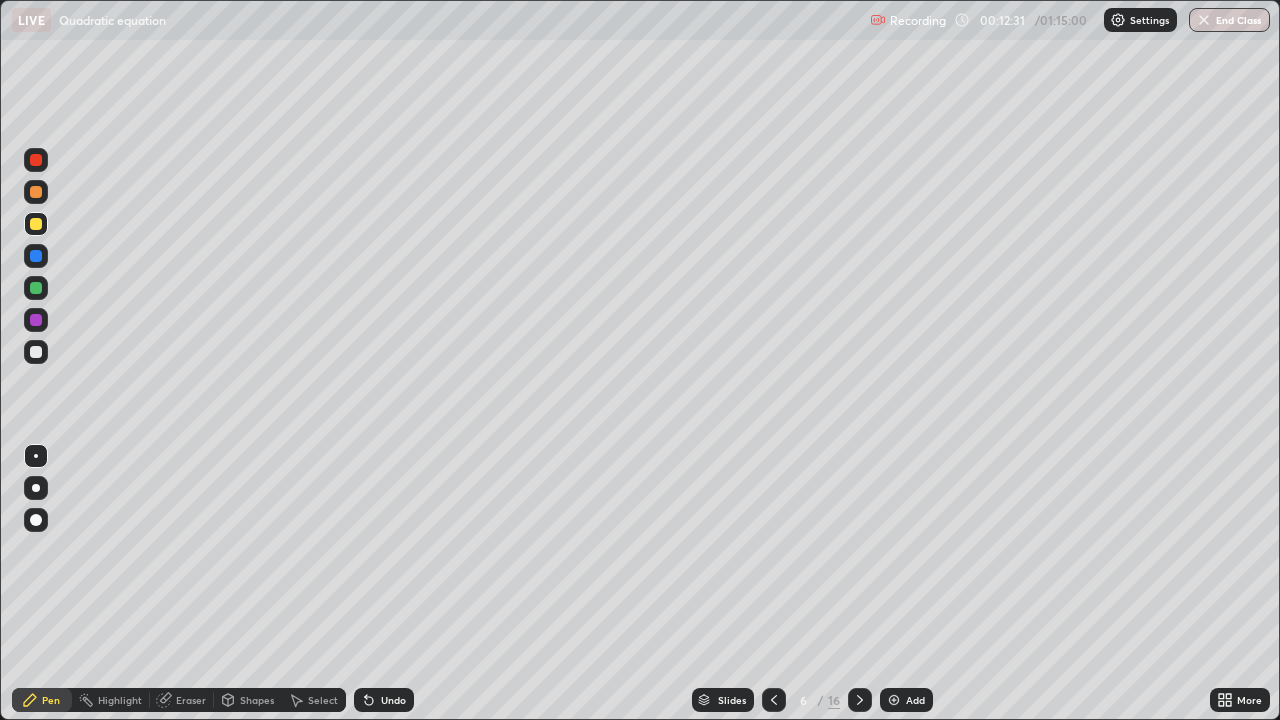 click on "Eraser" at bounding box center [191, 700] 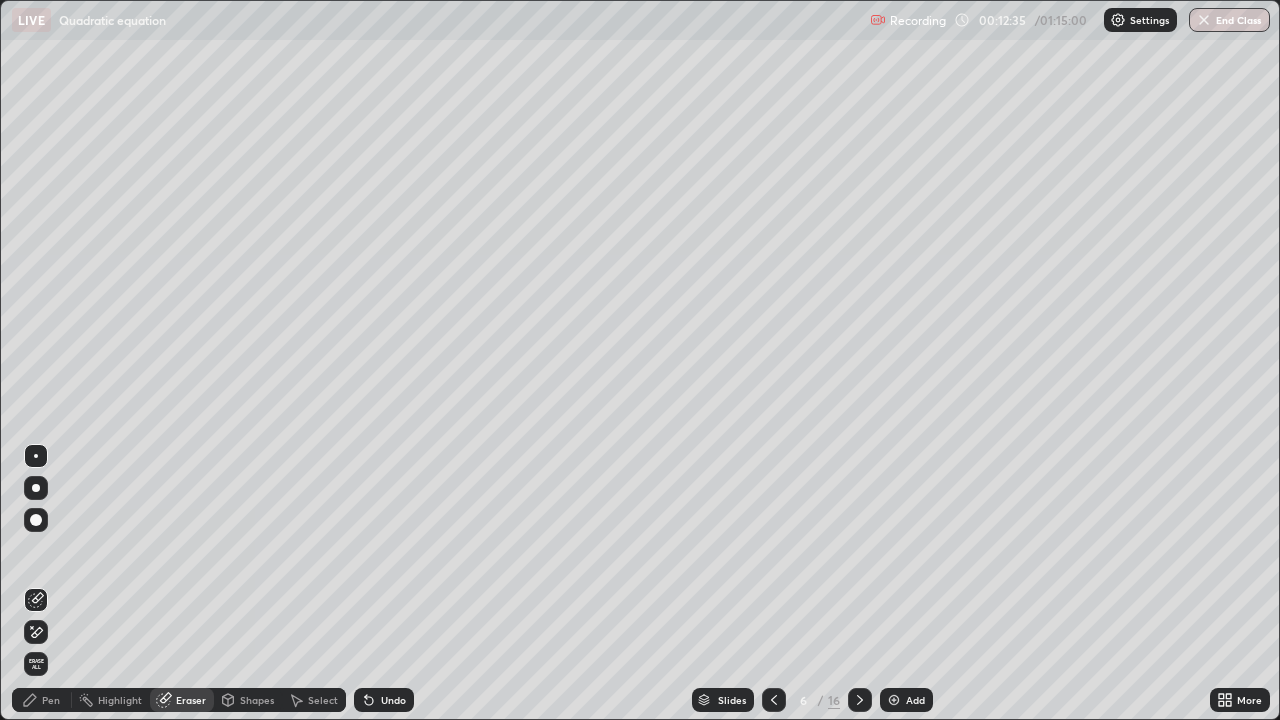 click on "Pen" at bounding box center (51, 700) 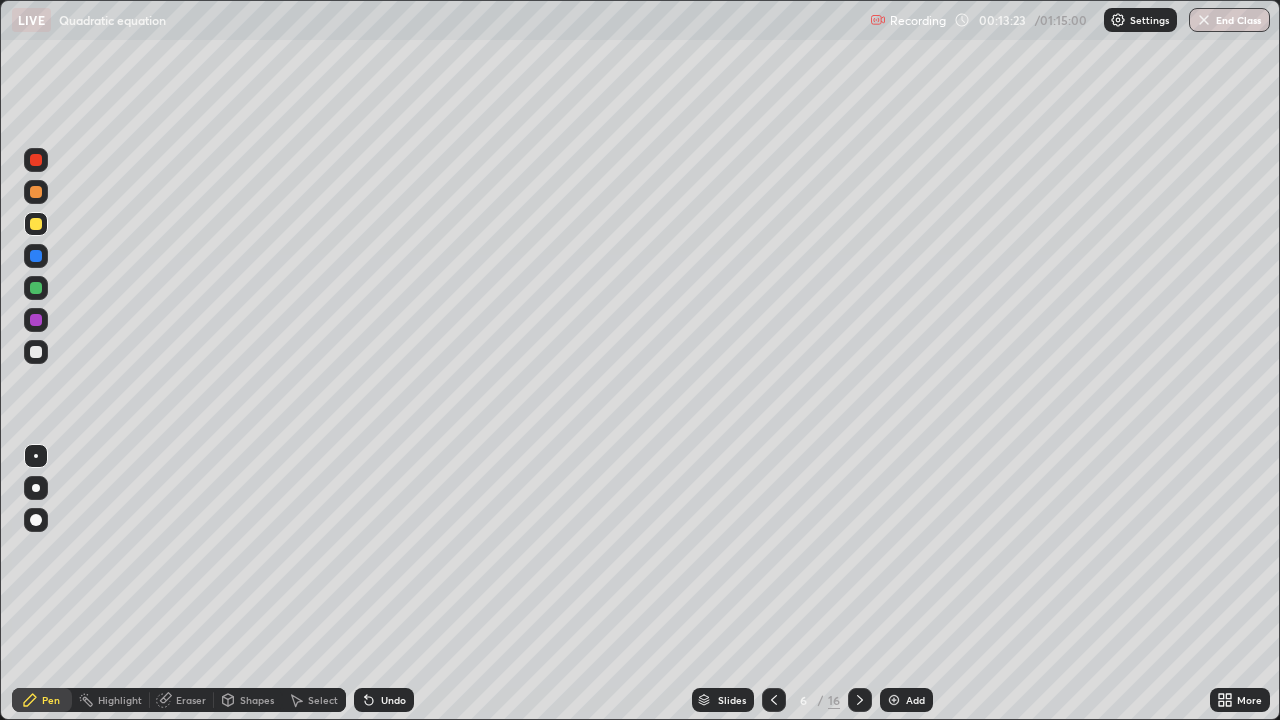 click 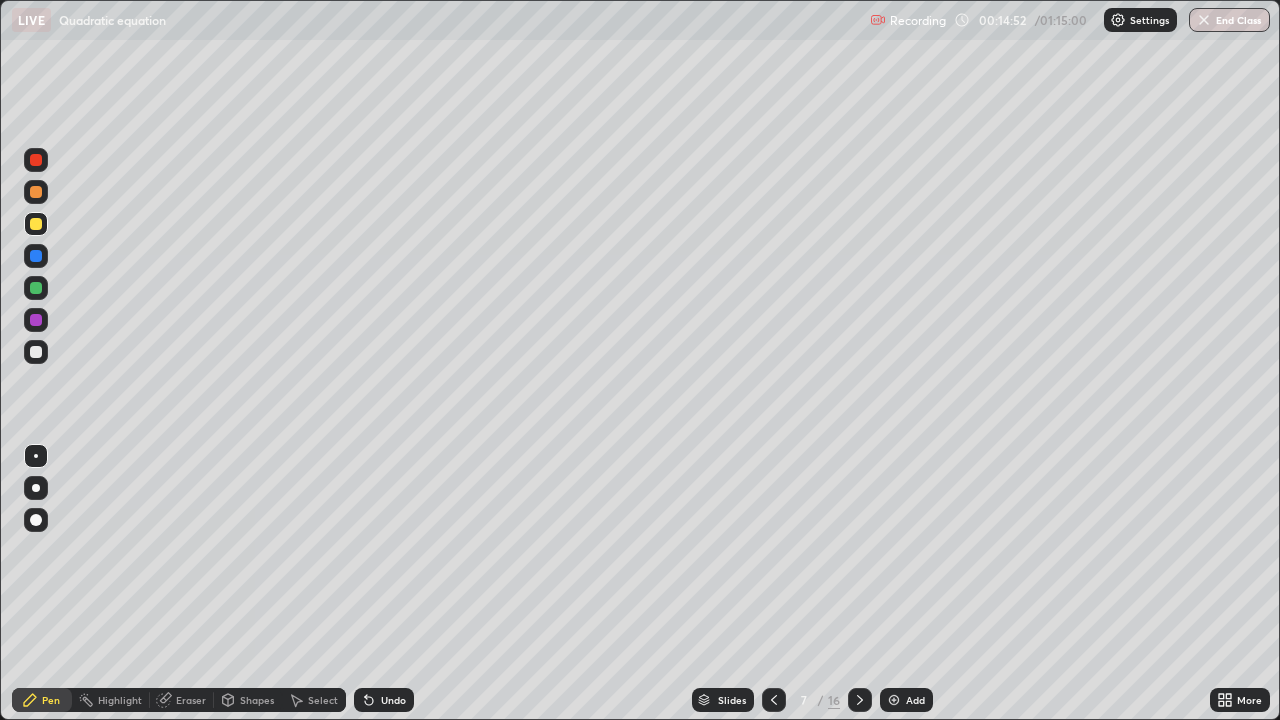 click on "Eraser" at bounding box center [182, 700] 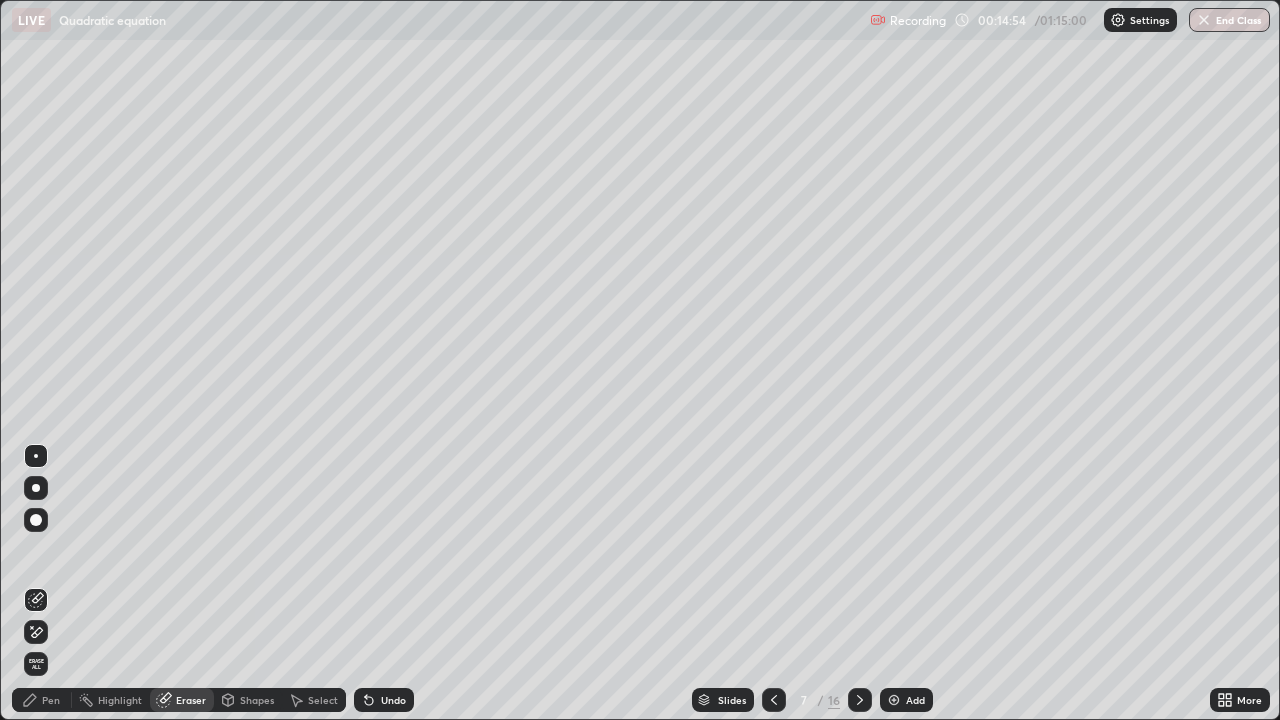 click on "Pen" at bounding box center [51, 700] 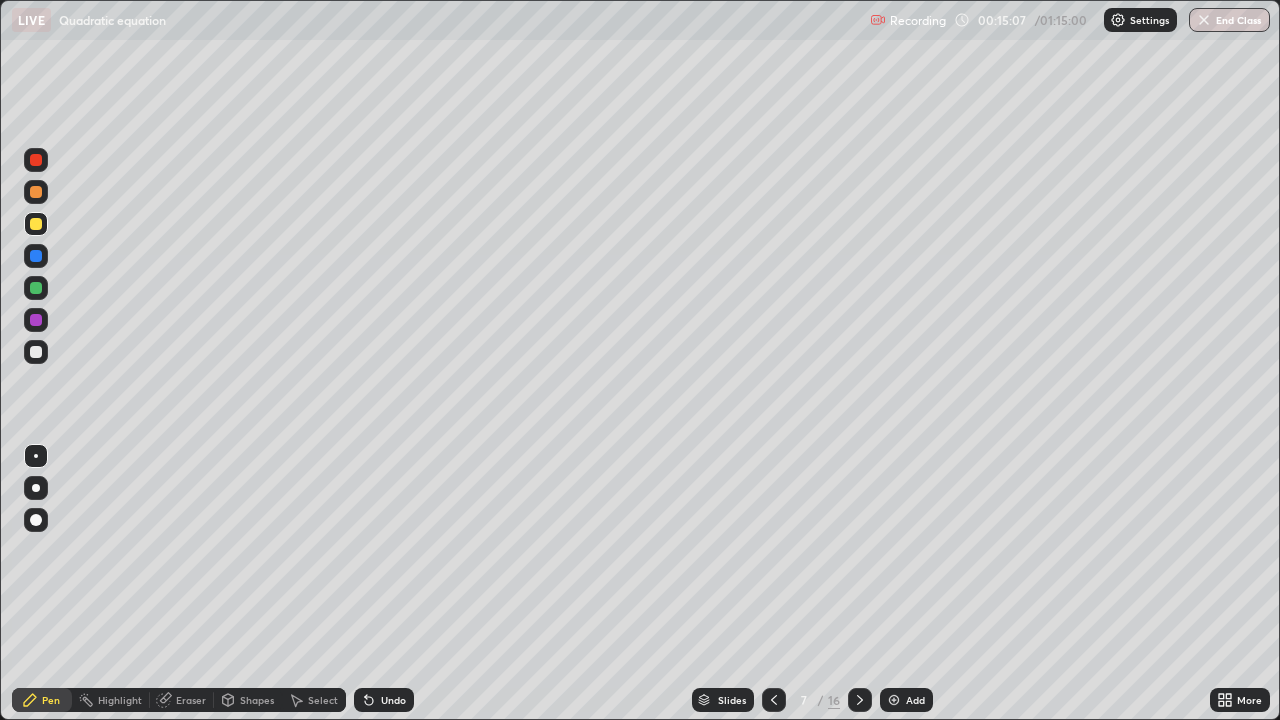 click 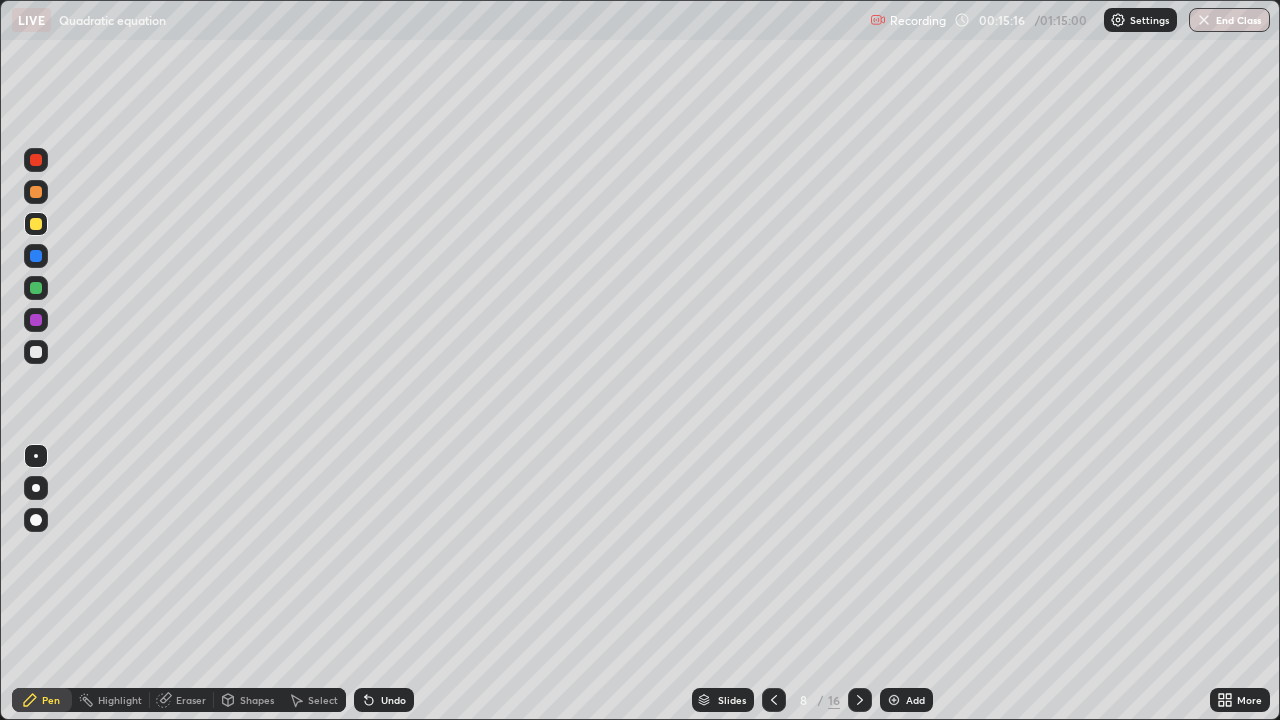 click on "Undo" at bounding box center [393, 700] 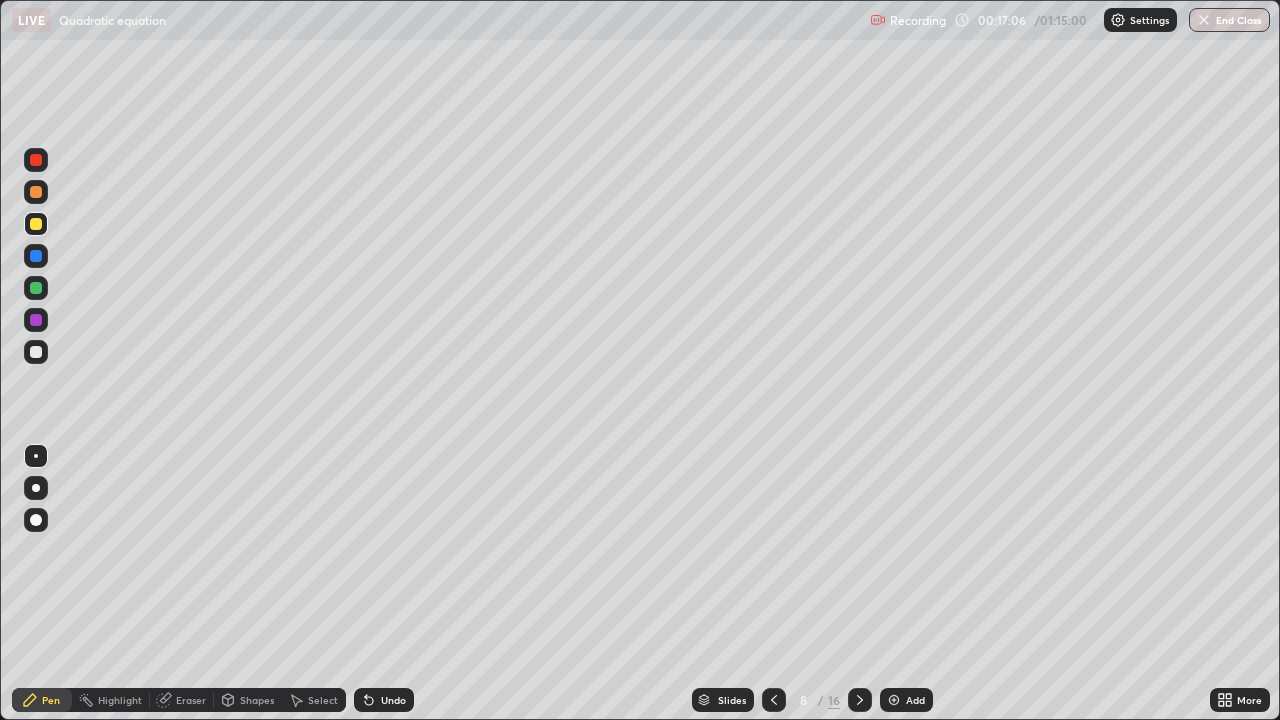click on "Eraser" at bounding box center (182, 700) 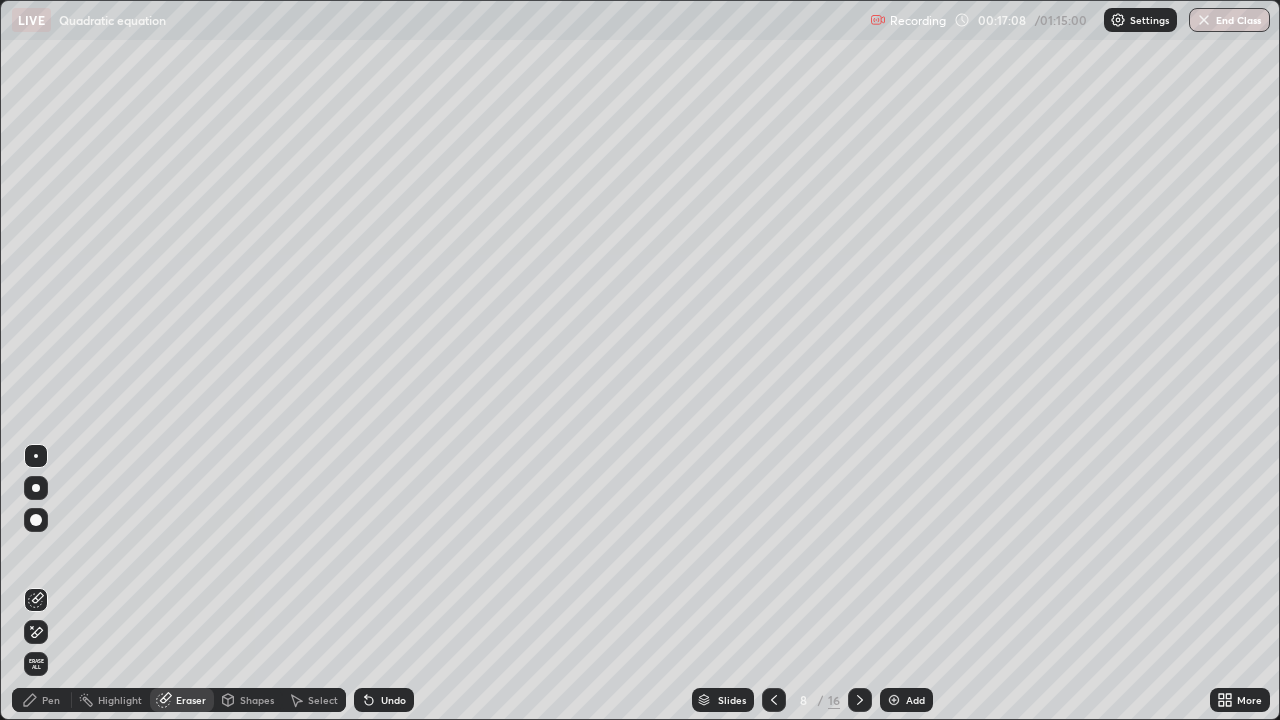 click on "Pen" at bounding box center [42, 700] 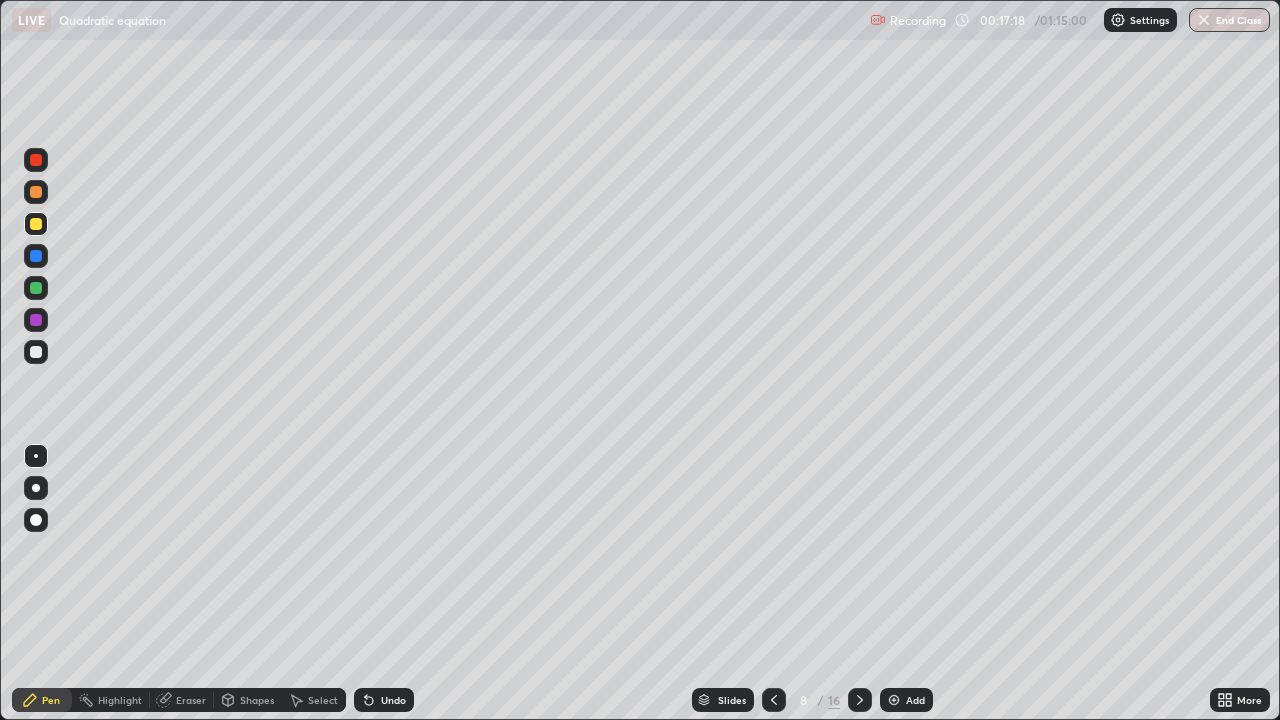 click on "Eraser" at bounding box center (191, 700) 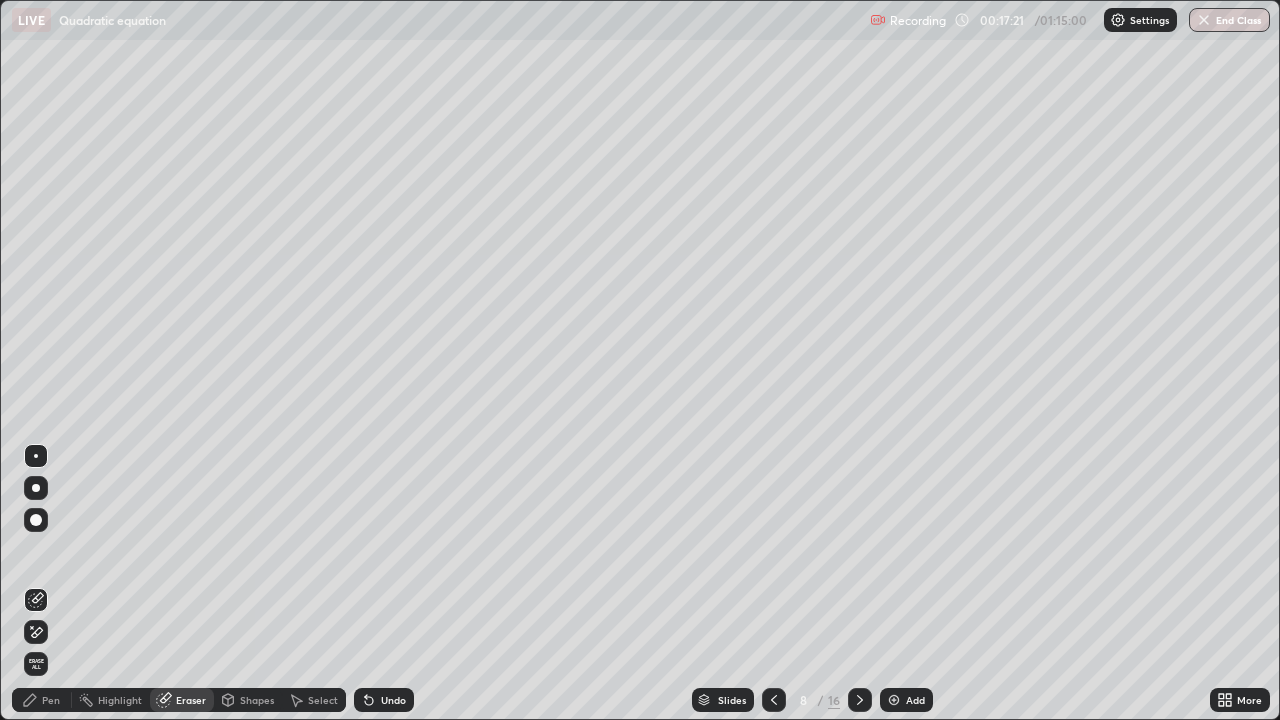 click on "Pen" at bounding box center (42, 700) 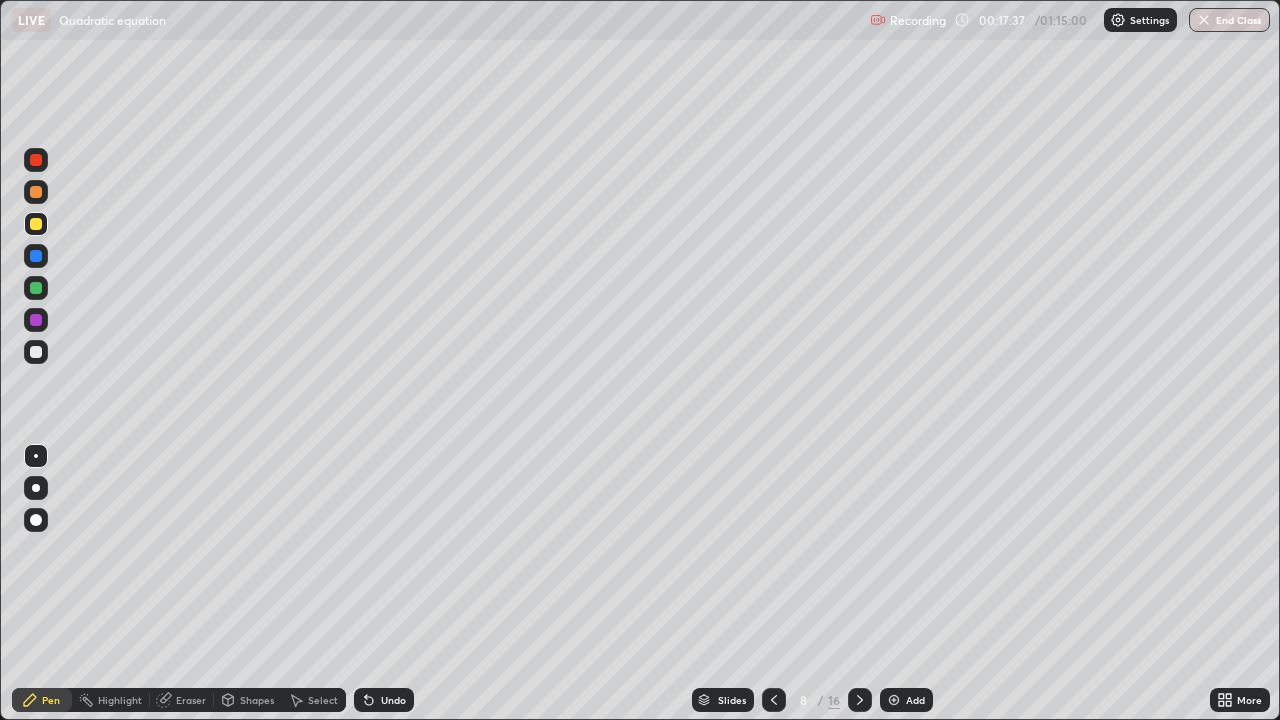 click on "Eraser" at bounding box center [191, 700] 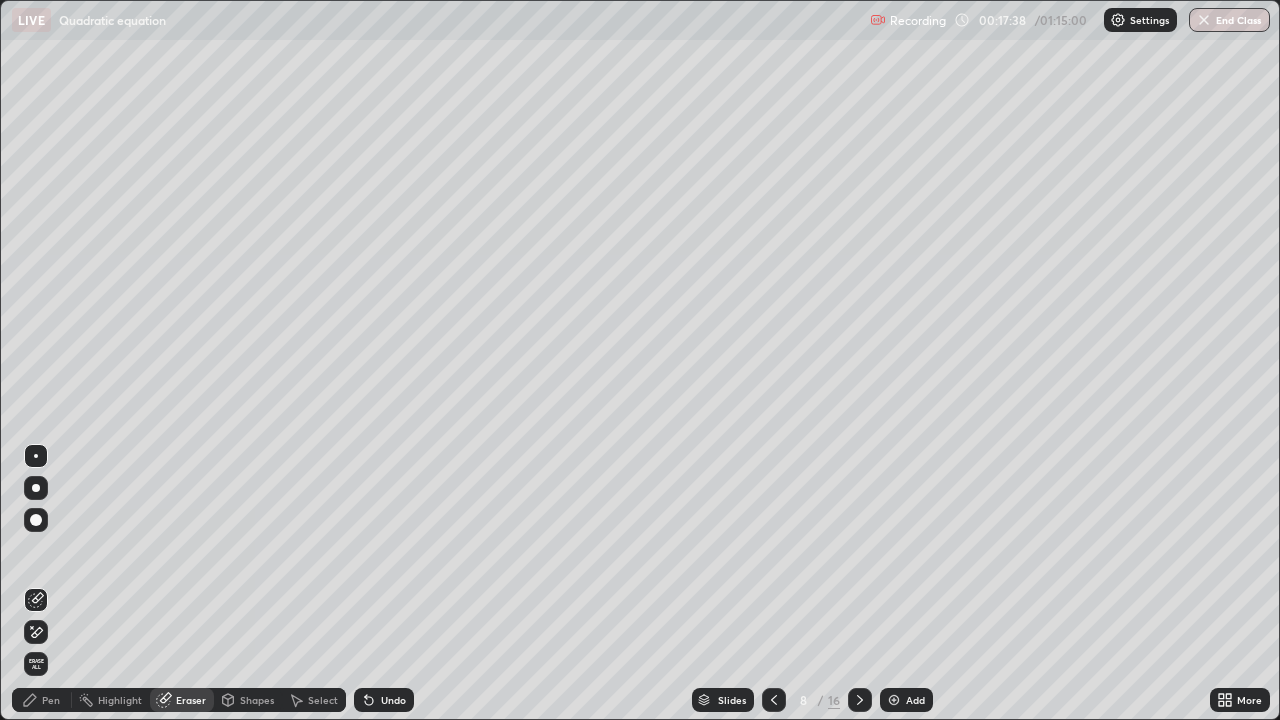 click on "Pen" at bounding box center (42, 700) 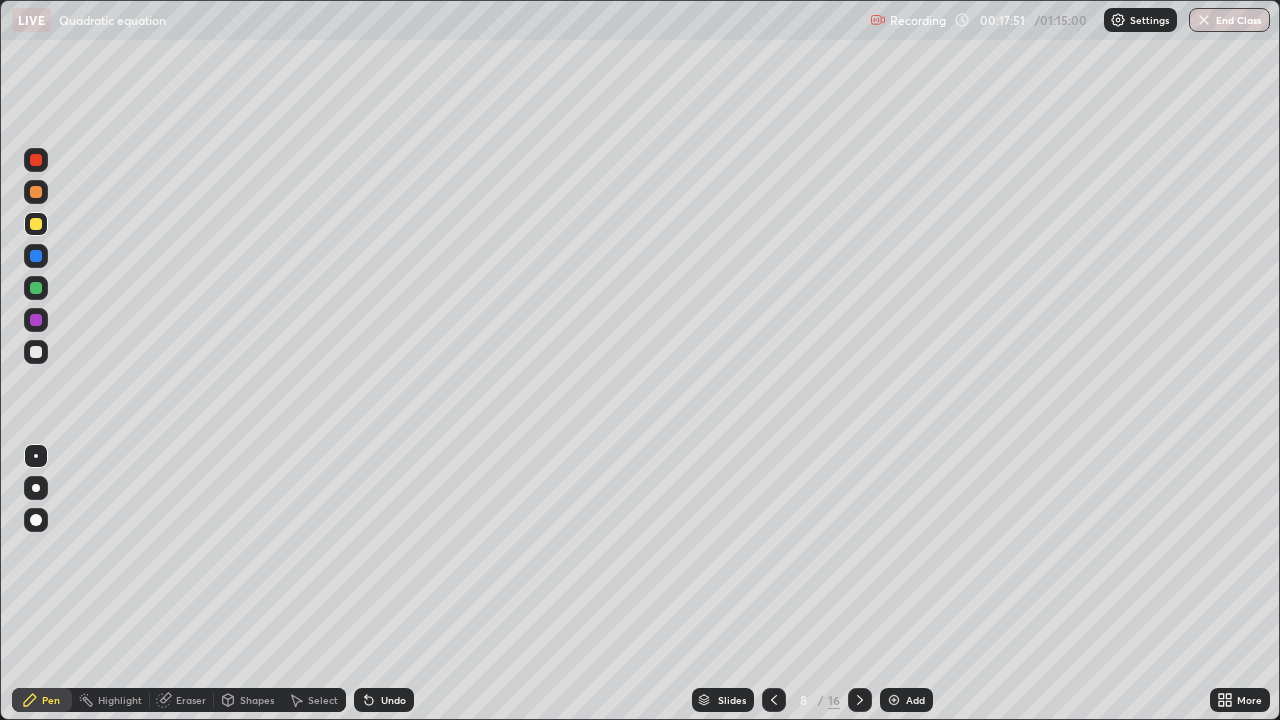 click 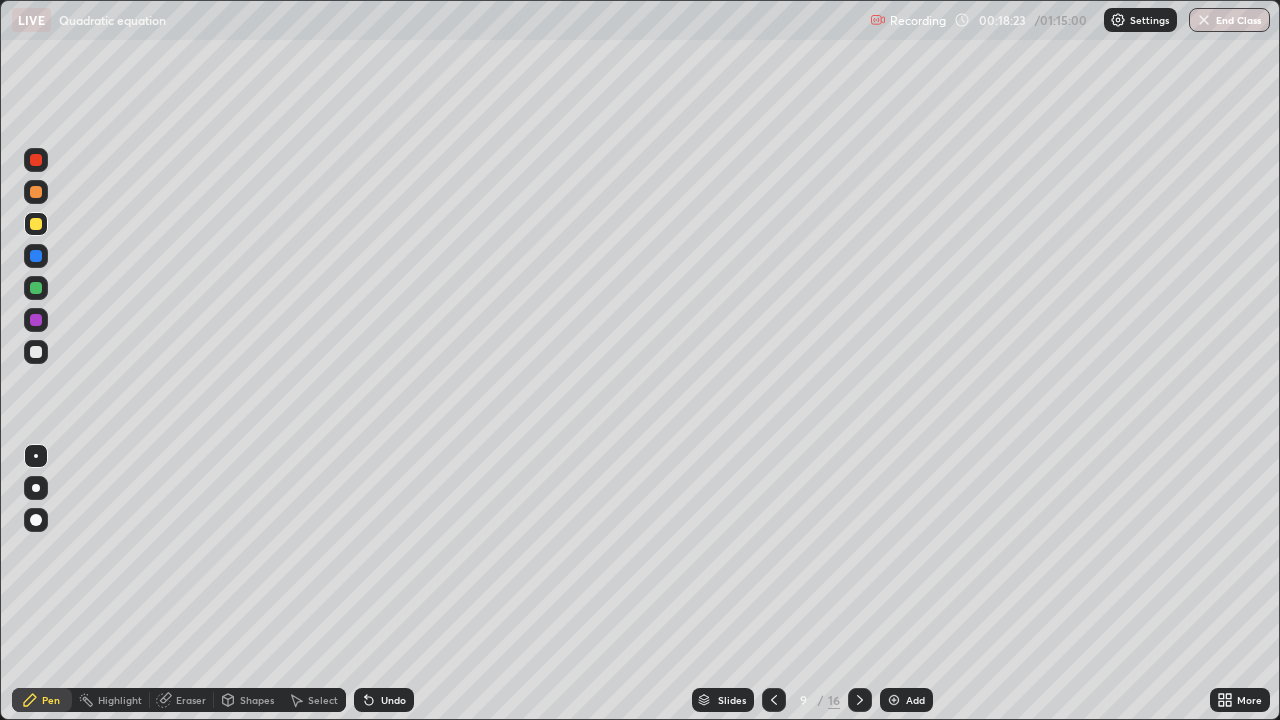 click on "Undo" at bounding box center [384, 700] 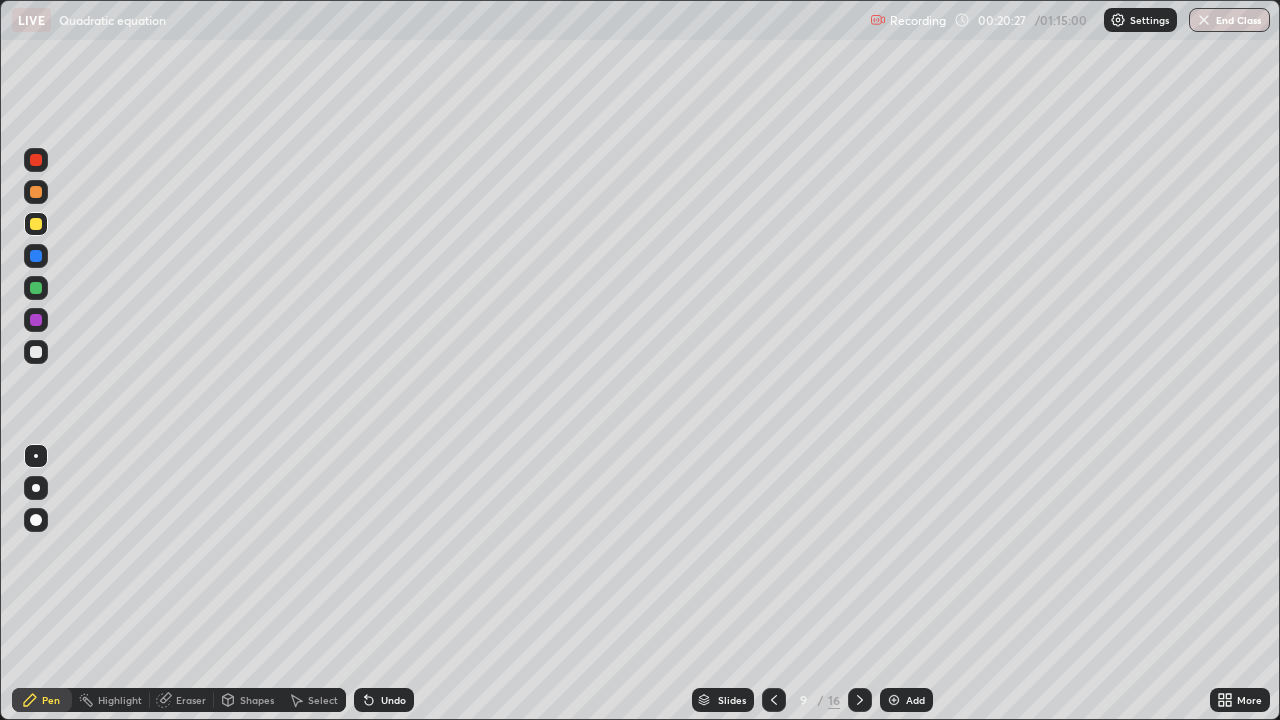 click on "Eraser" at bounding box center [191, 700] 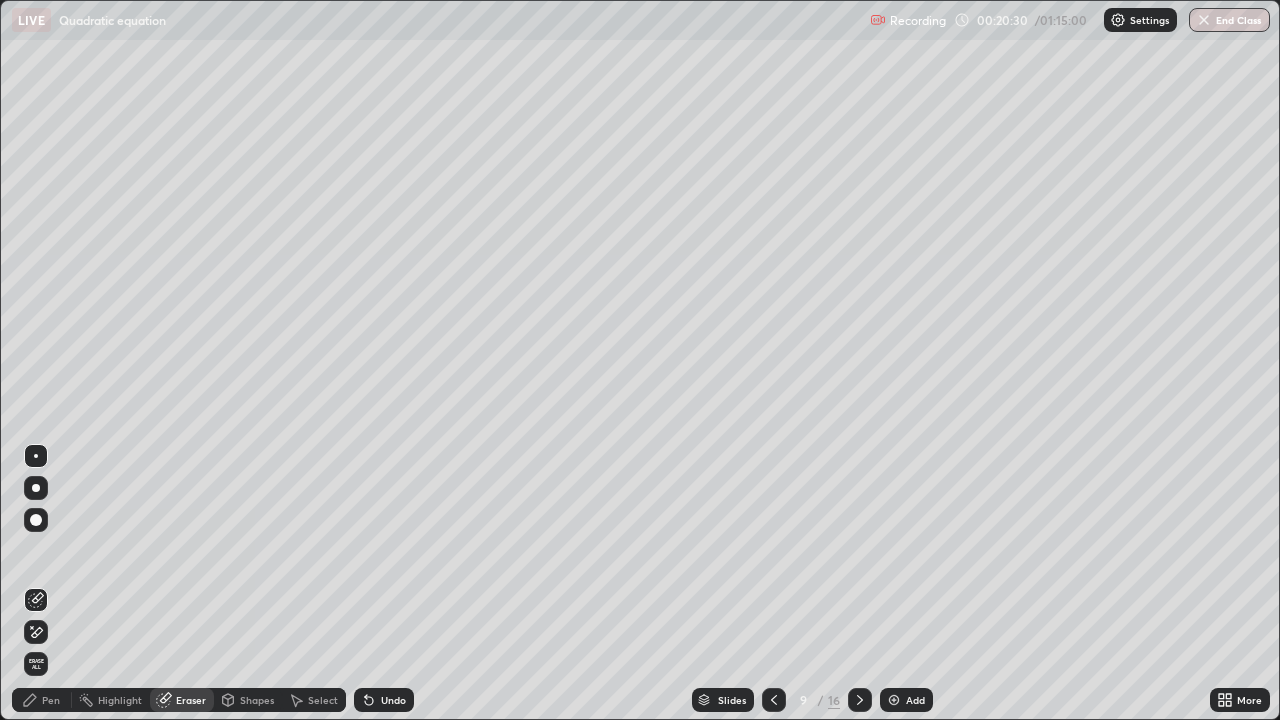 click on "Pen" at bounding box center [42, 700] 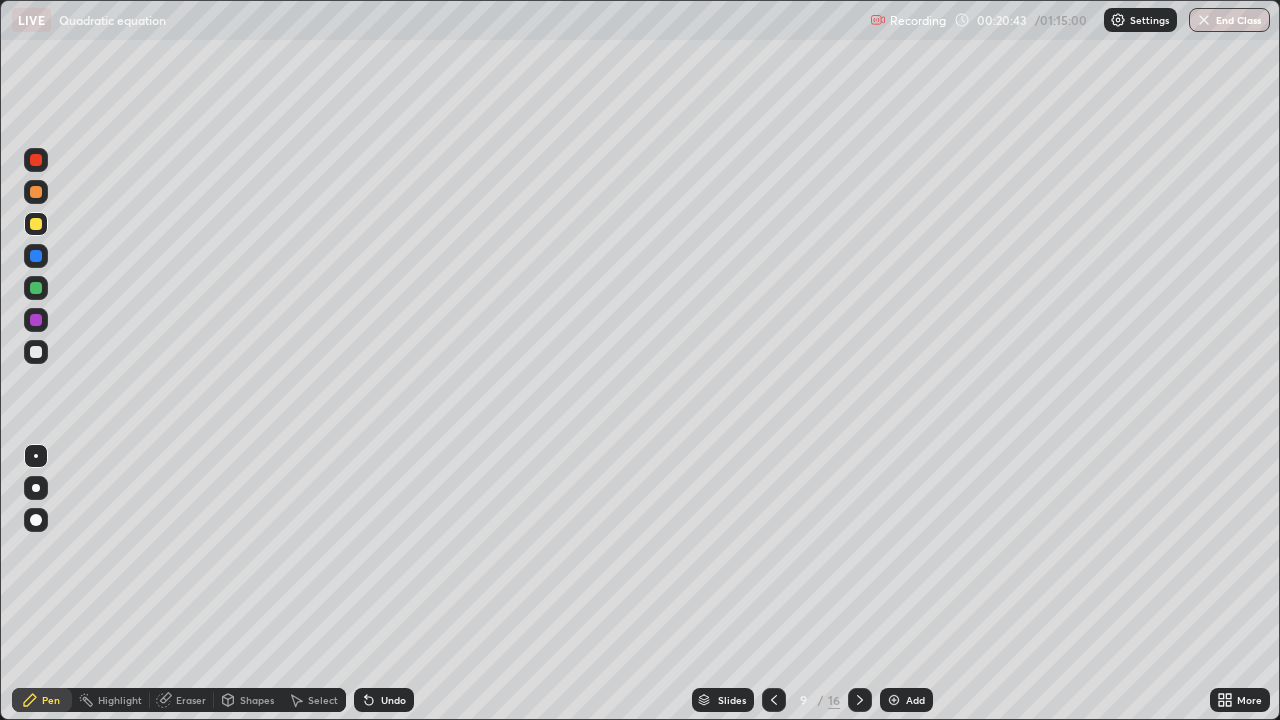 click 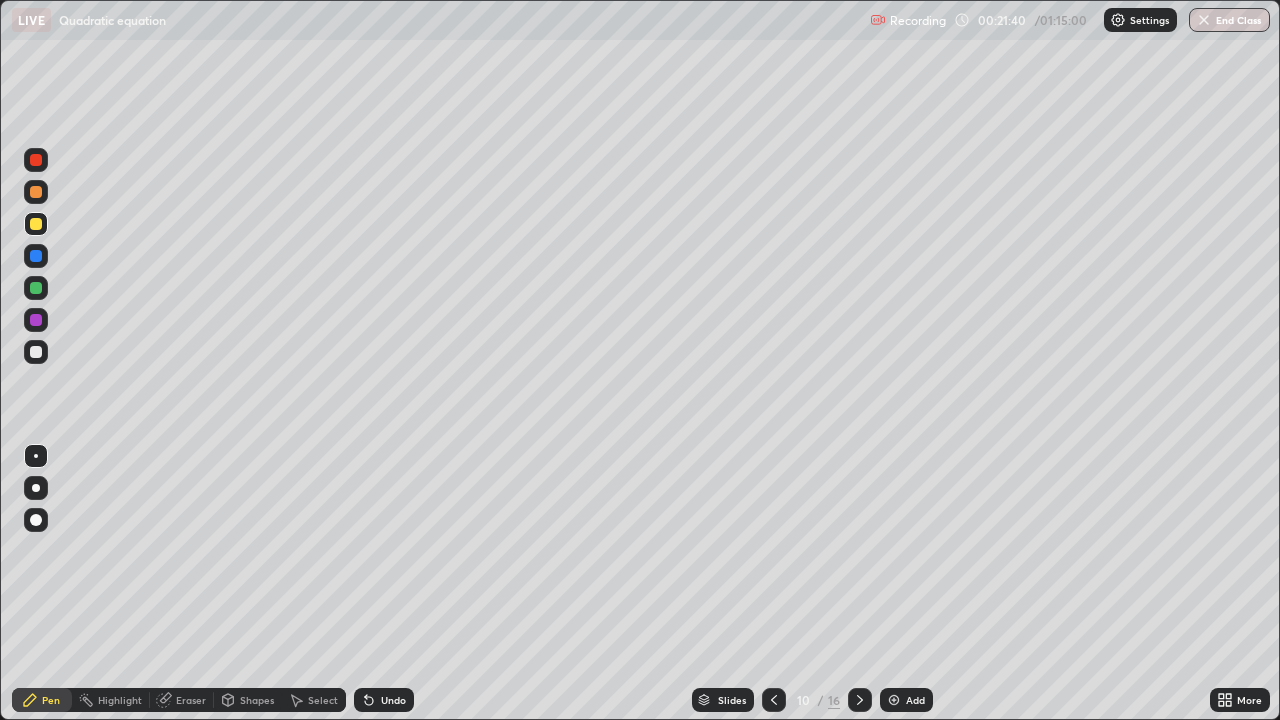 click on "Undo" at bounding box center [384, 700] 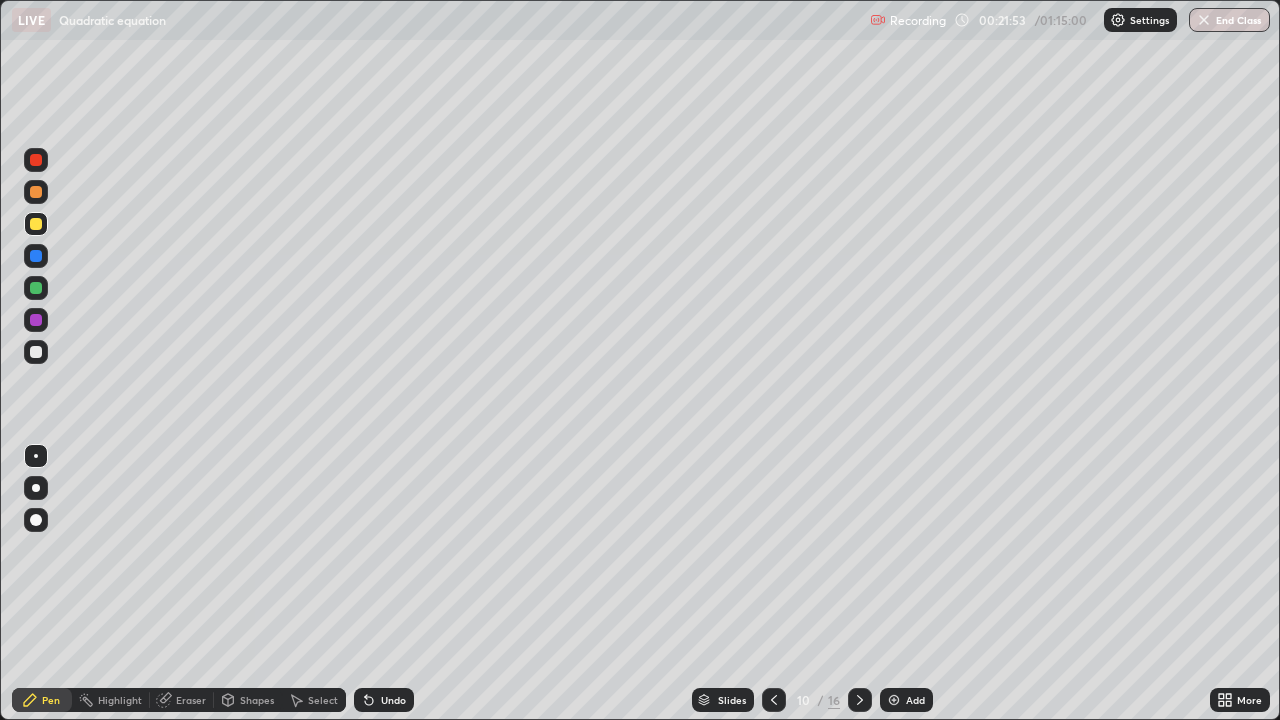 click on "Undo" at bounding box center (393, 700) 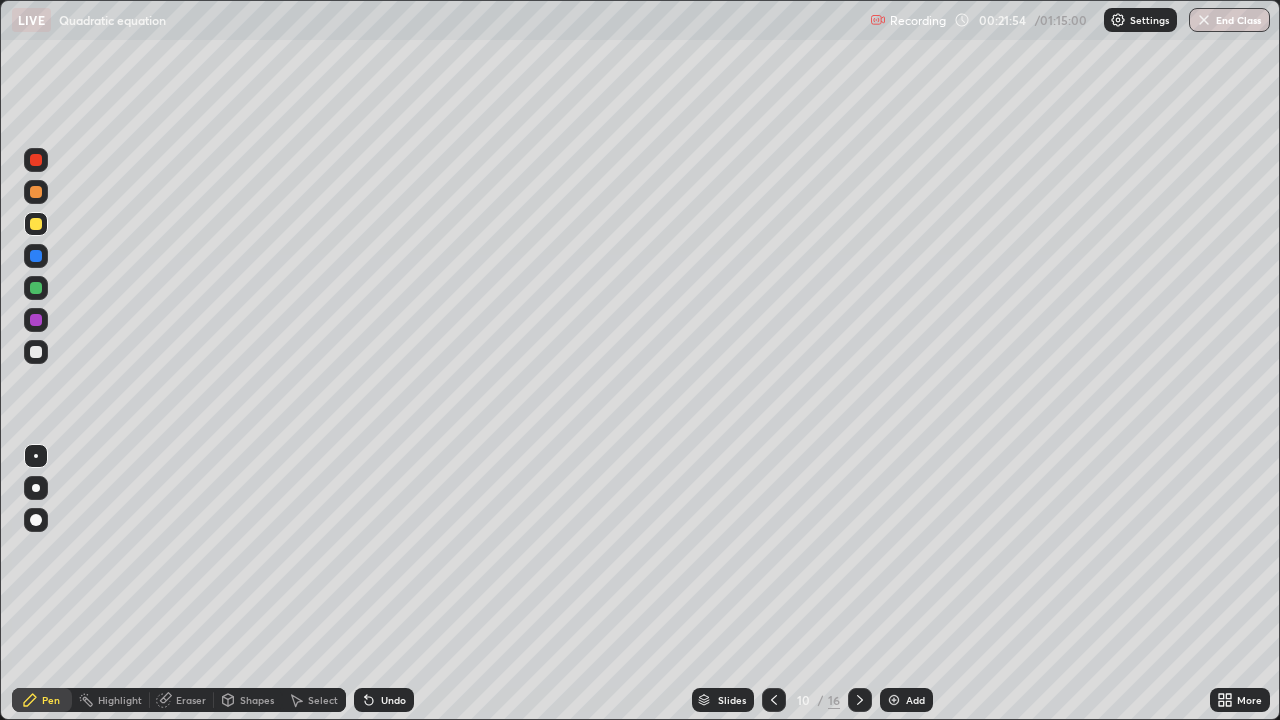 click on "Undo" at bounding box center [393, 700] 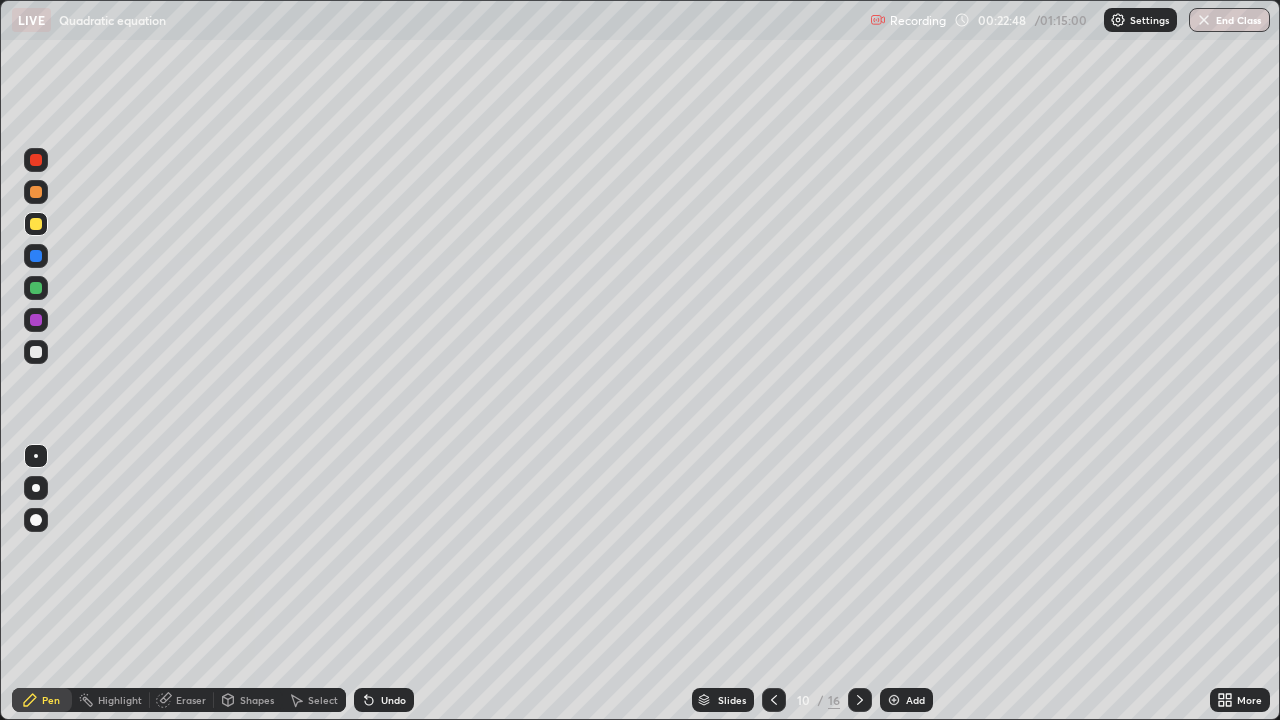 click 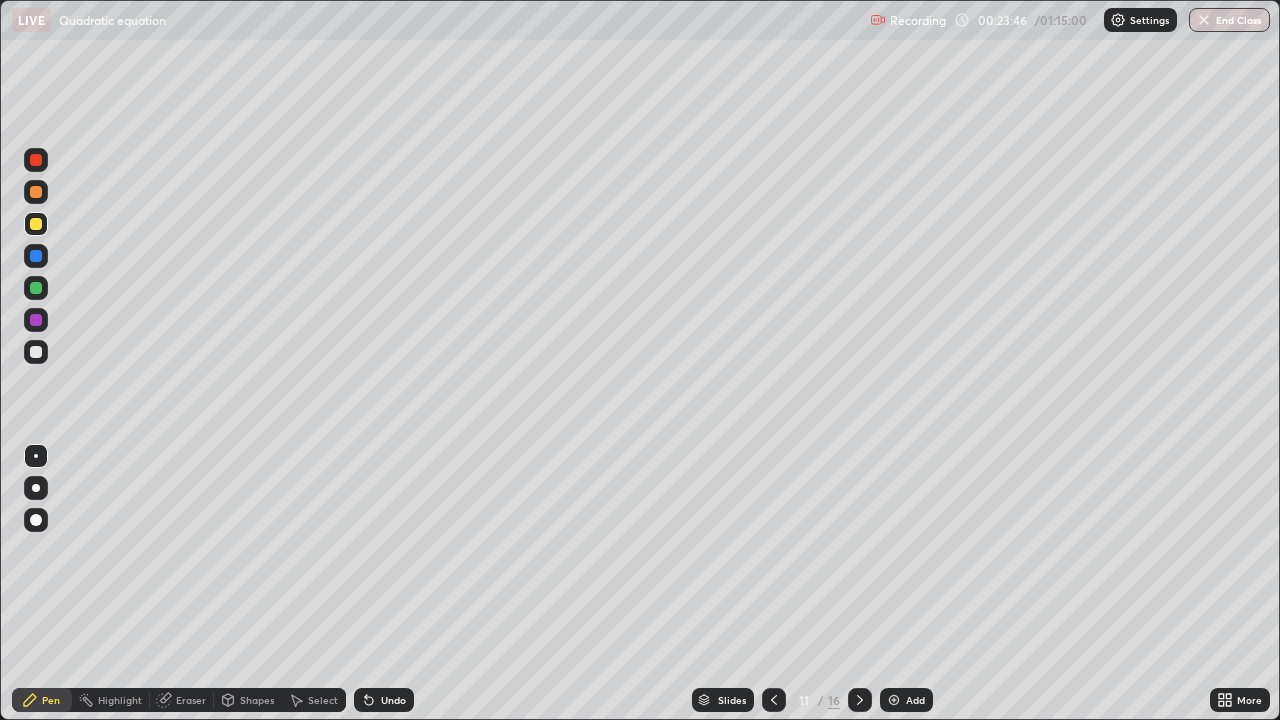 click on "Undo" at bounding box center [384, 700] 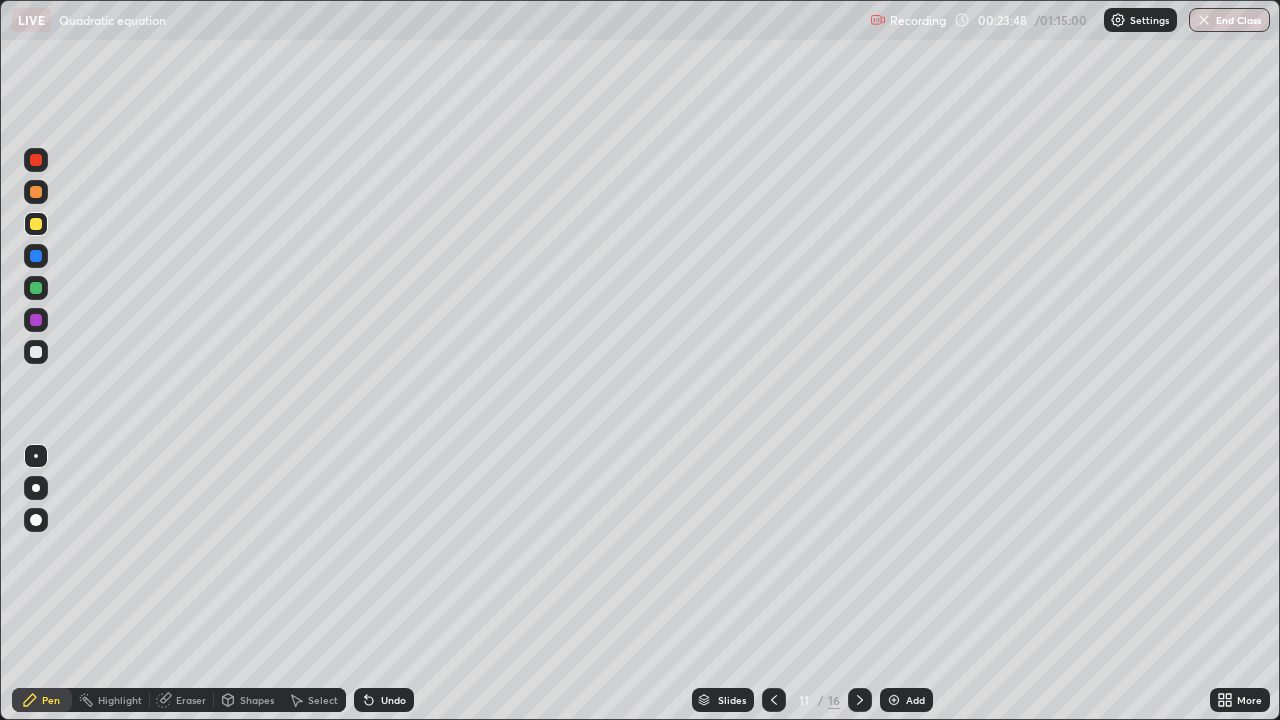click on "Undo" at bounding box center [384, 700] 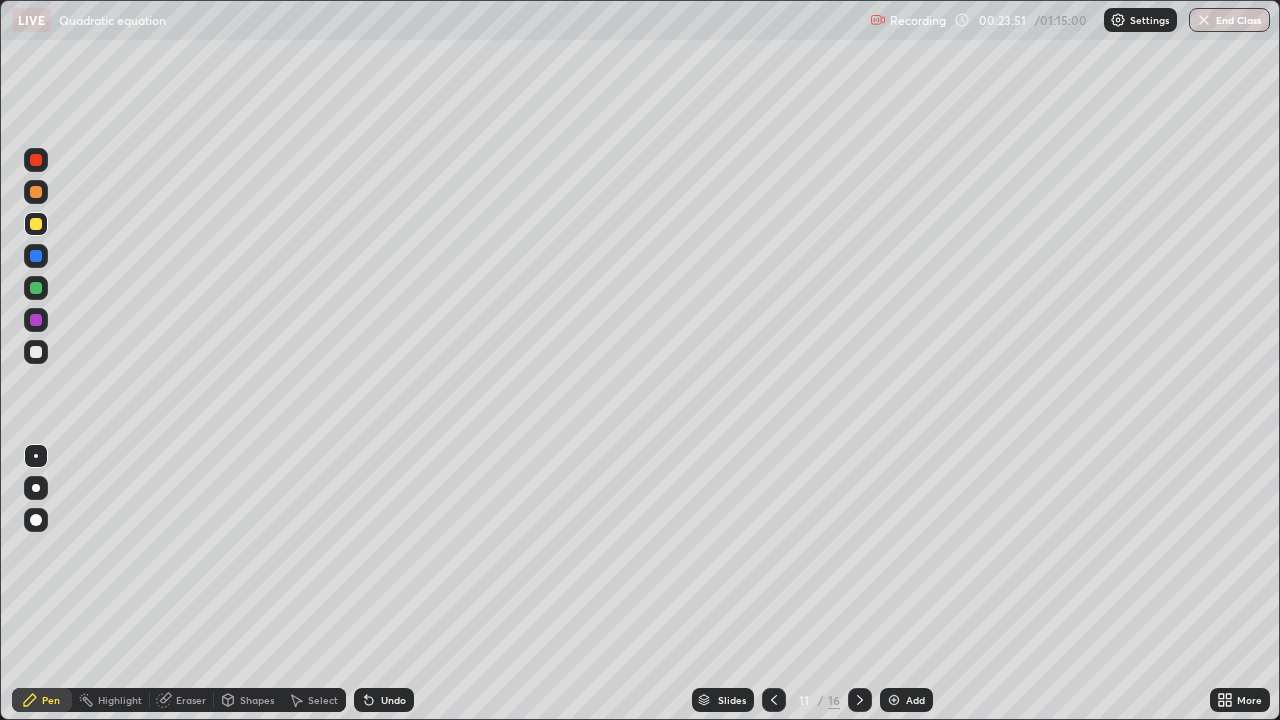 click on "Undo" at bounding box center [384, 700] 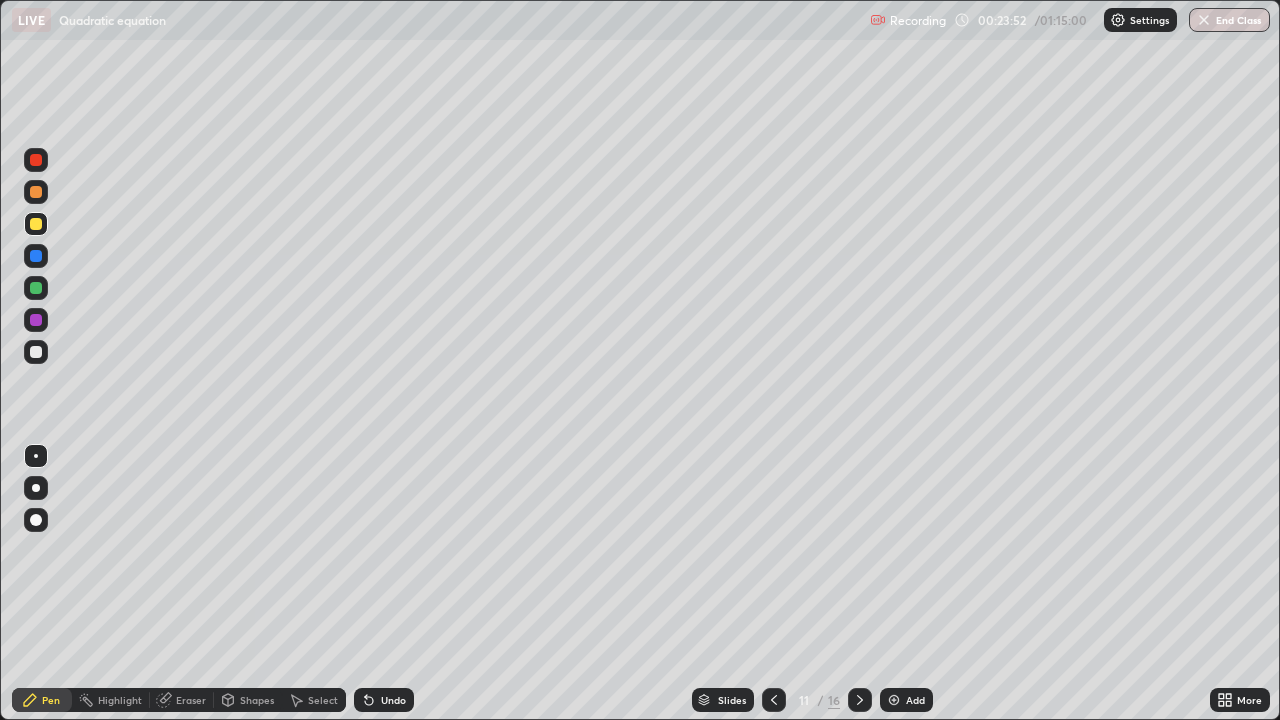 click on "Undo" at bounding box center (393, 700) 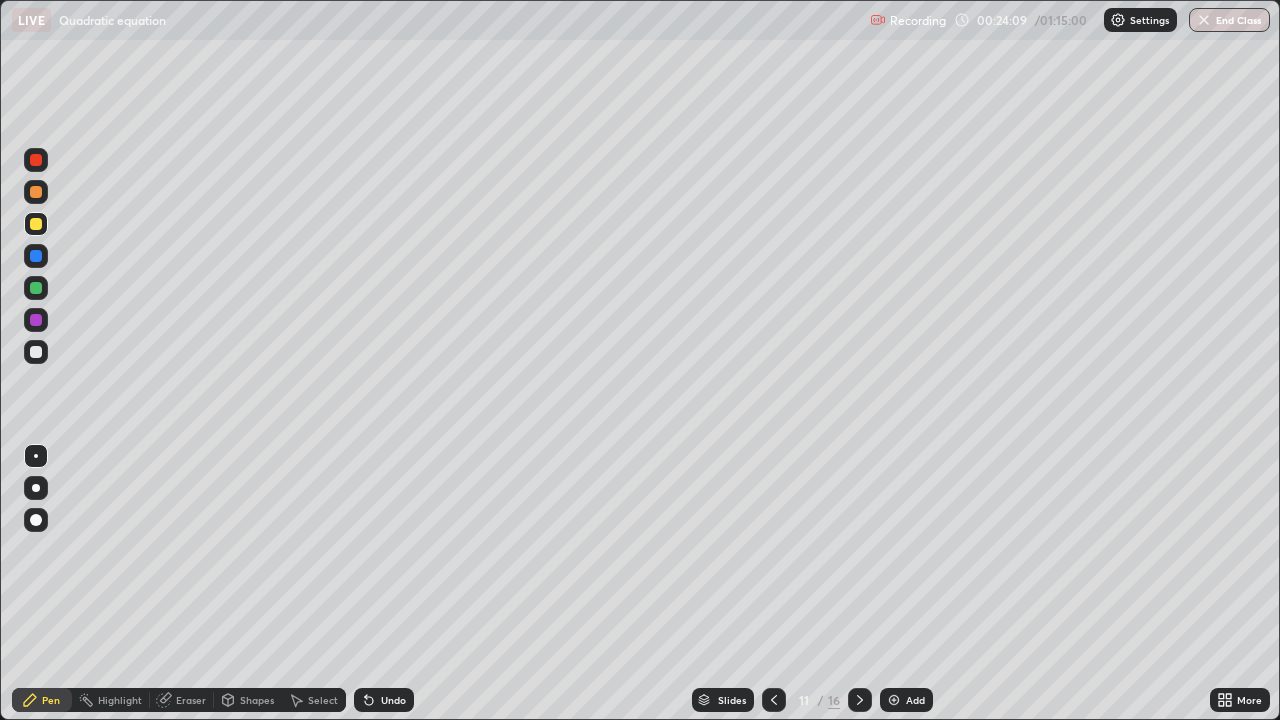 click on "Undo" at bounding box center (393, 700) 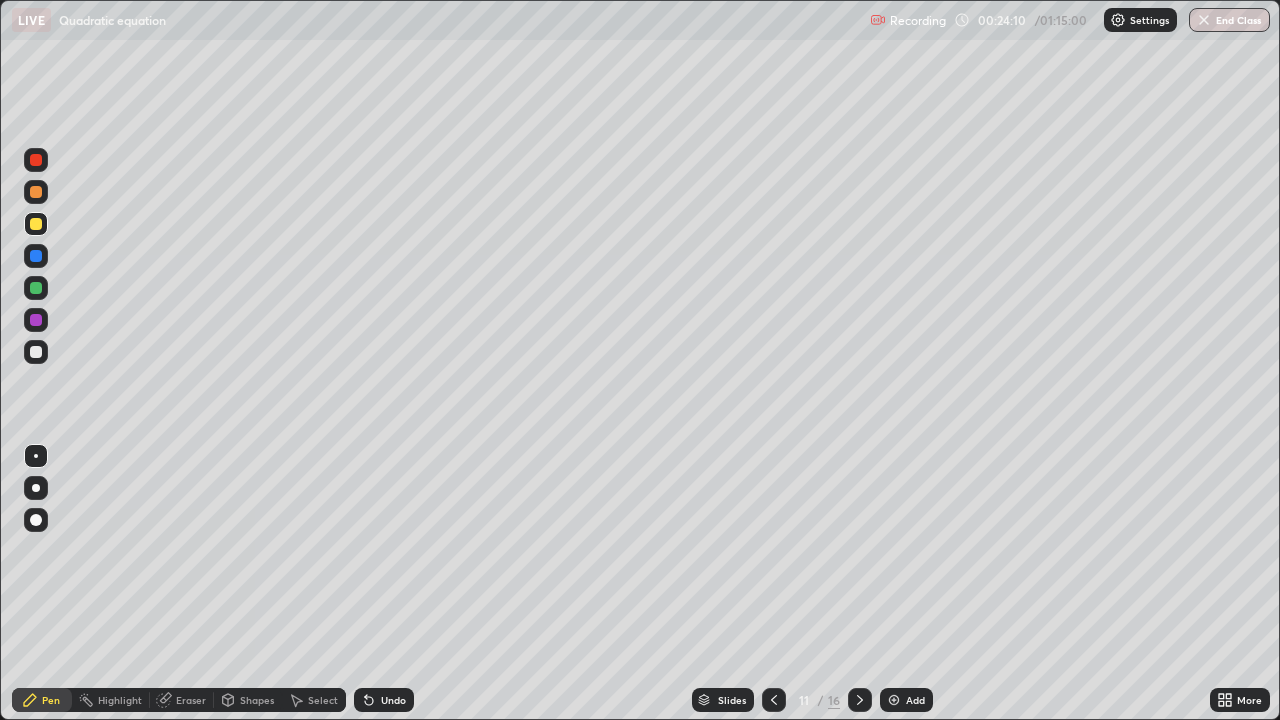 click on "Undo" at bounding box center (384, 700) 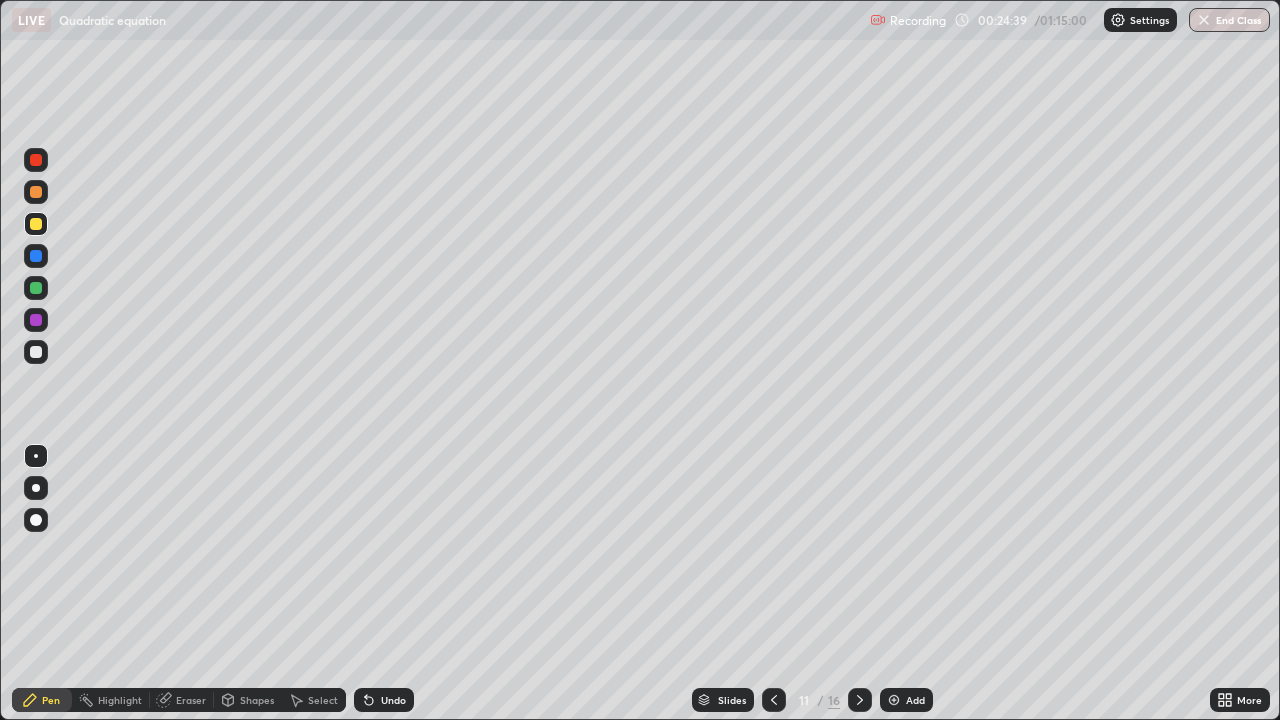 click on "Eraser" at bounding box center [191, 700] 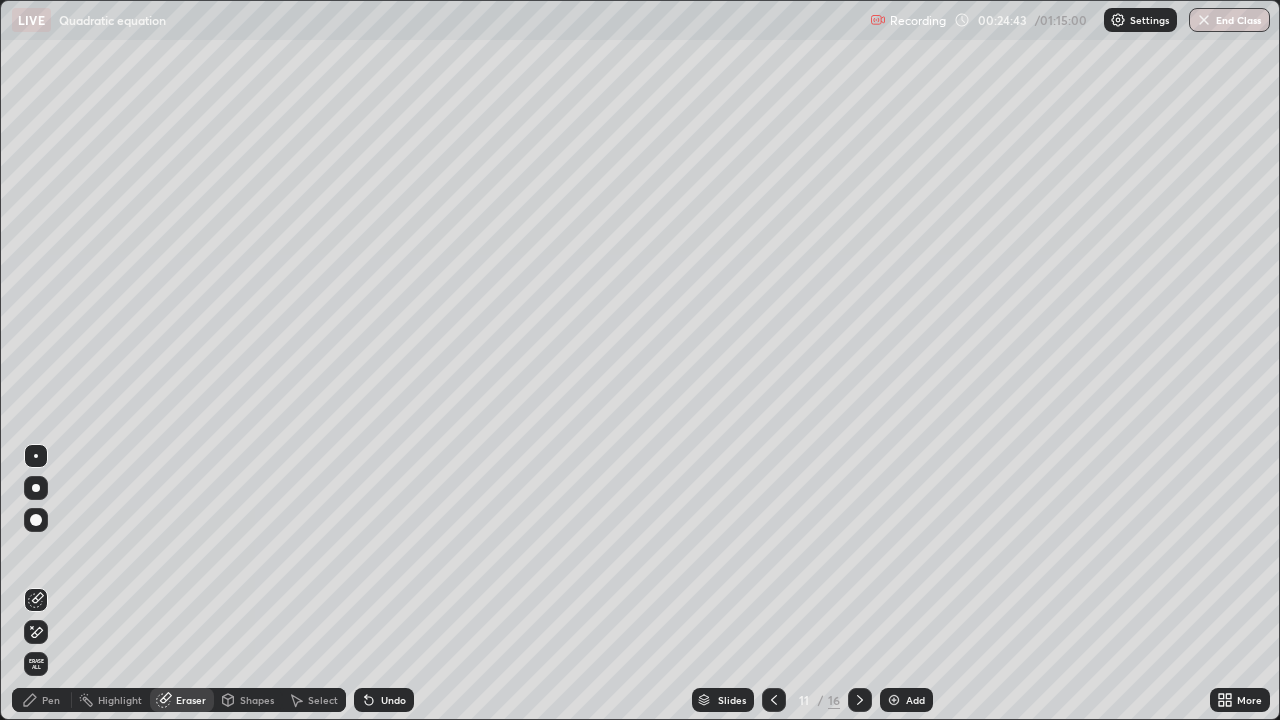 click on "Pen" at bounding box center (51, 700) 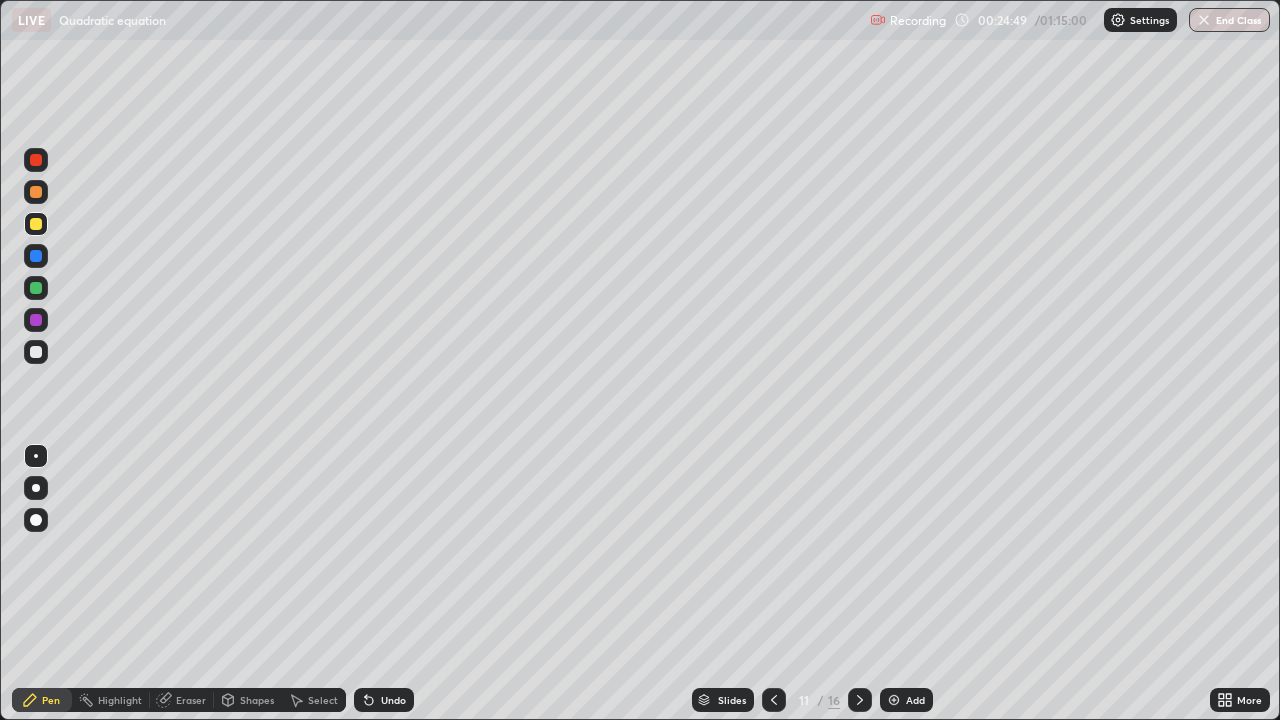 click on "Eraser" at bounding box center [182, 700] 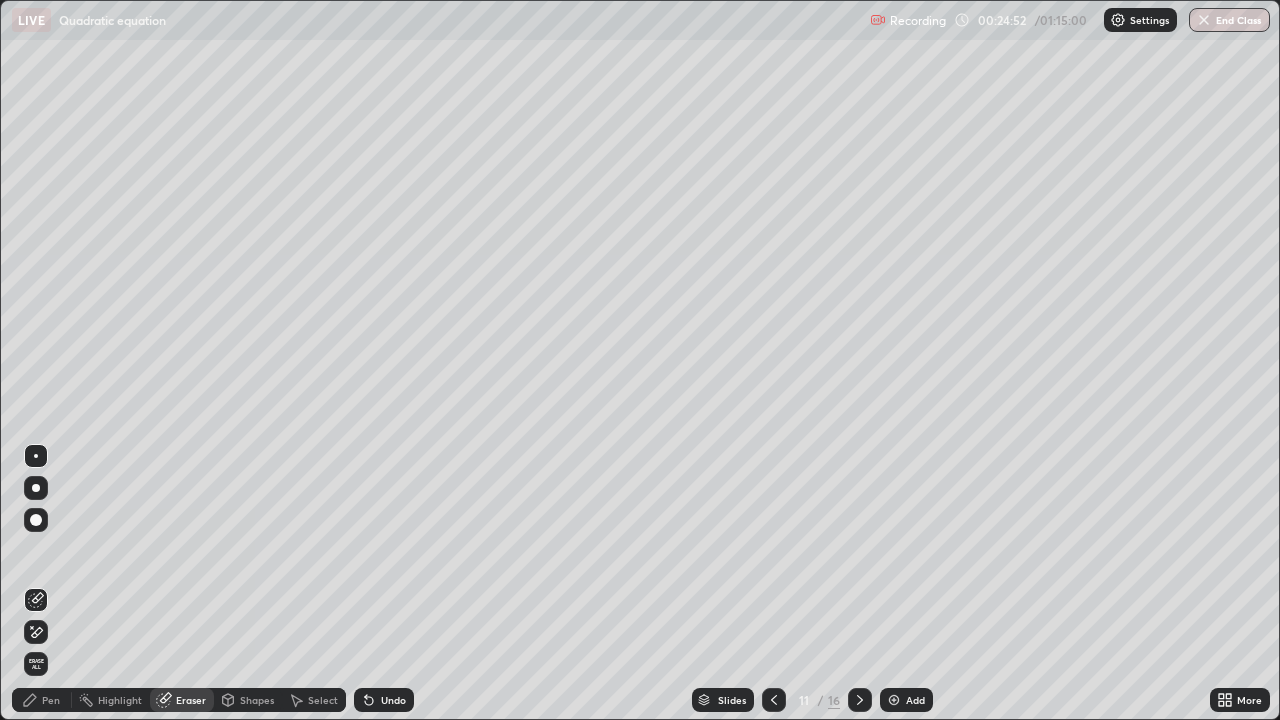 click on "Pen" at bounding box center [42, 700] 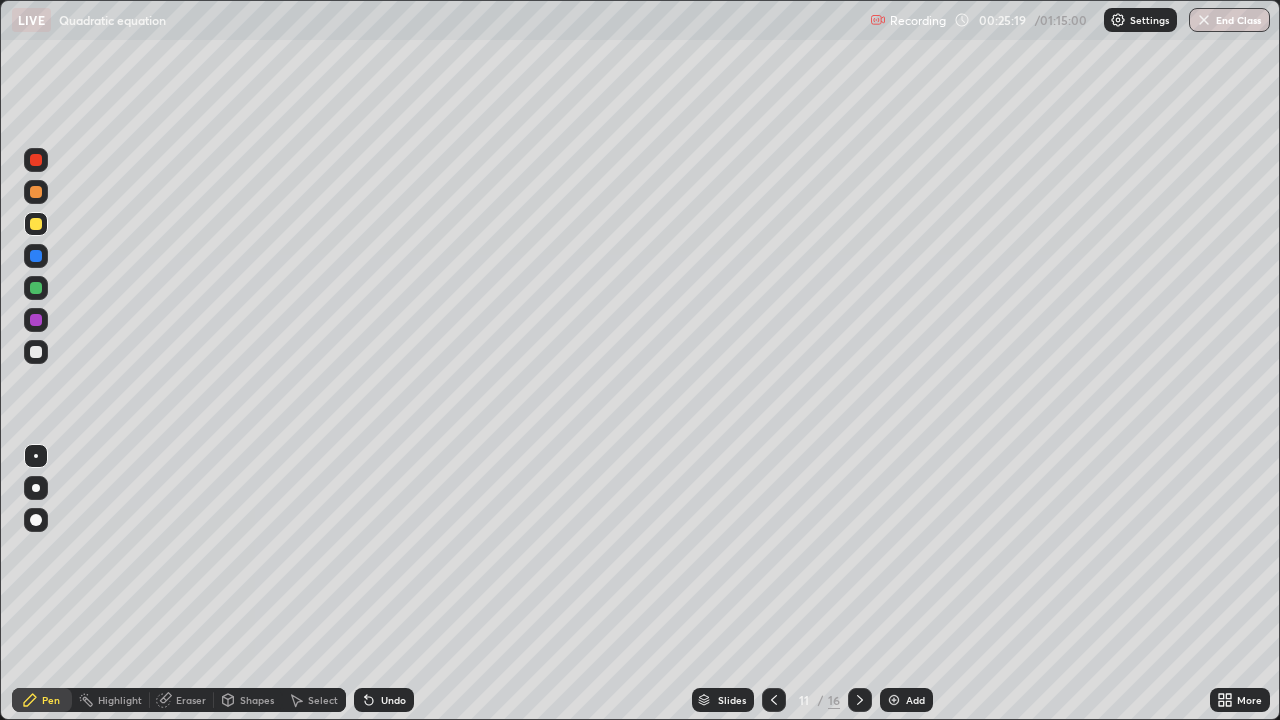 click on "Eraser" at bounding box center (191, 700) 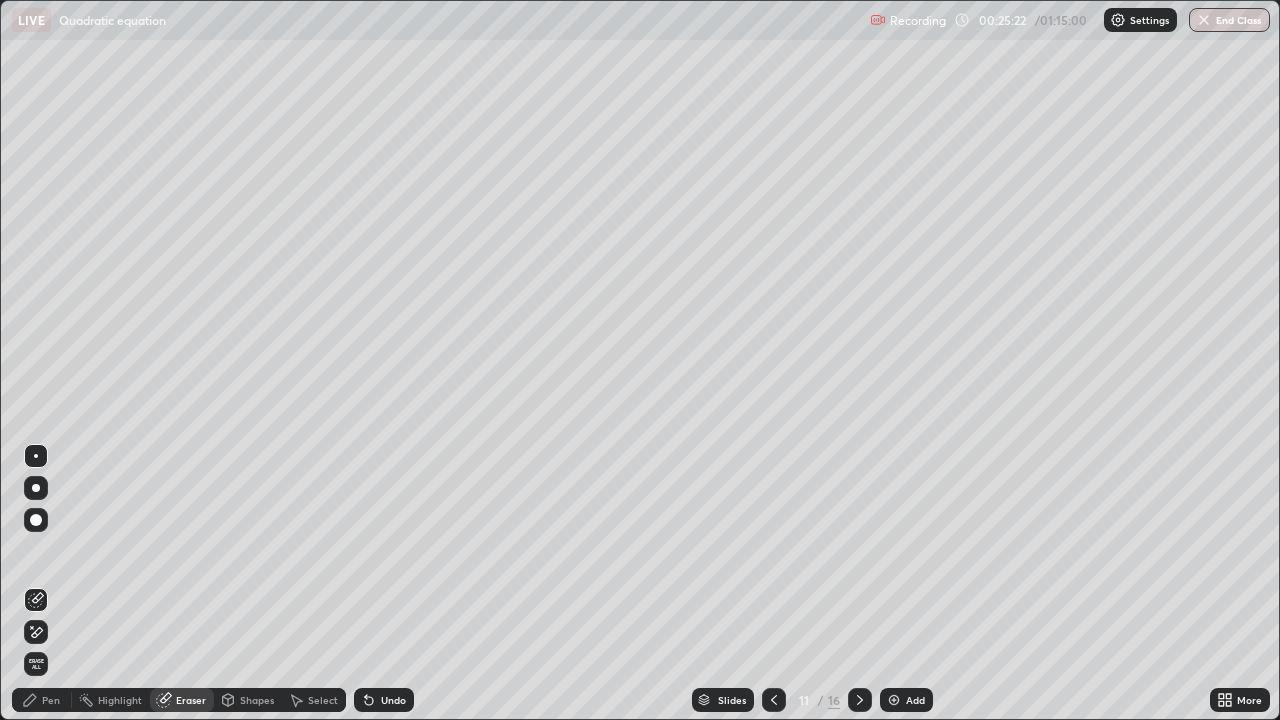 click on "Pen" at bounding box center [42, 700] 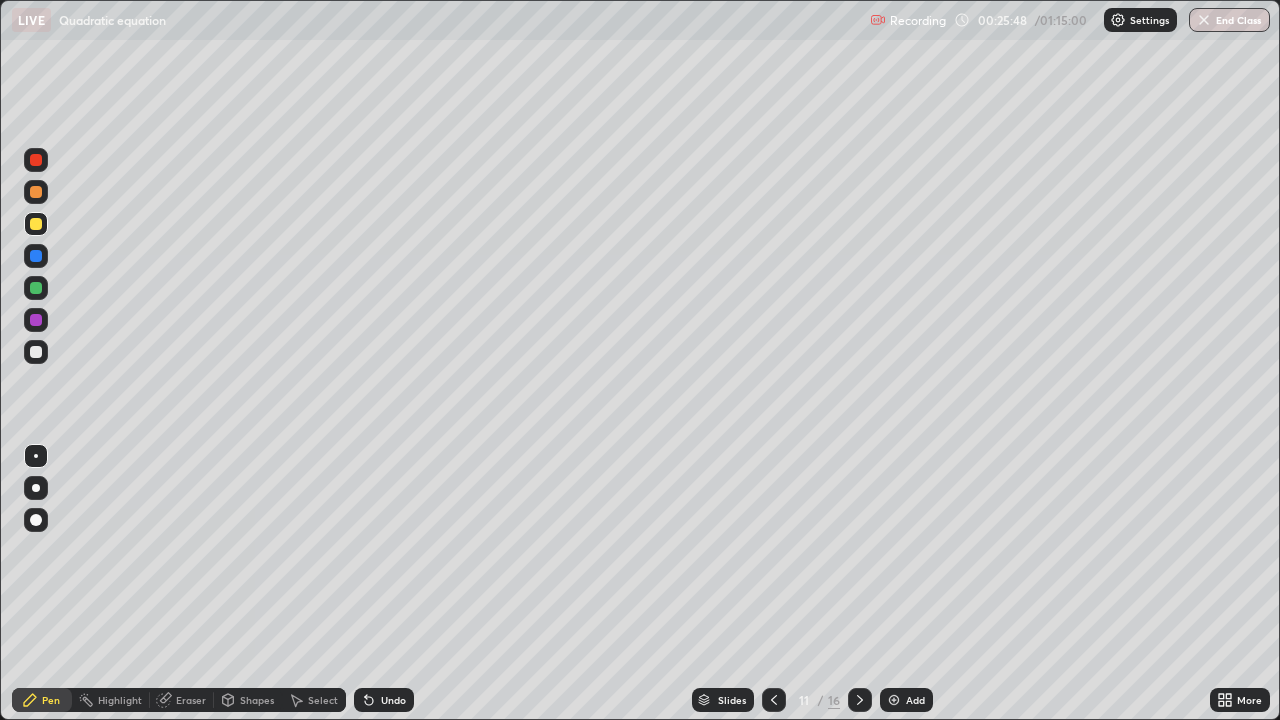 click on "Eraser" at bounding box center (191, 700) 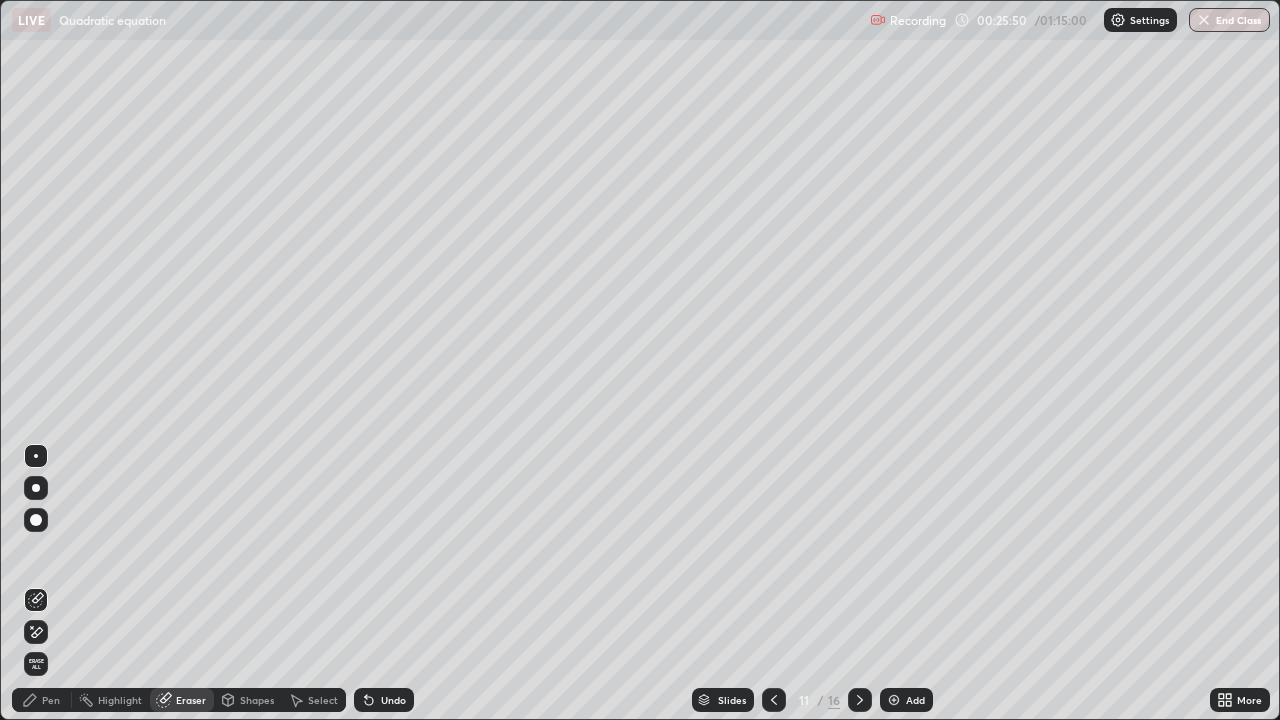 click on "Pen" at bounding box center (42, 700) 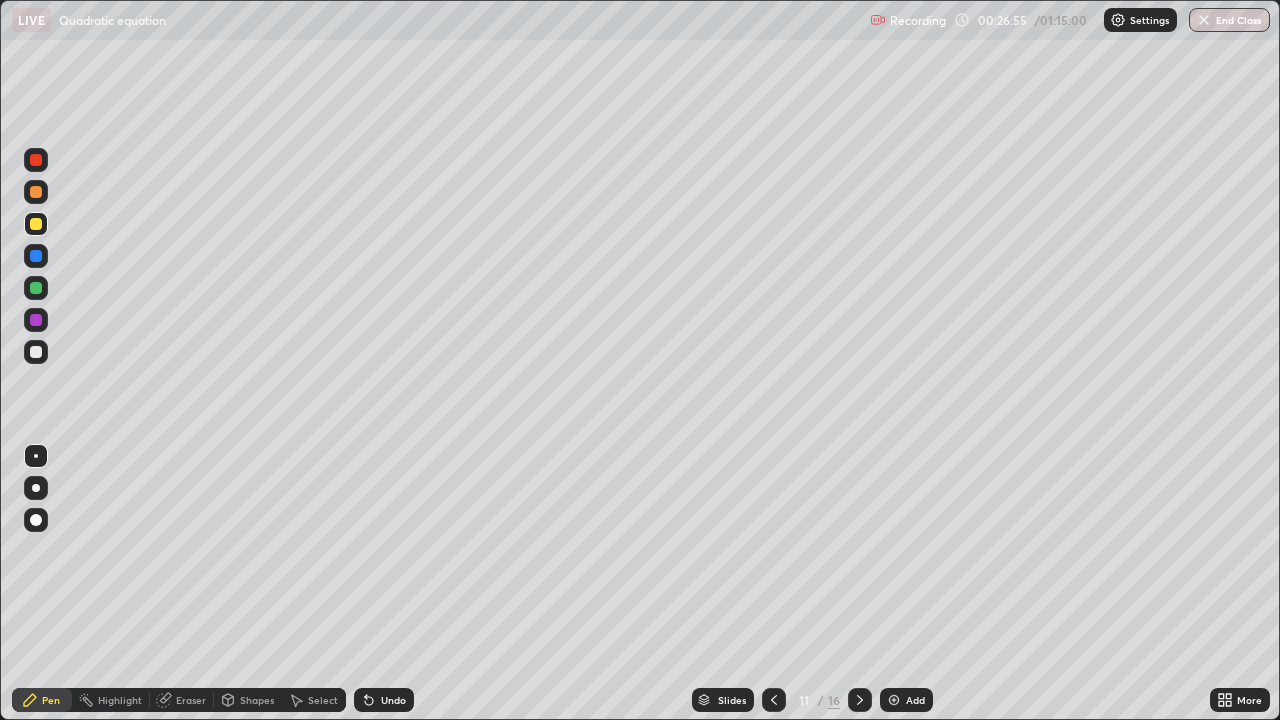 click 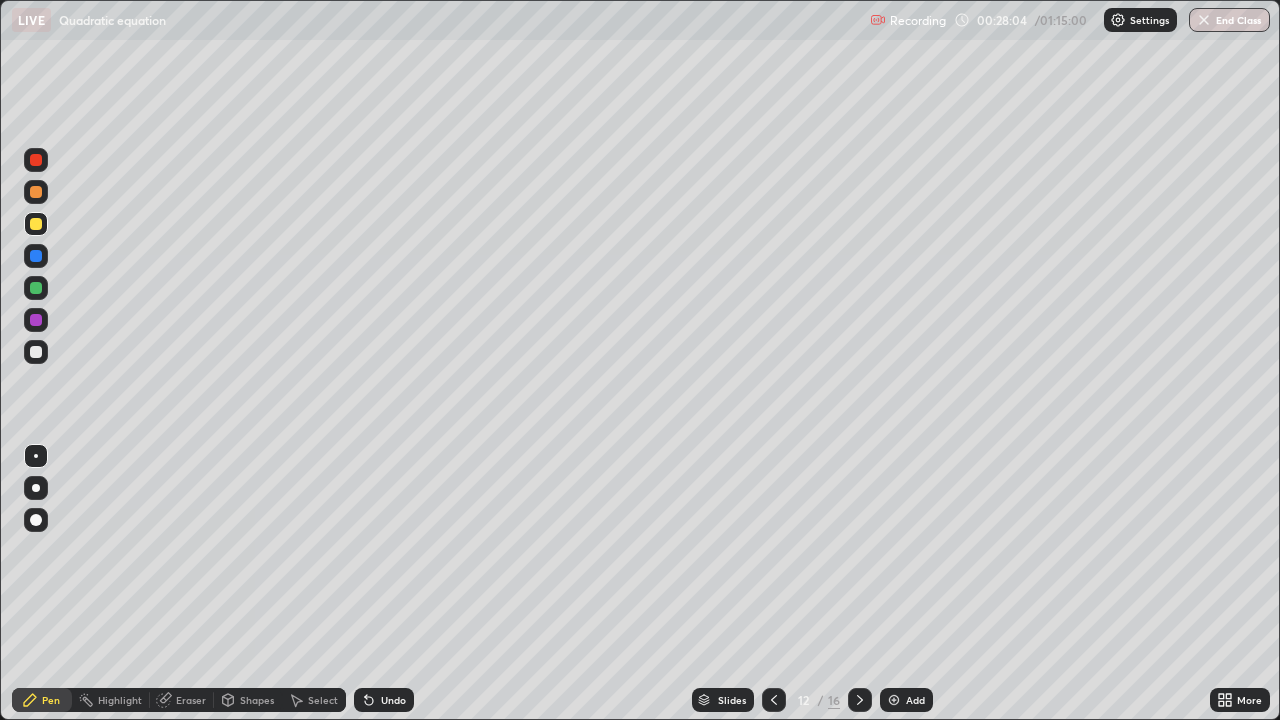 click on "Undo" at bounding box center [393, 700] 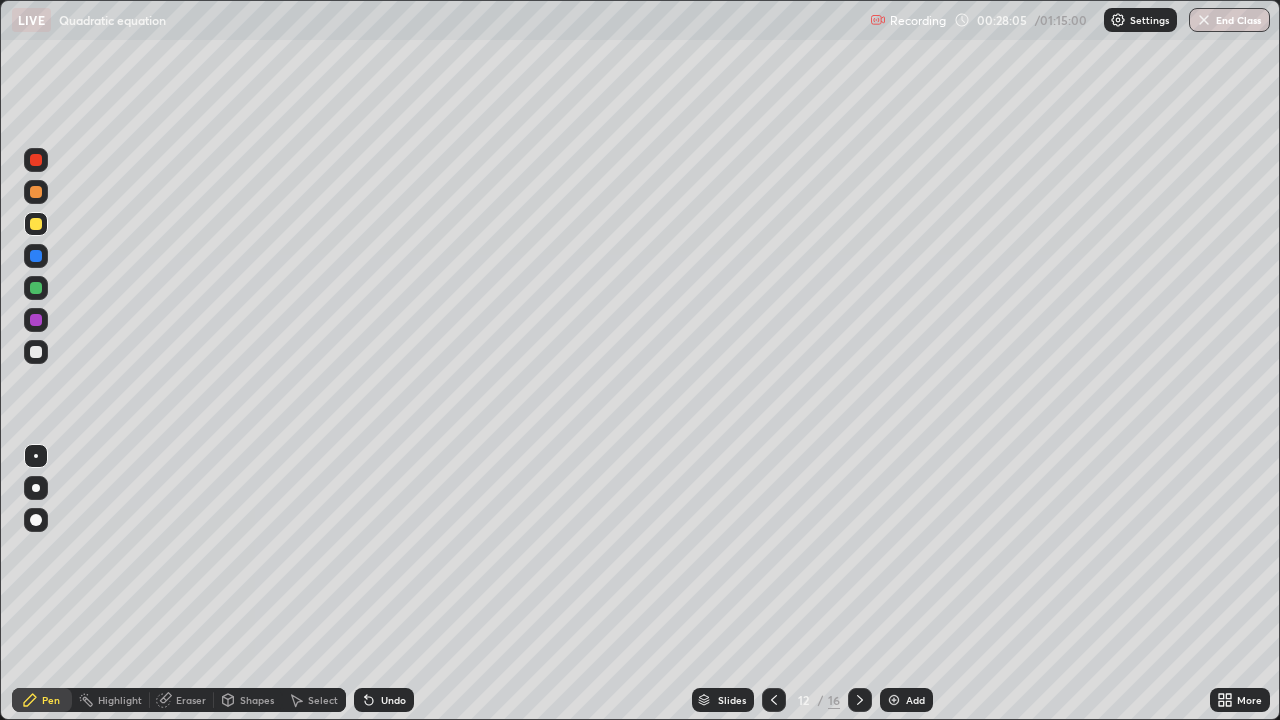 click on "Undo" at bounding box center (393, 700) 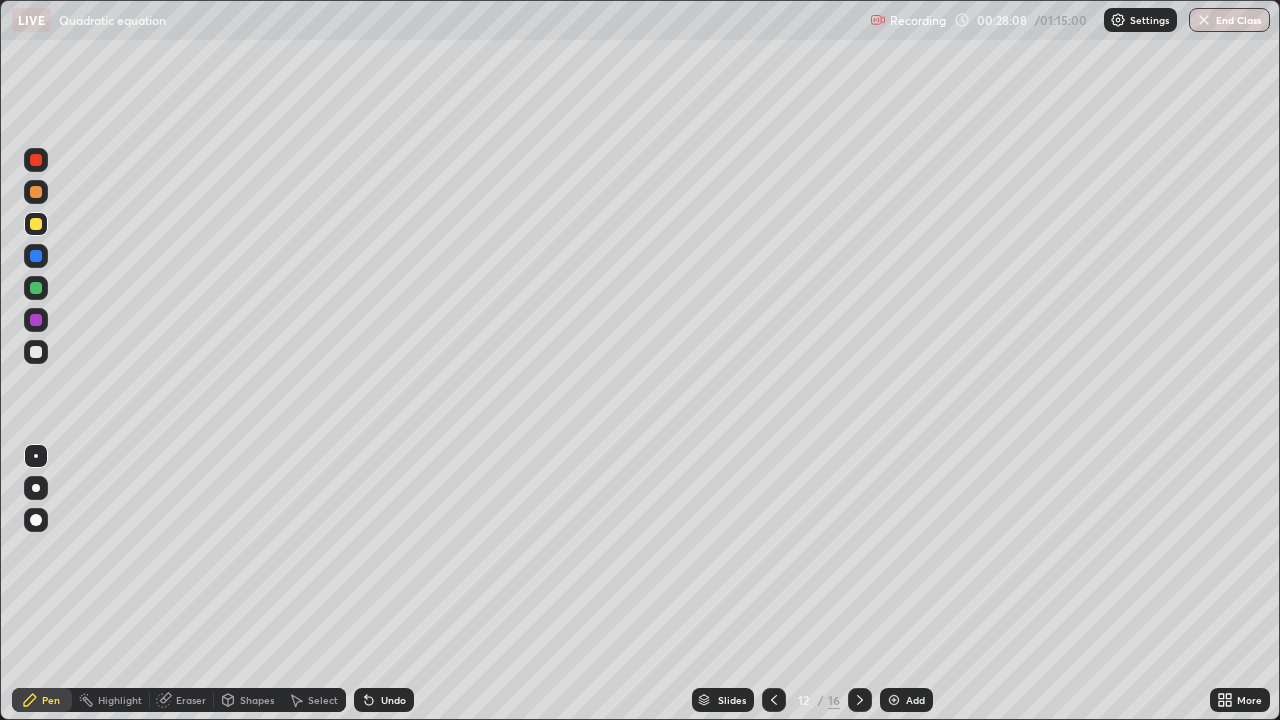 click on "Eraser" at bounding box center (191, 700) 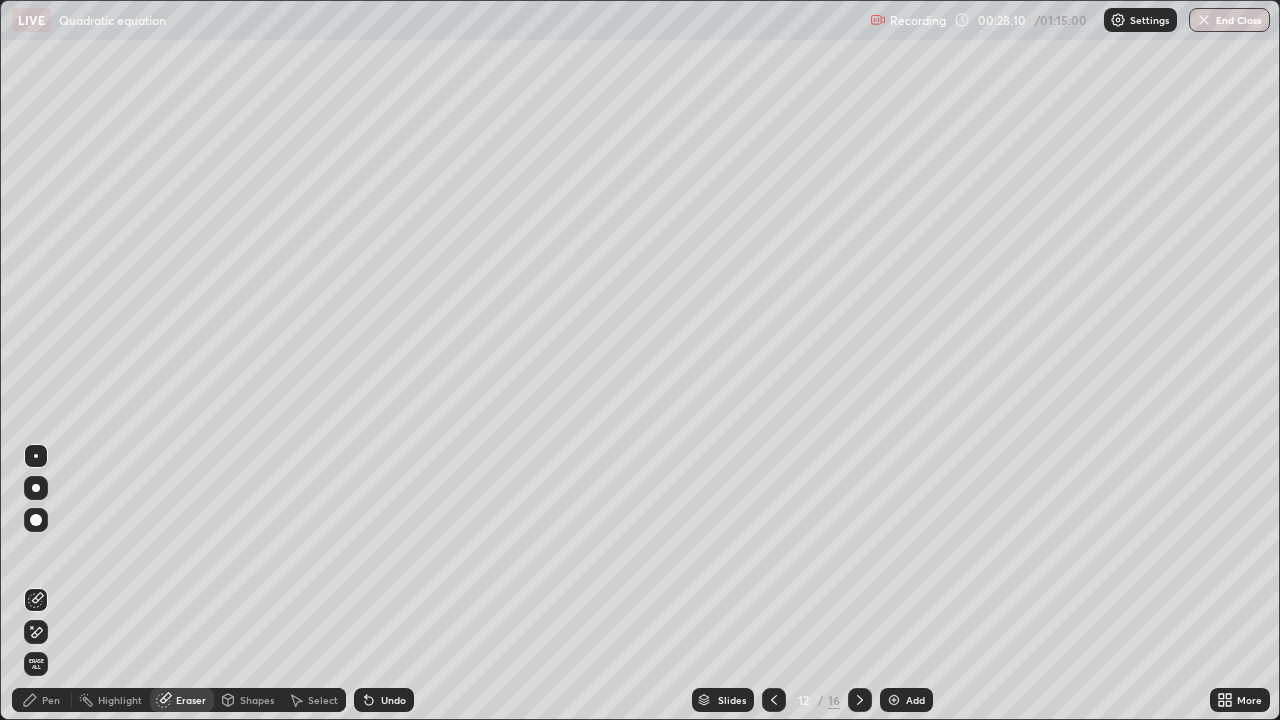 click on "Pen" at bounding box center (51, 700) 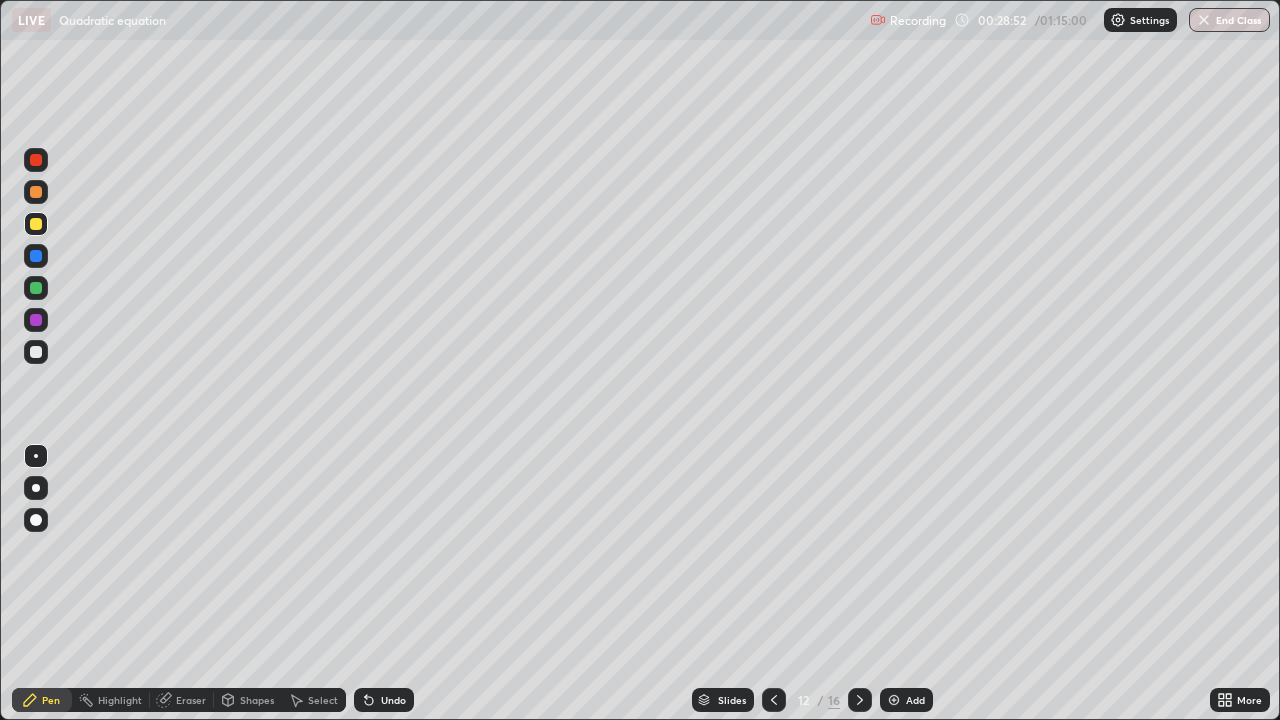 click at bounding box center [774, 700] 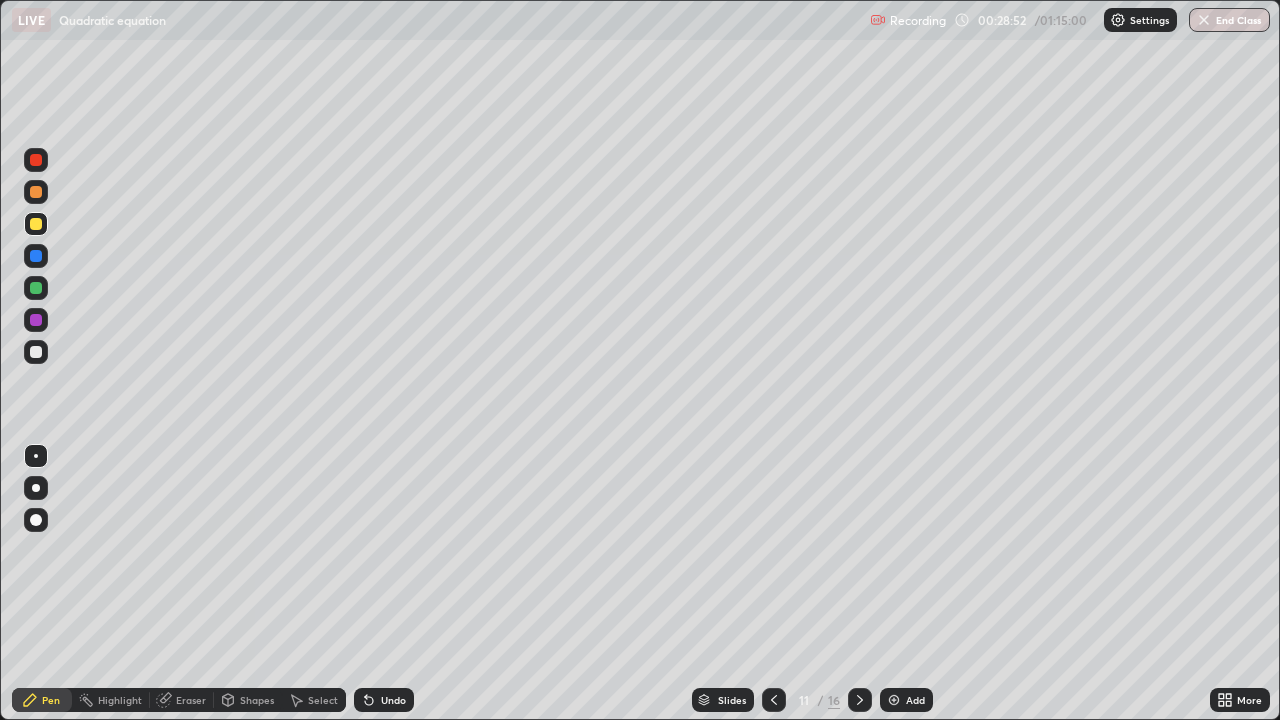click 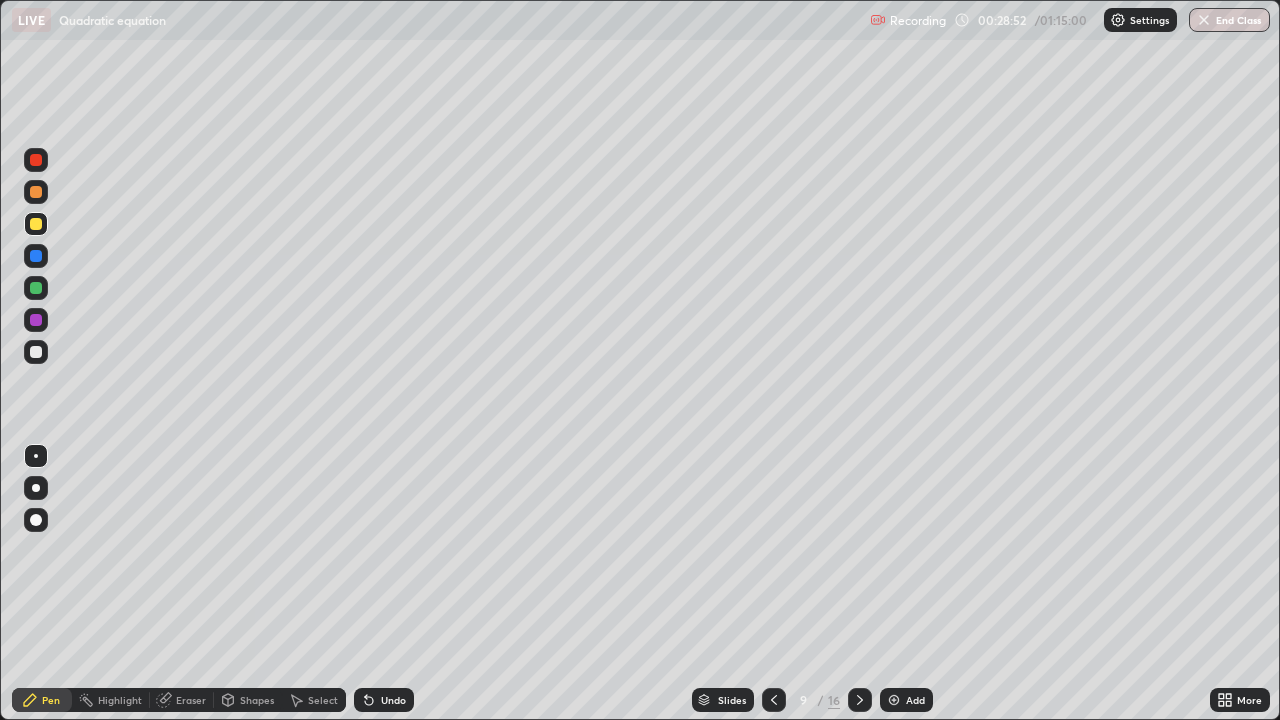 click 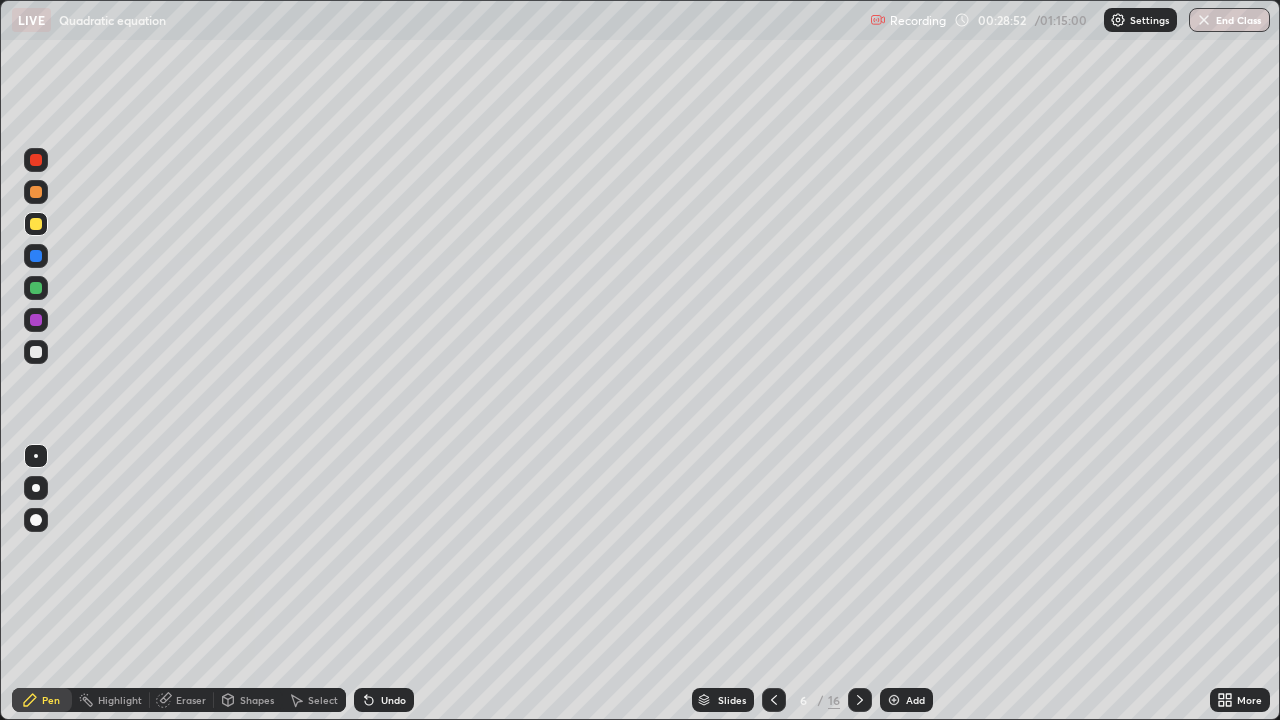 click 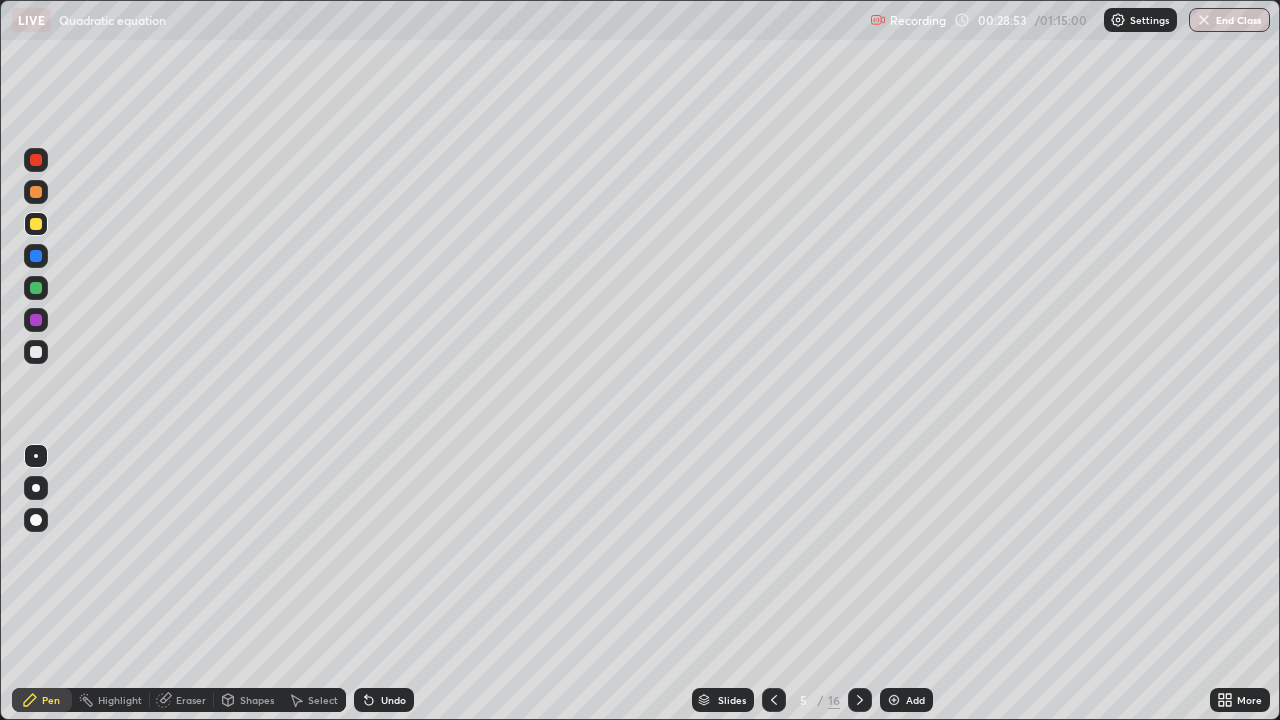 click 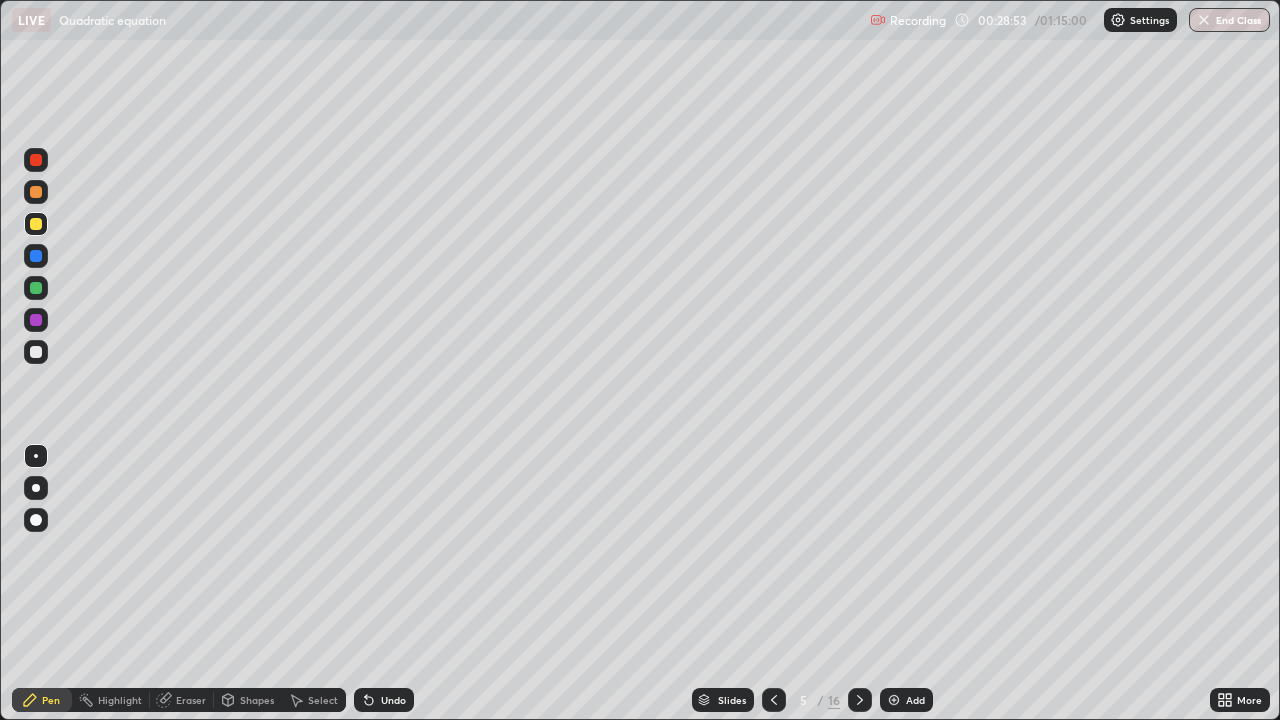 click 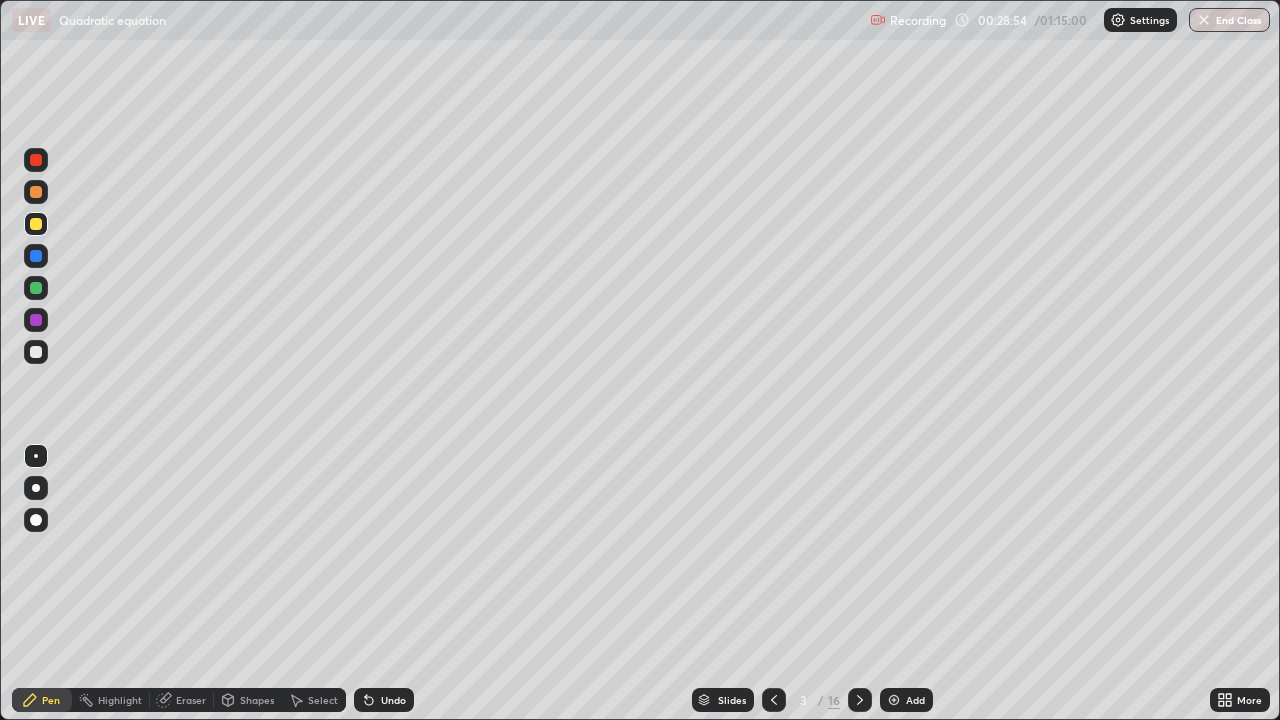 click 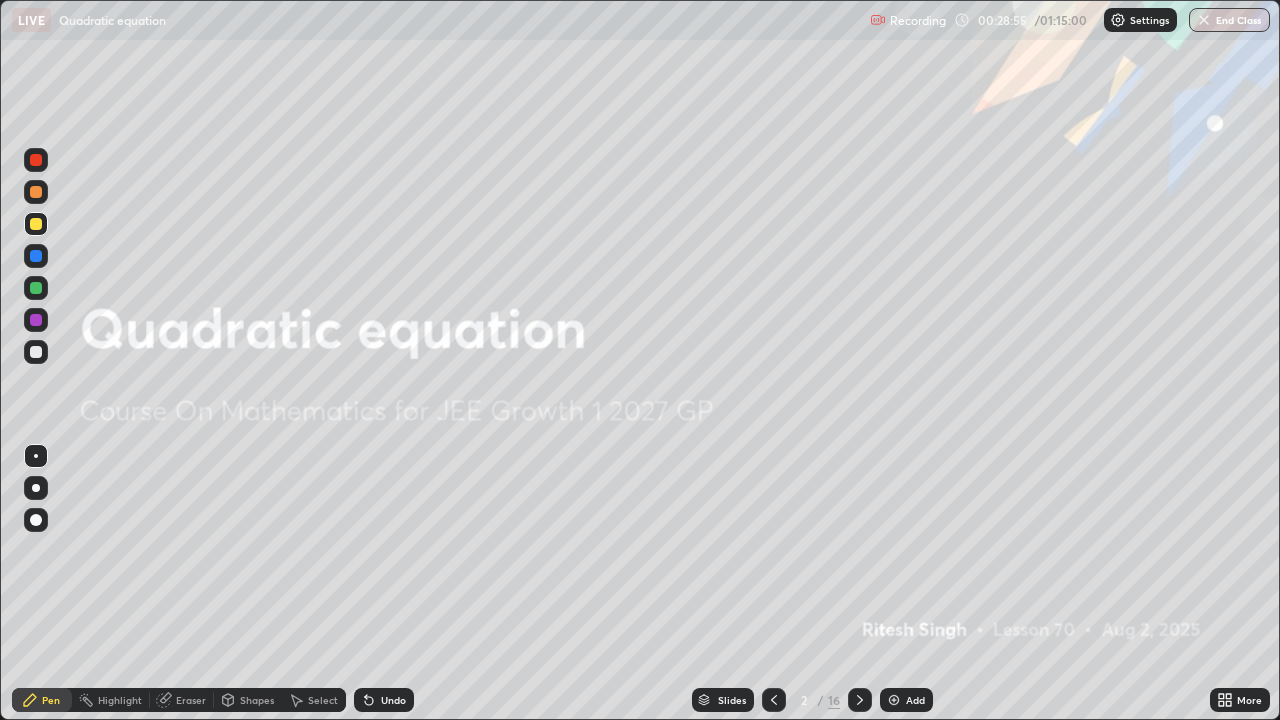 click 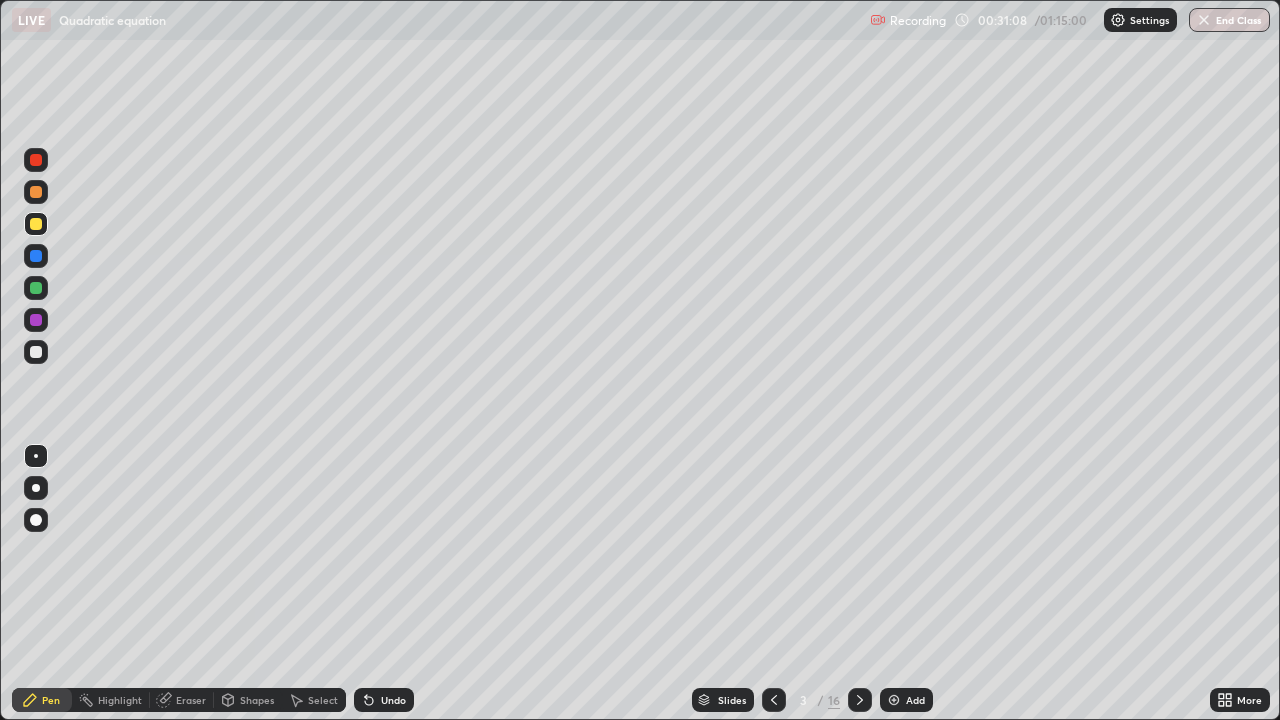 click 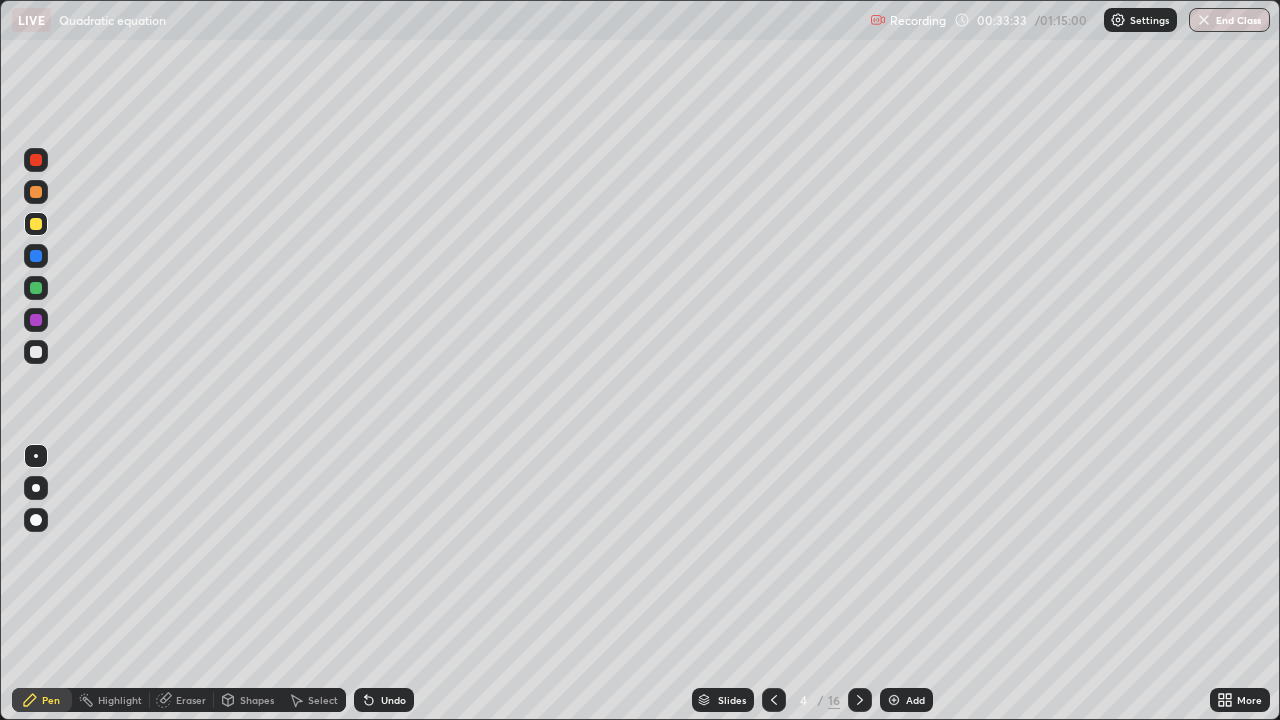 click 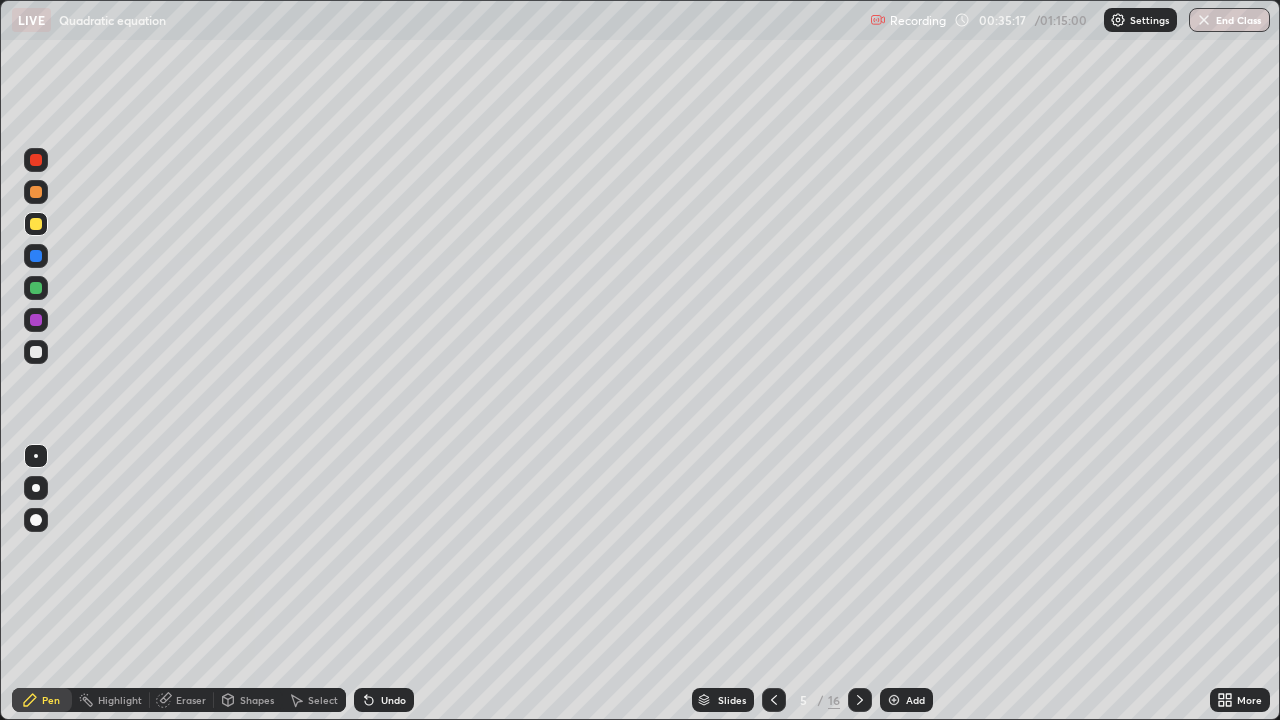 click 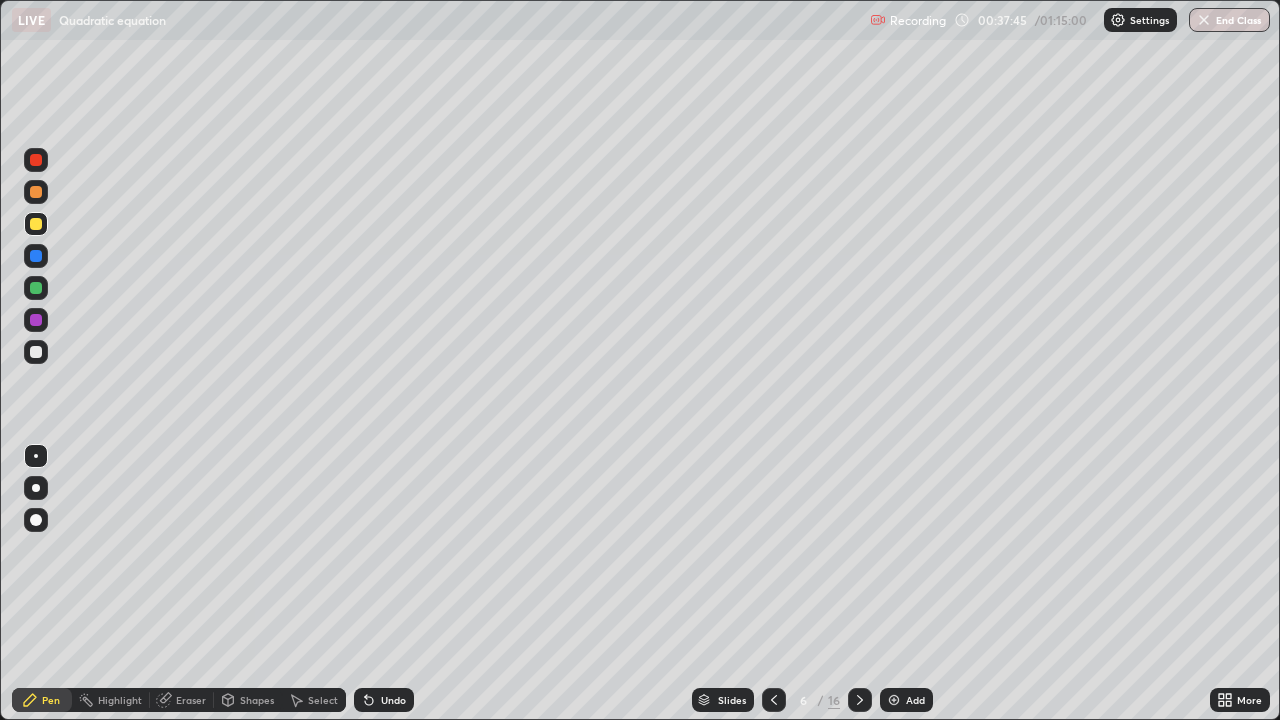 click 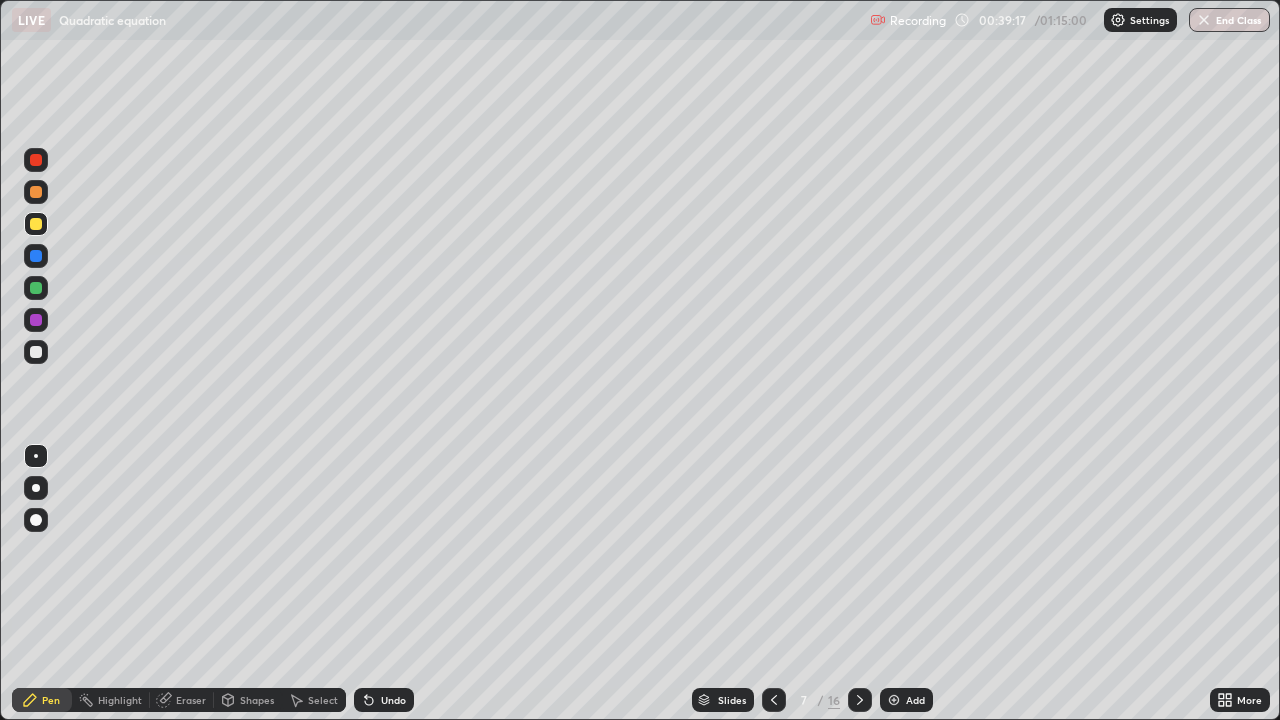 click 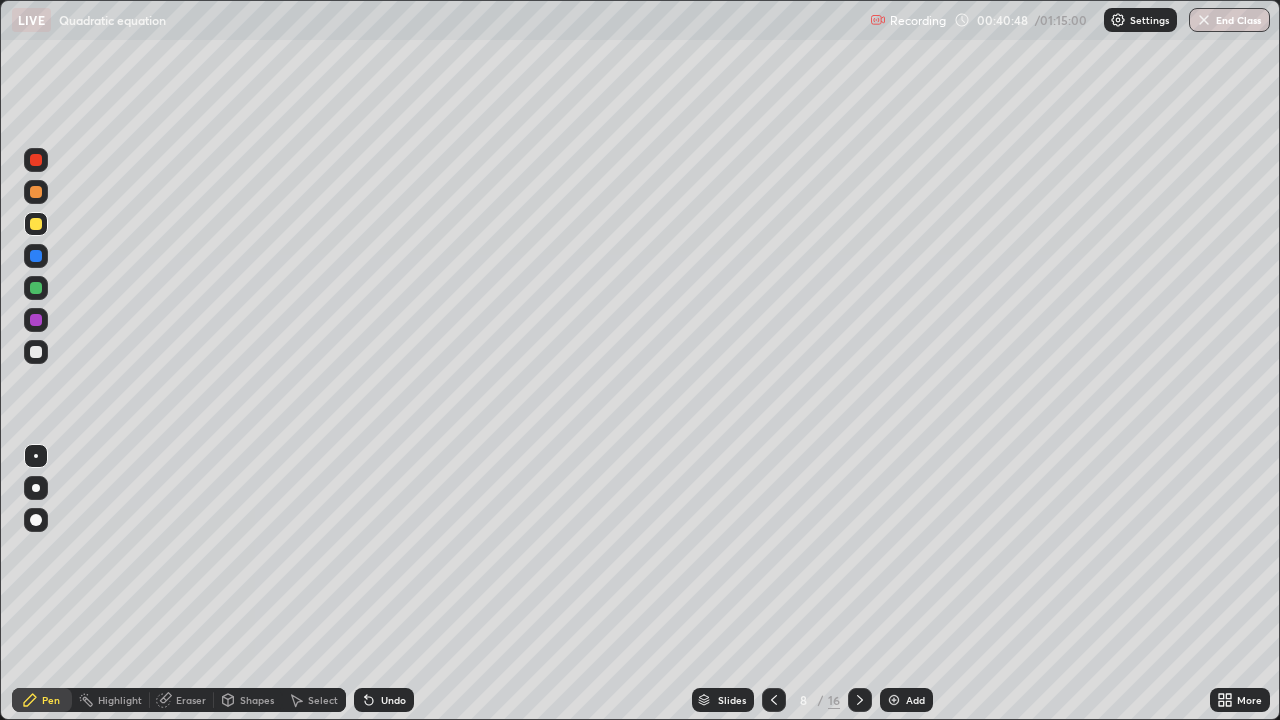 click 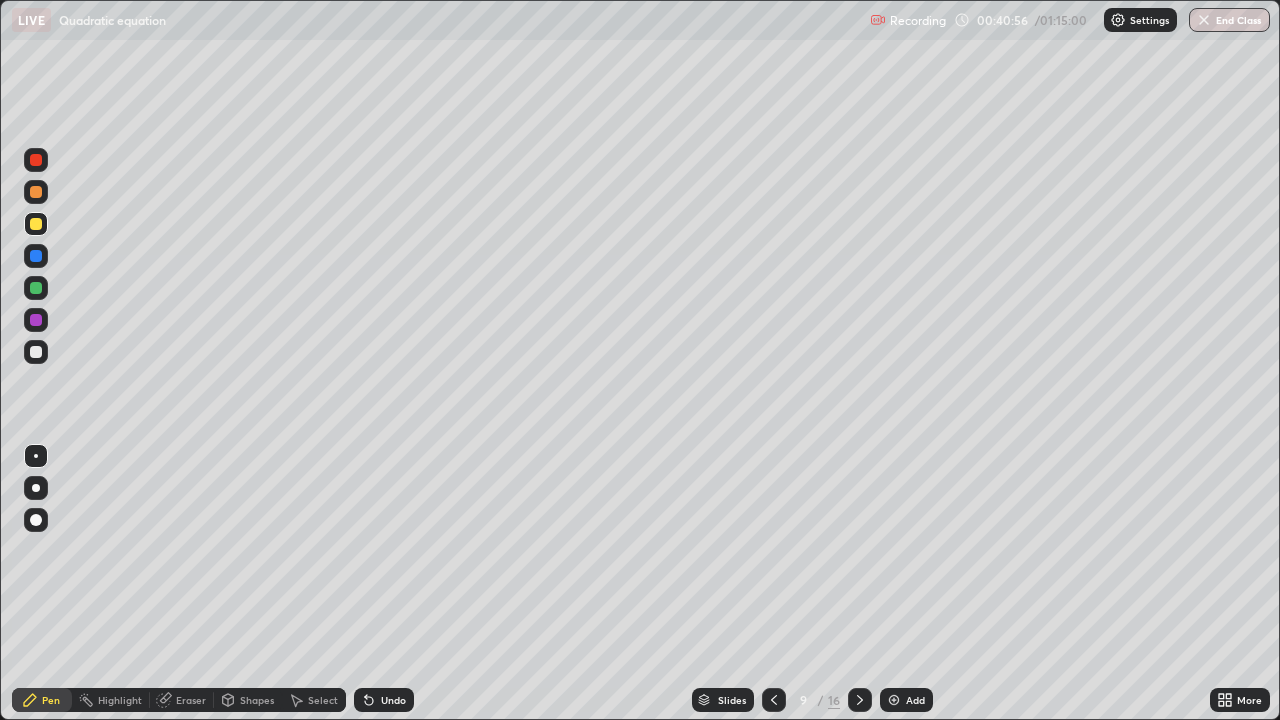 click on "Eraser" at bounding box center (191, 700) 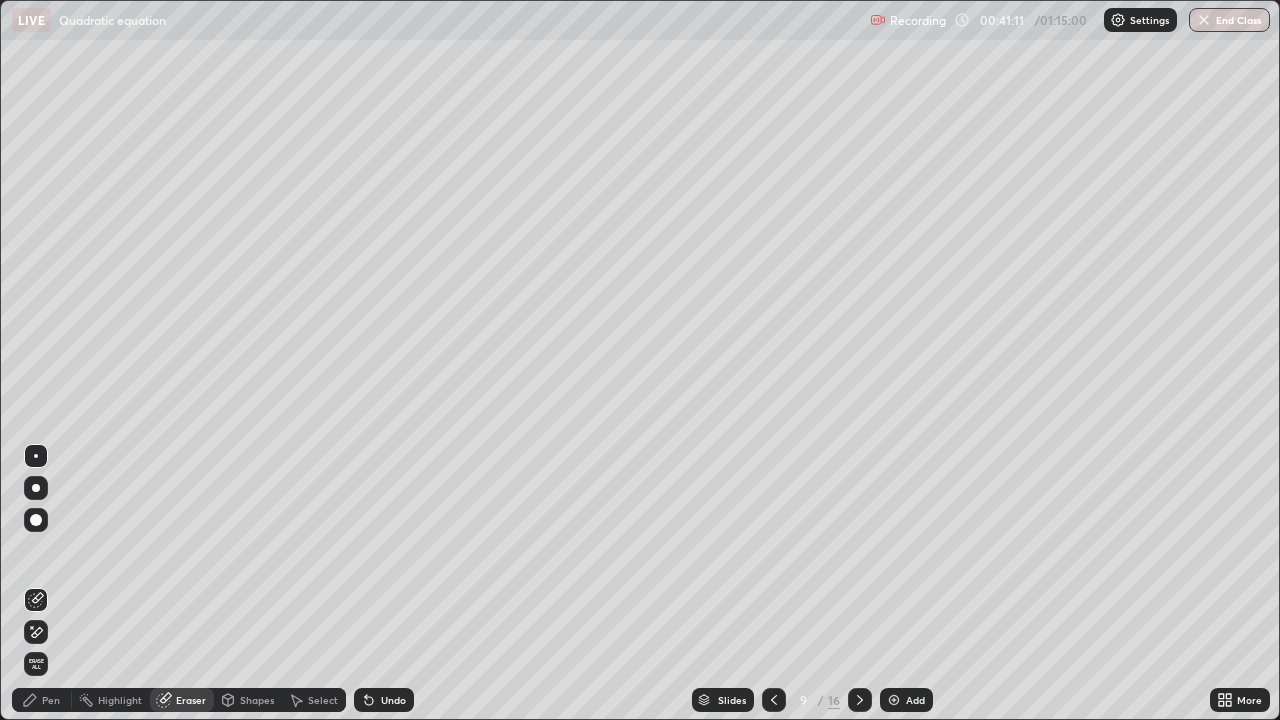 click on "Pen" at bounding box center (51, 700) 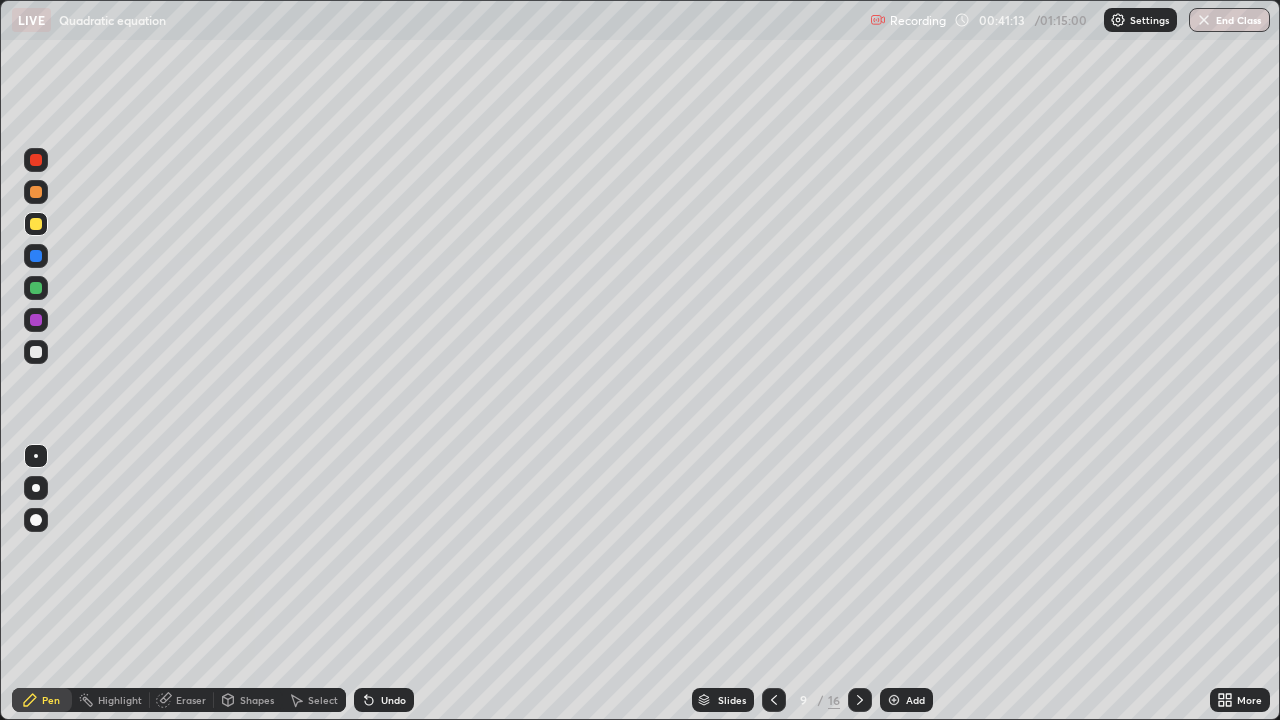 click 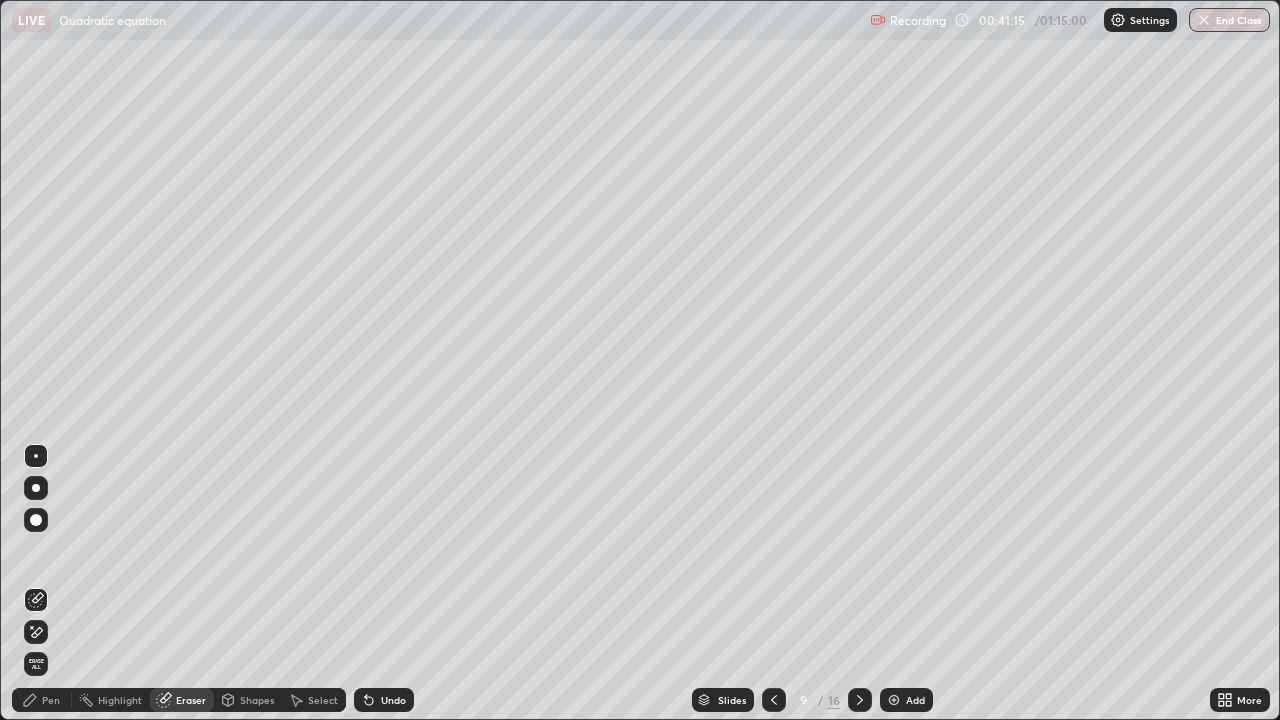 click on "Pen" at bounding box center (42, 700) 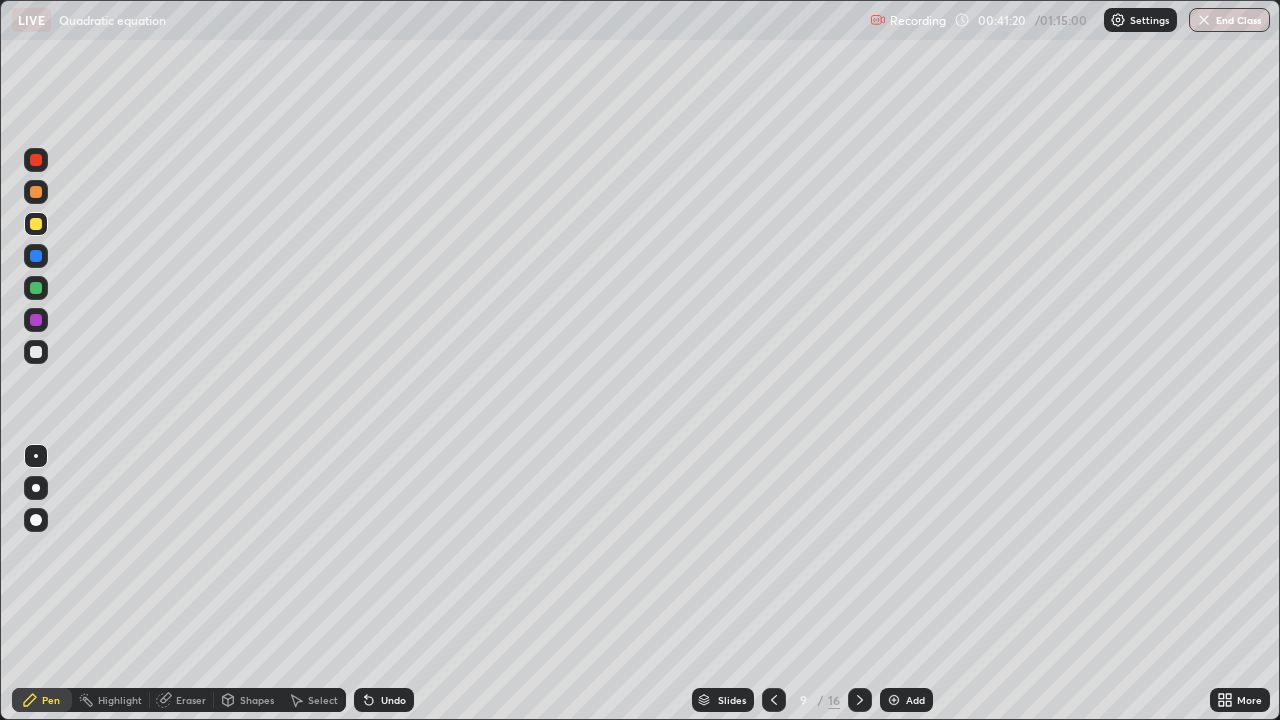click on "Undo" at bounding box center (393, 700) 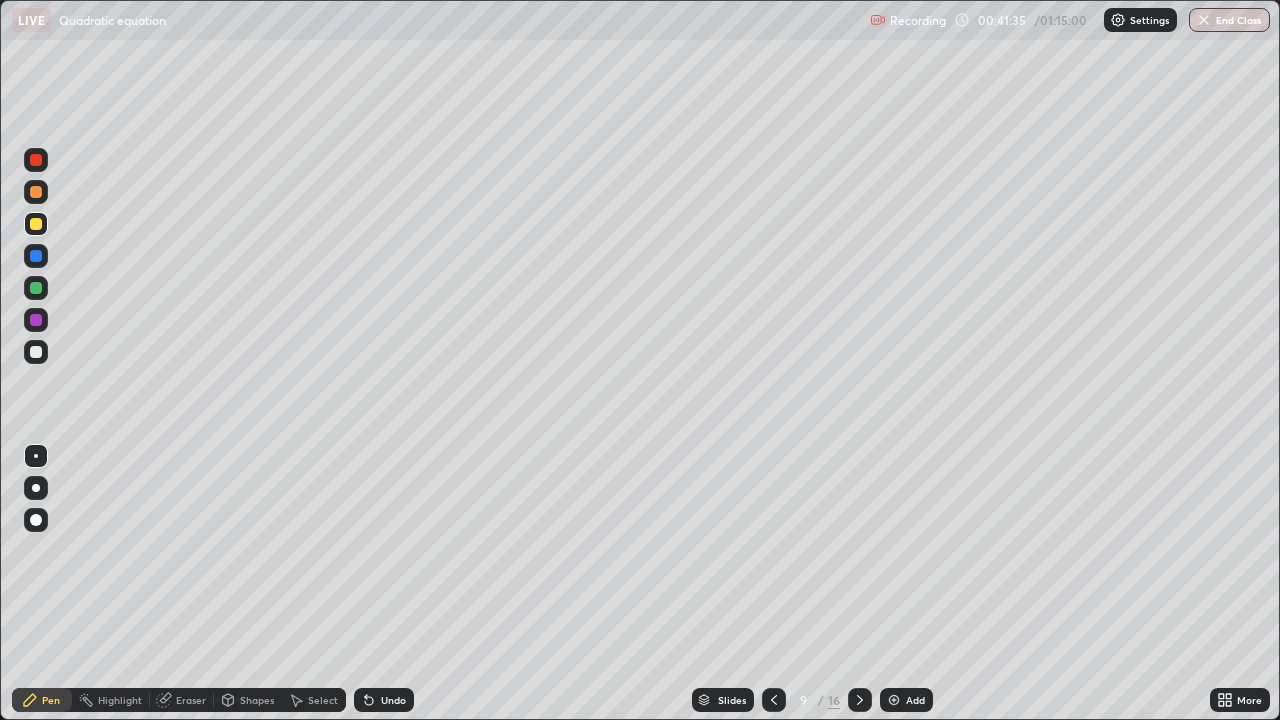 click on "Eraser" at bounding box center (191, 700) 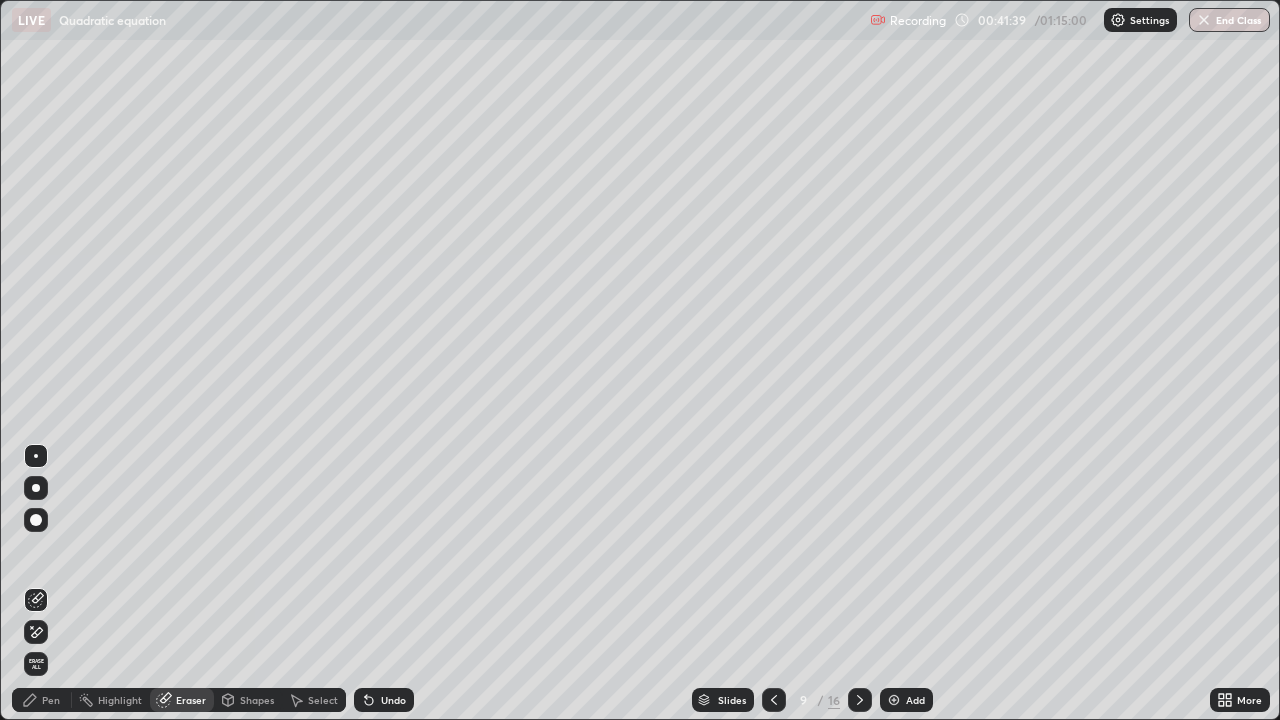 click on "Pen" at bounding box center [42, 700] 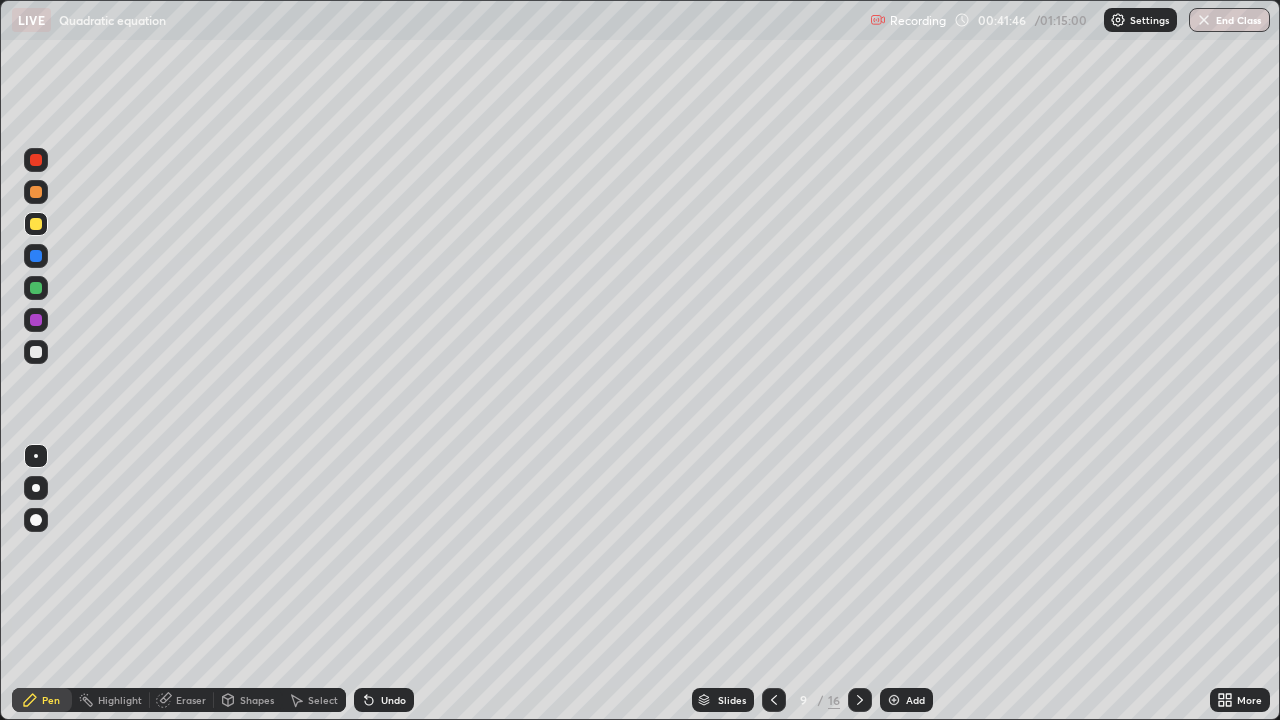 click on "Eraser" at bounding box center [182, 700] 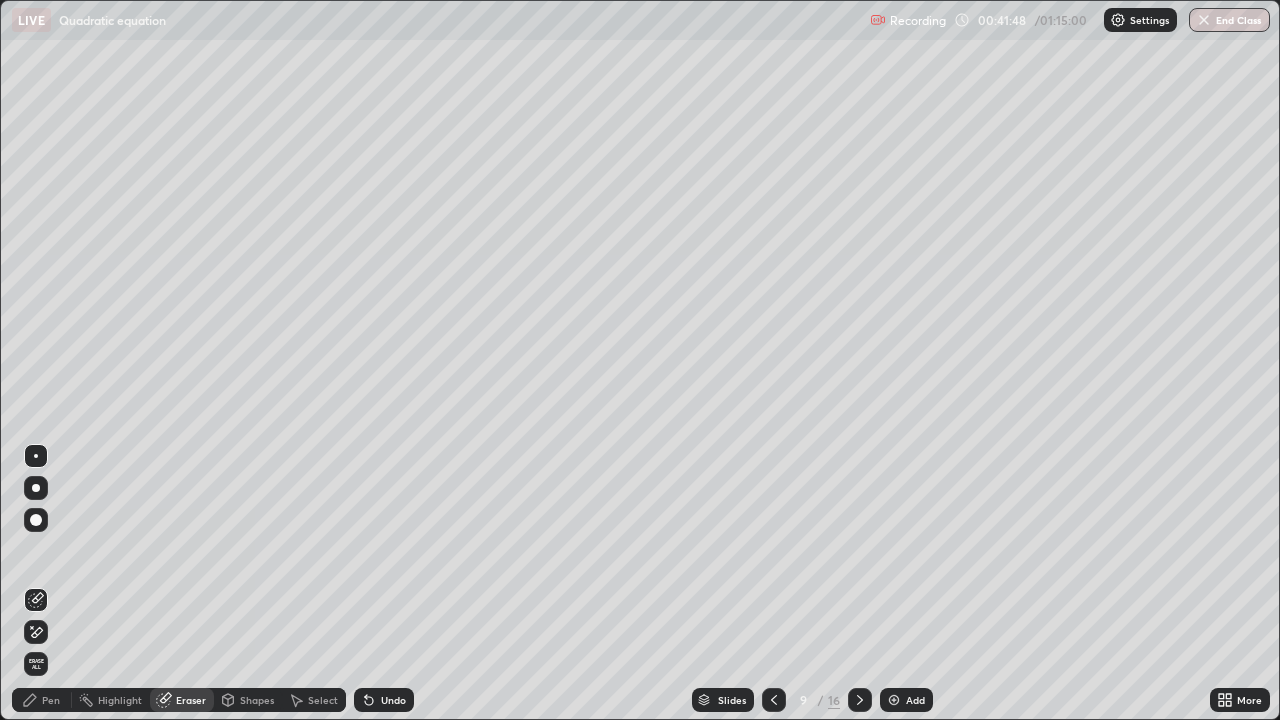 click on "Pen" at bounding box center (51, 700) 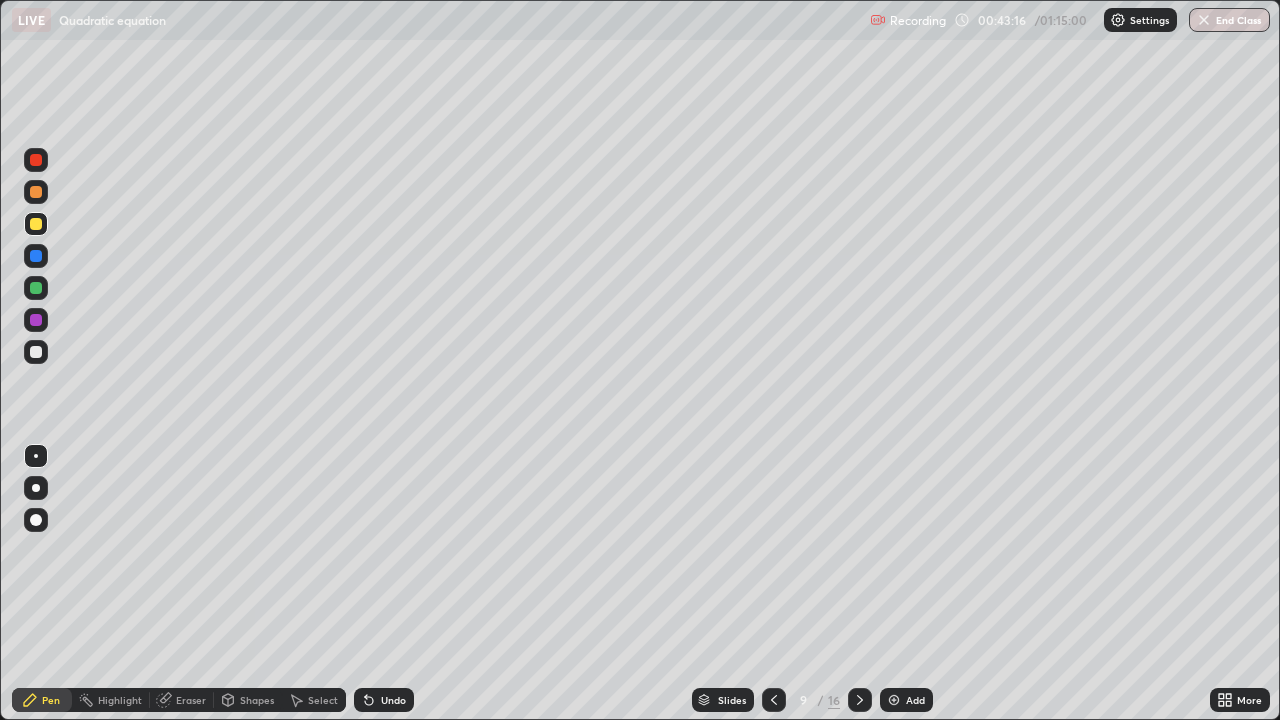 click 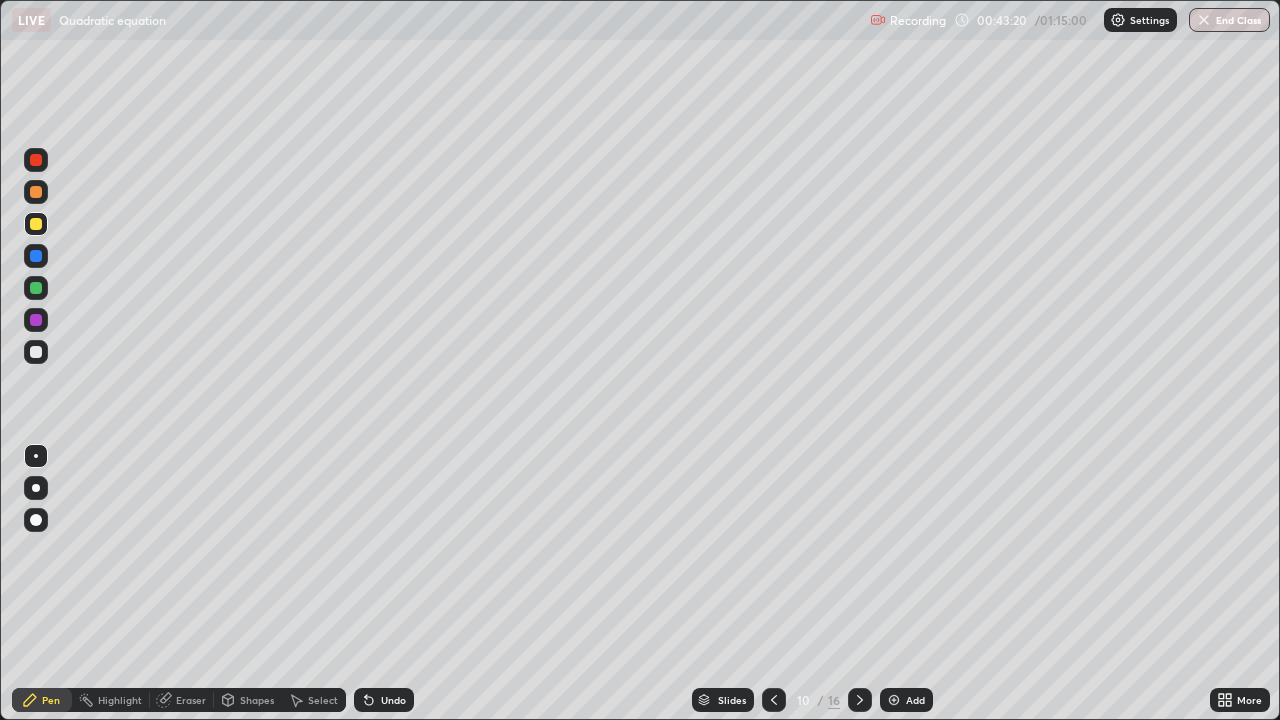 click at bounding box center [36, 352] 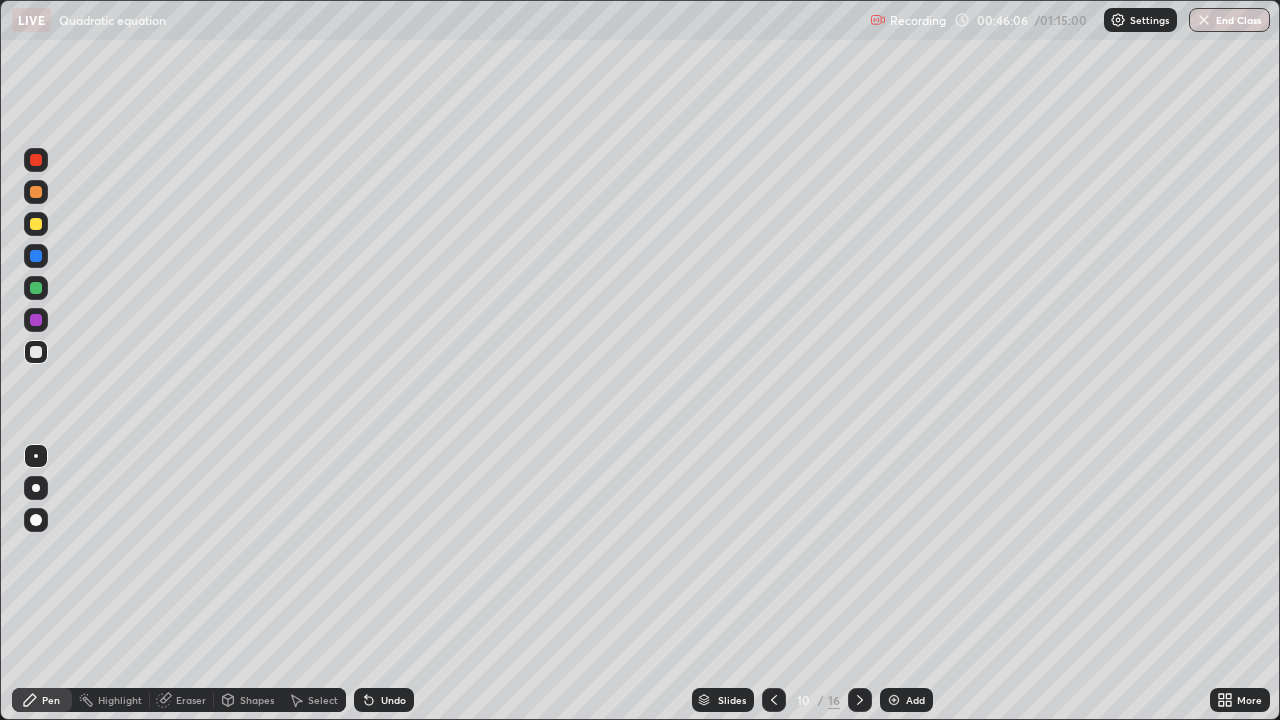 click 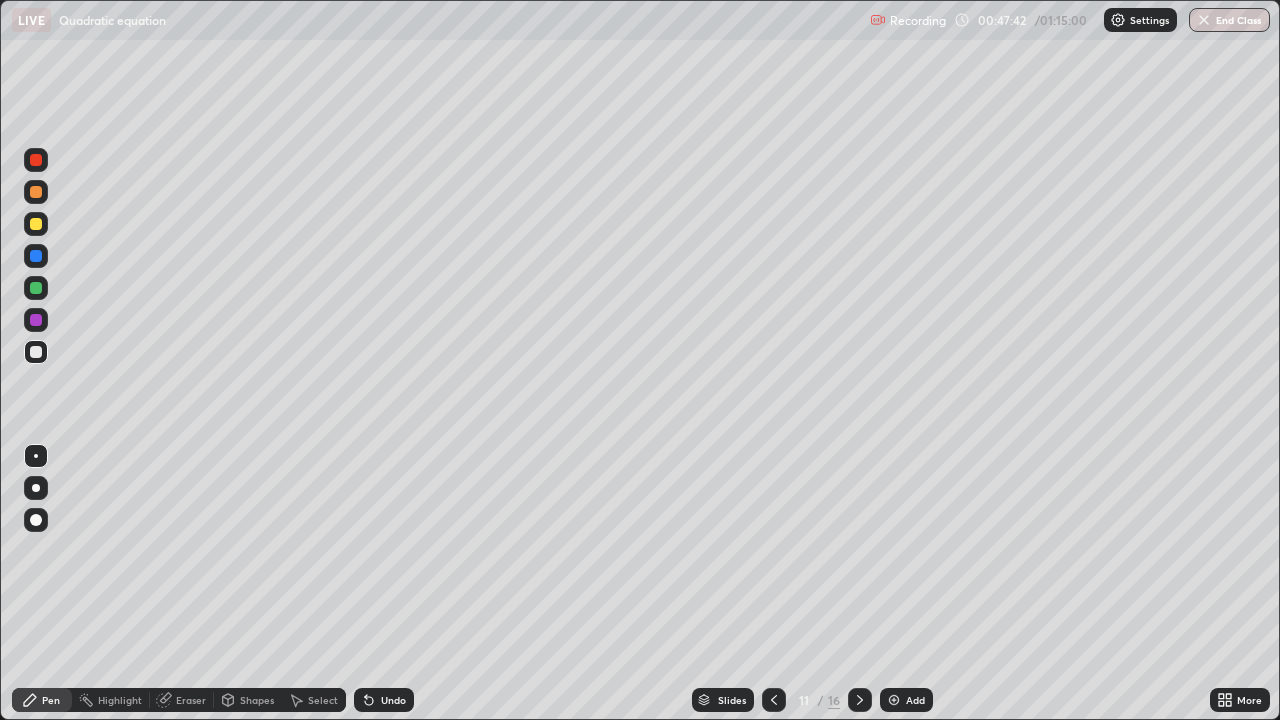 click 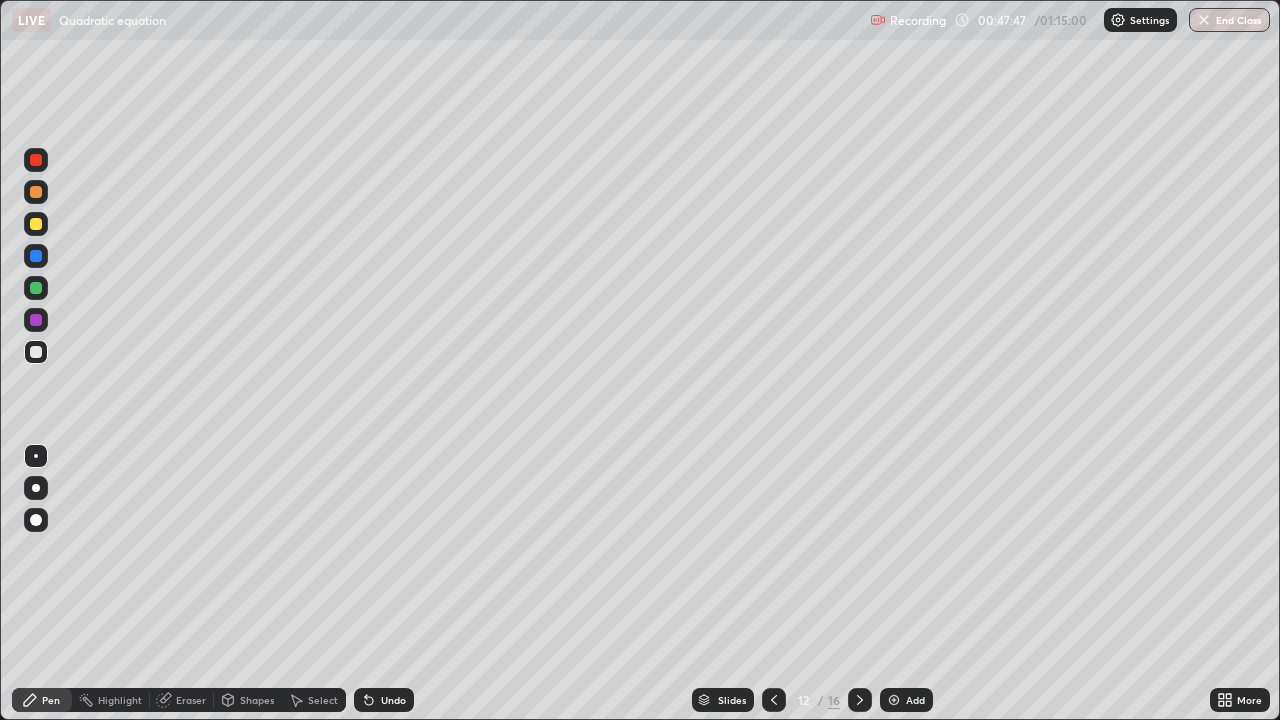 click 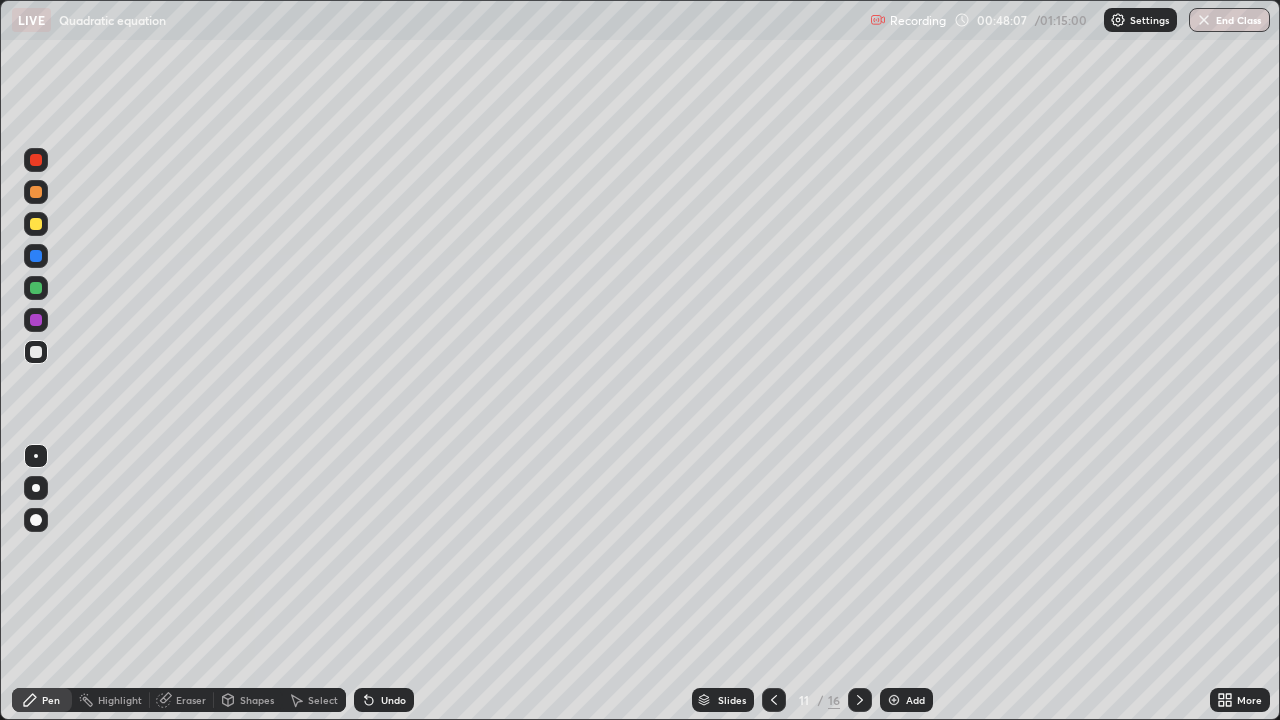 click 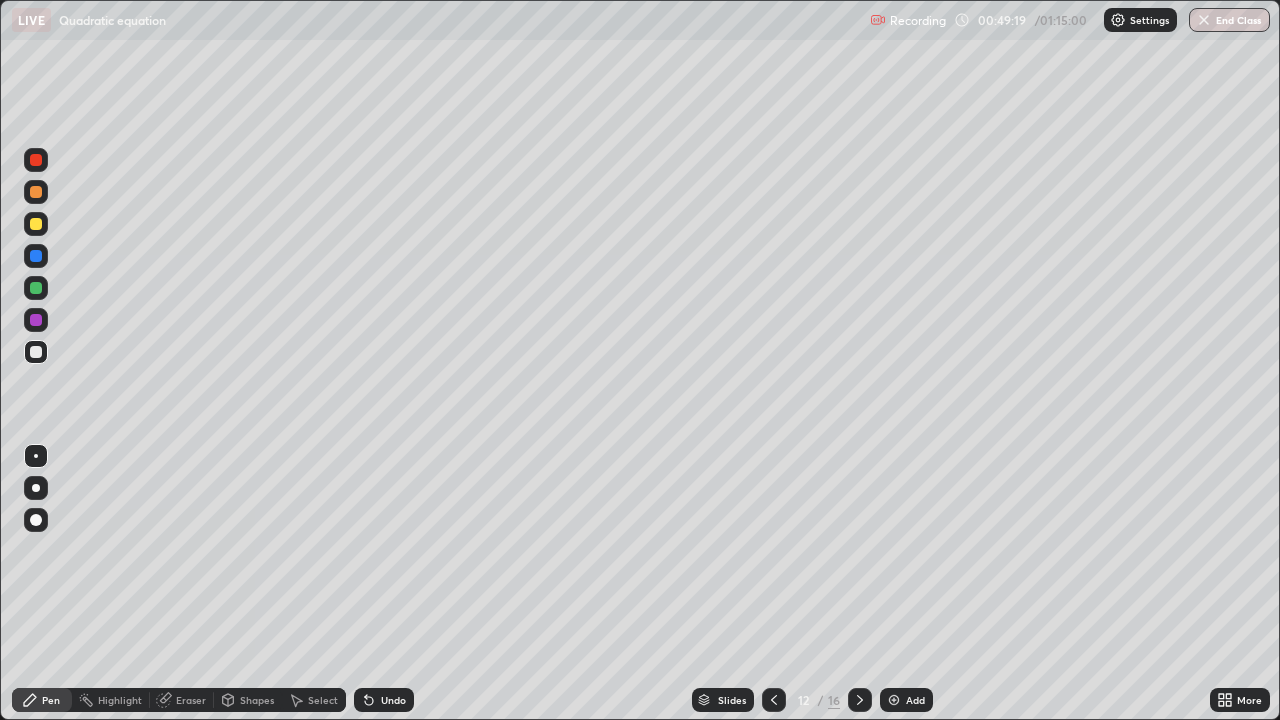 click 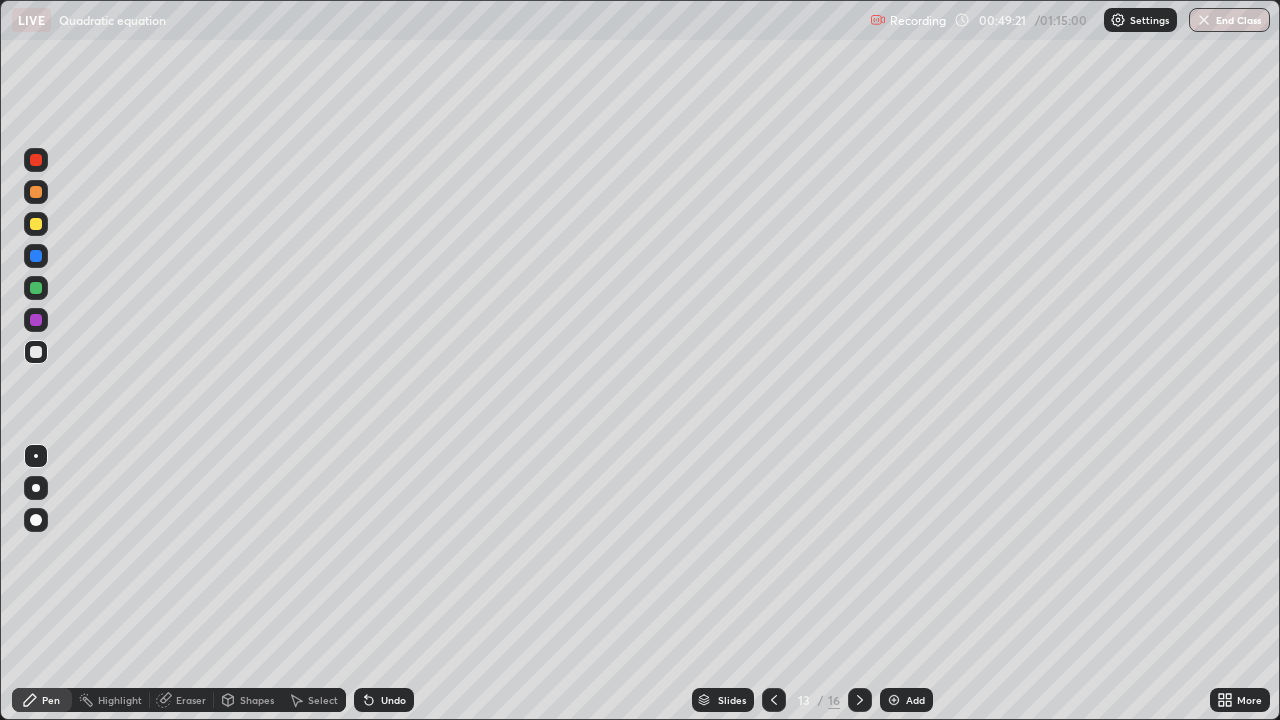 click at bounding box center (36, 224) 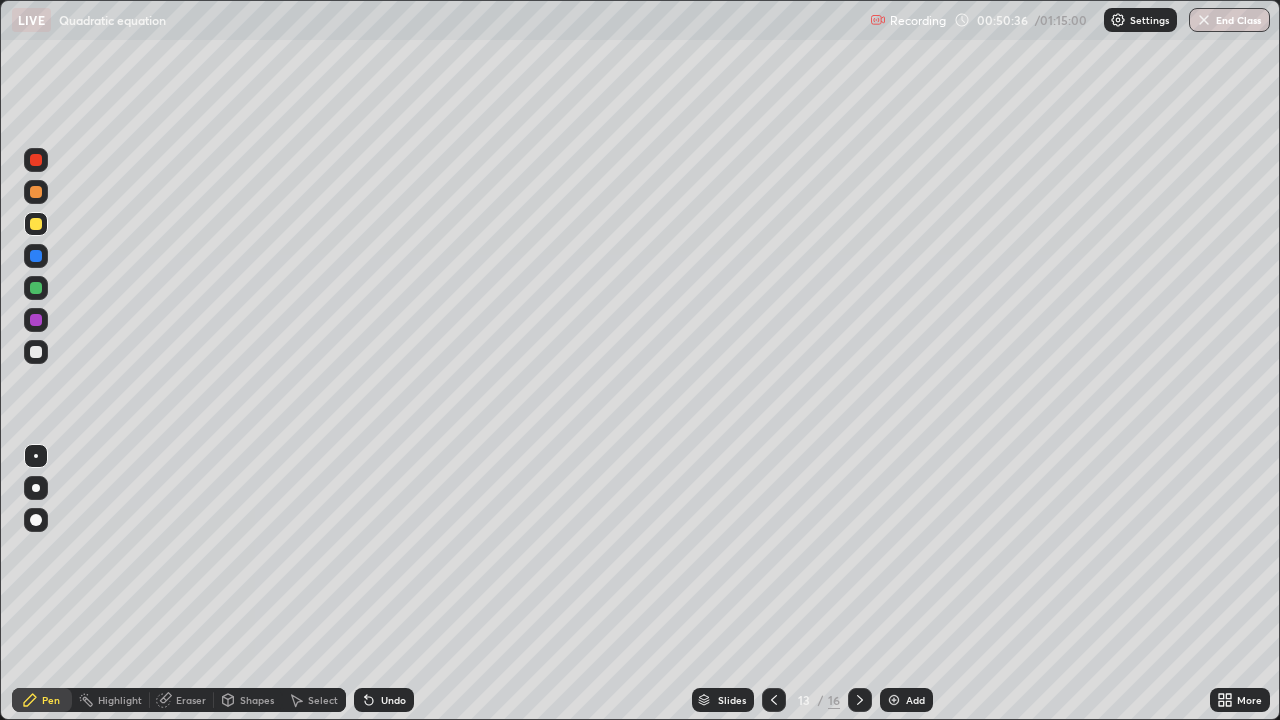 click on "Eraser" at bounding box center (191, 700) 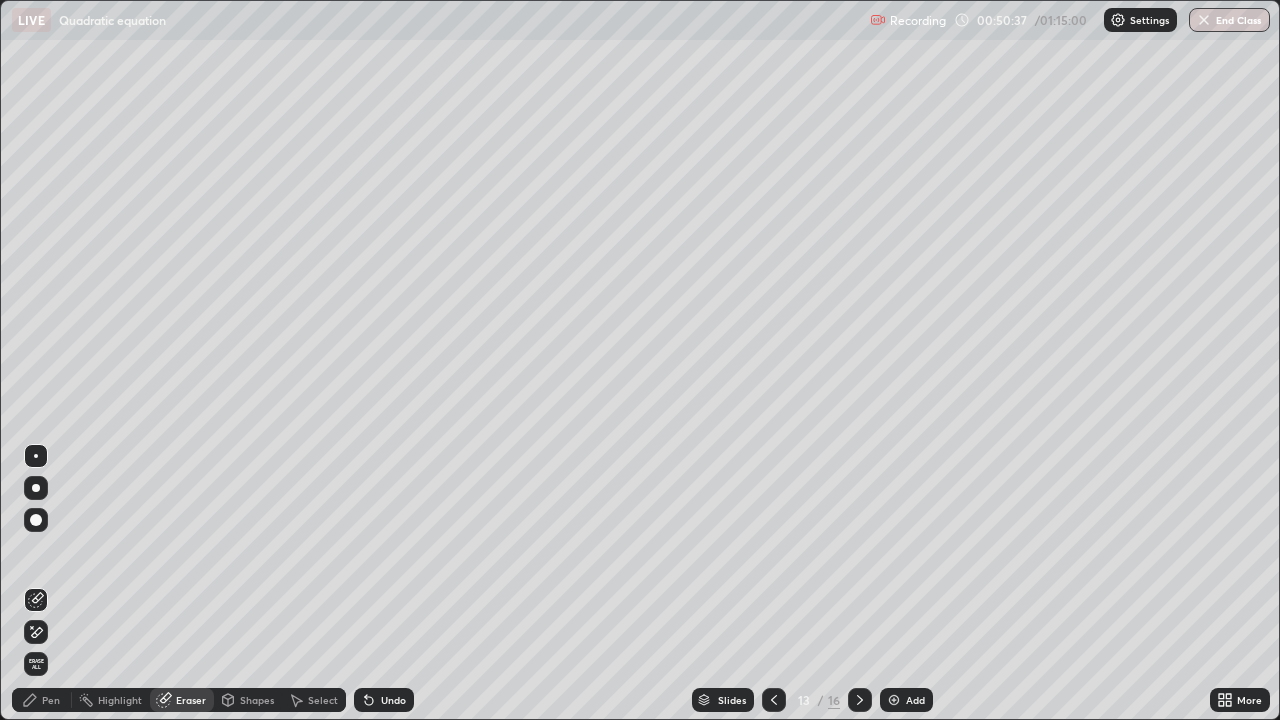 click on "Pen" at bounding box center (42, 700) 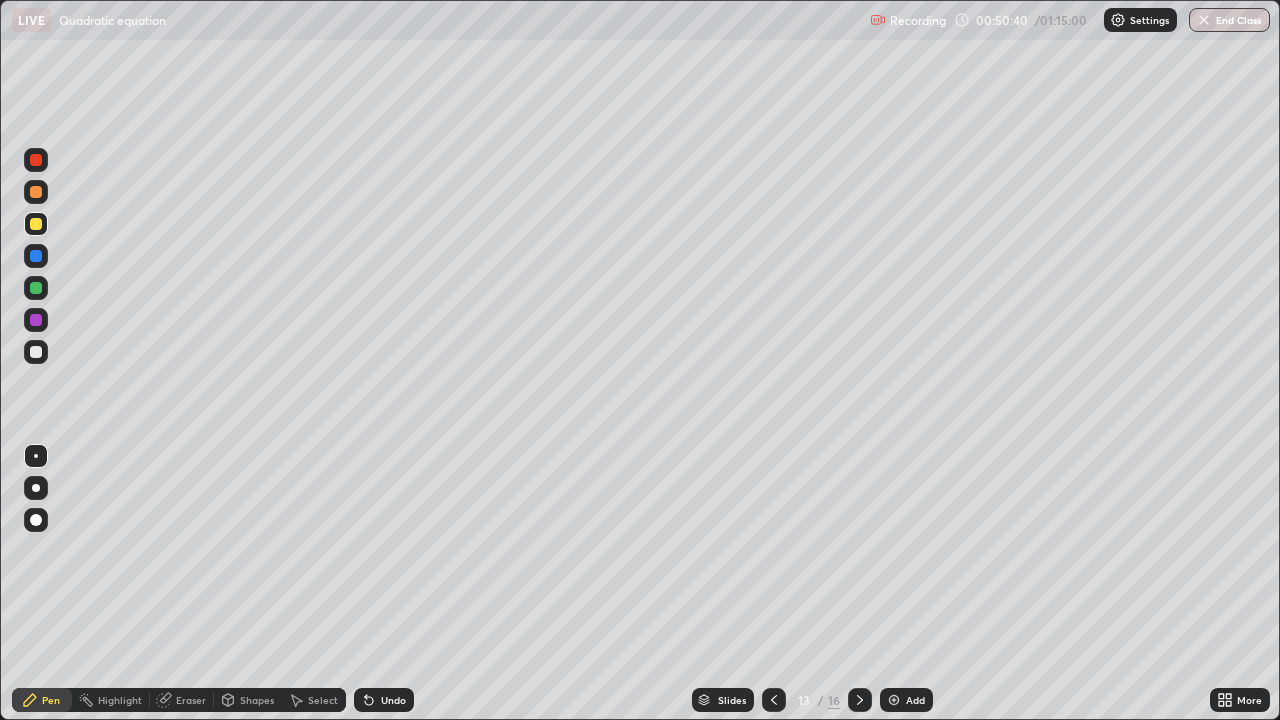 click on "Eraser" at bounding box center [182, 700] 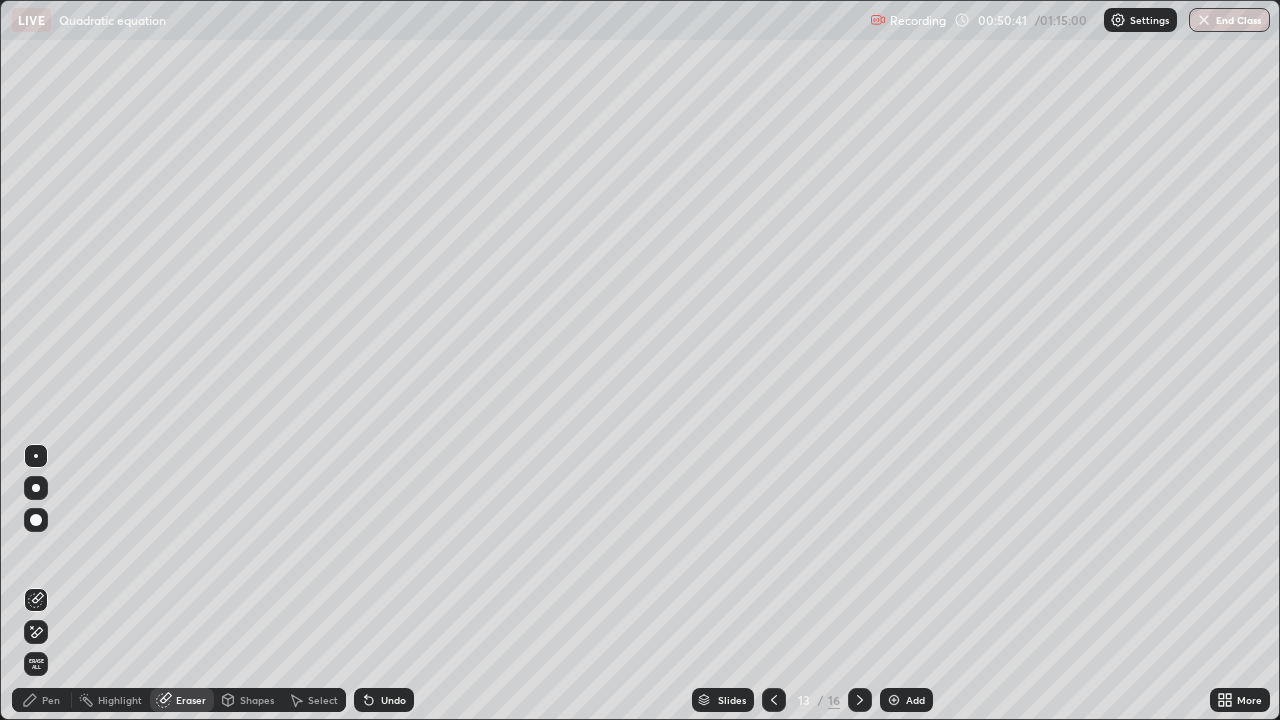 click on "Pen" at bounding box center [51, 700] 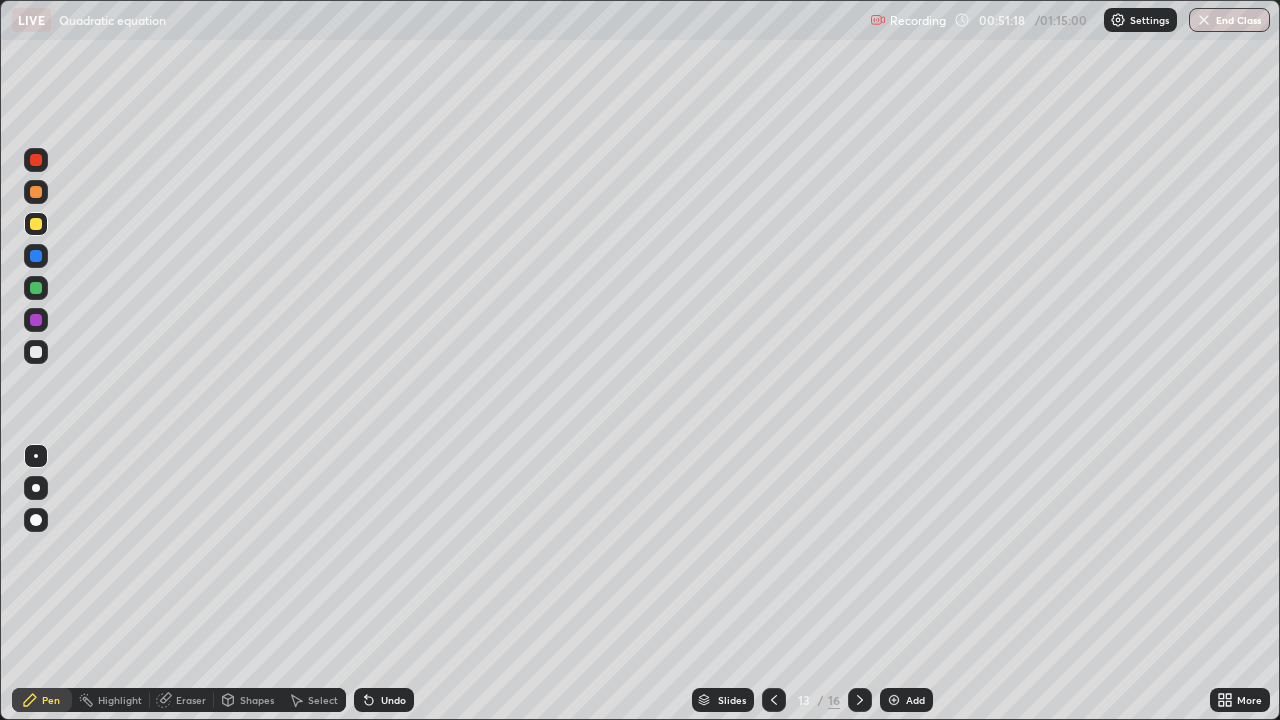 click on "Eraser" at bounding box center (182, 700) 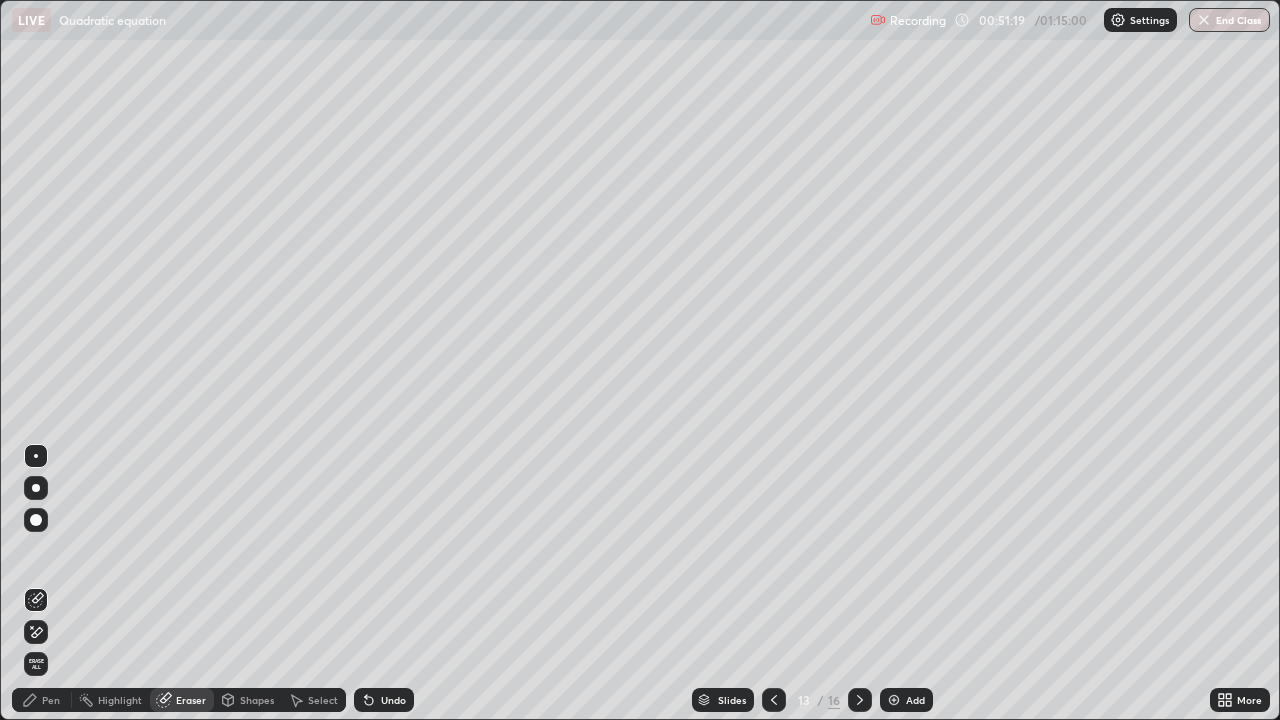 click on "Pen" at bounding box center (42, 700) 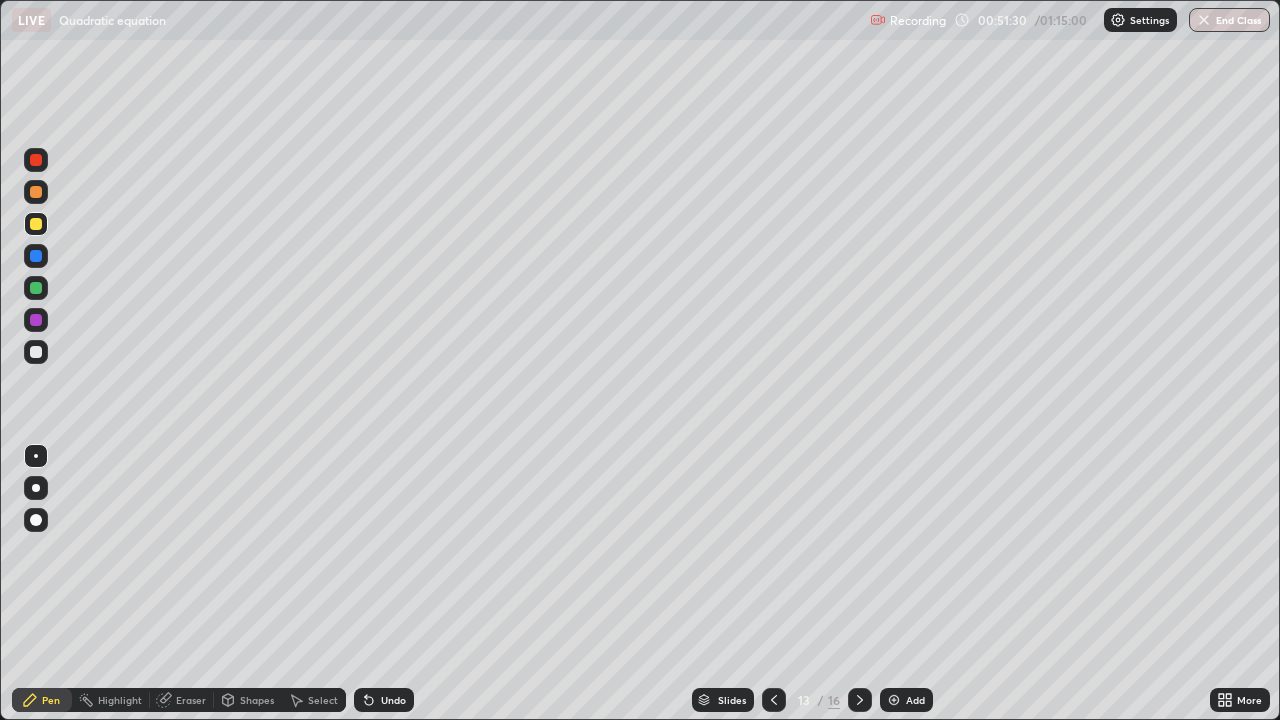 click on "Slides 13 / 16 Add" at bounding box center (812, 700) 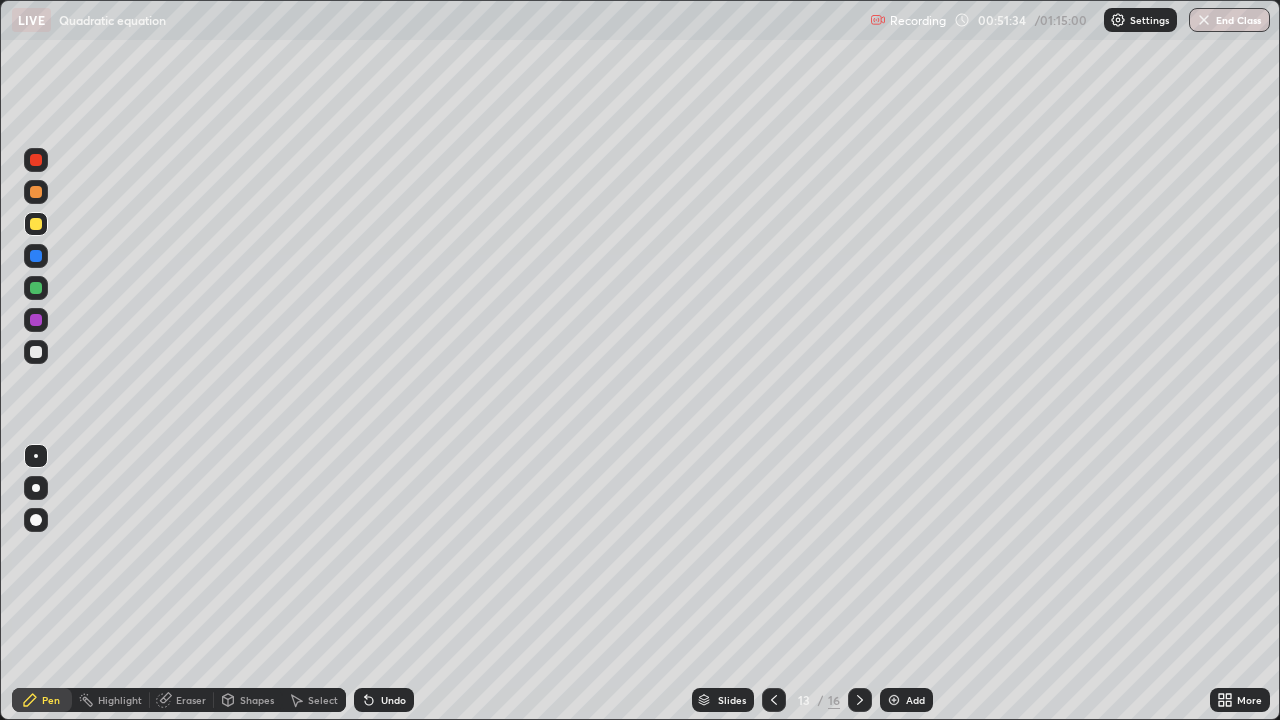 click on "More" at bounding box center [1240, 700] 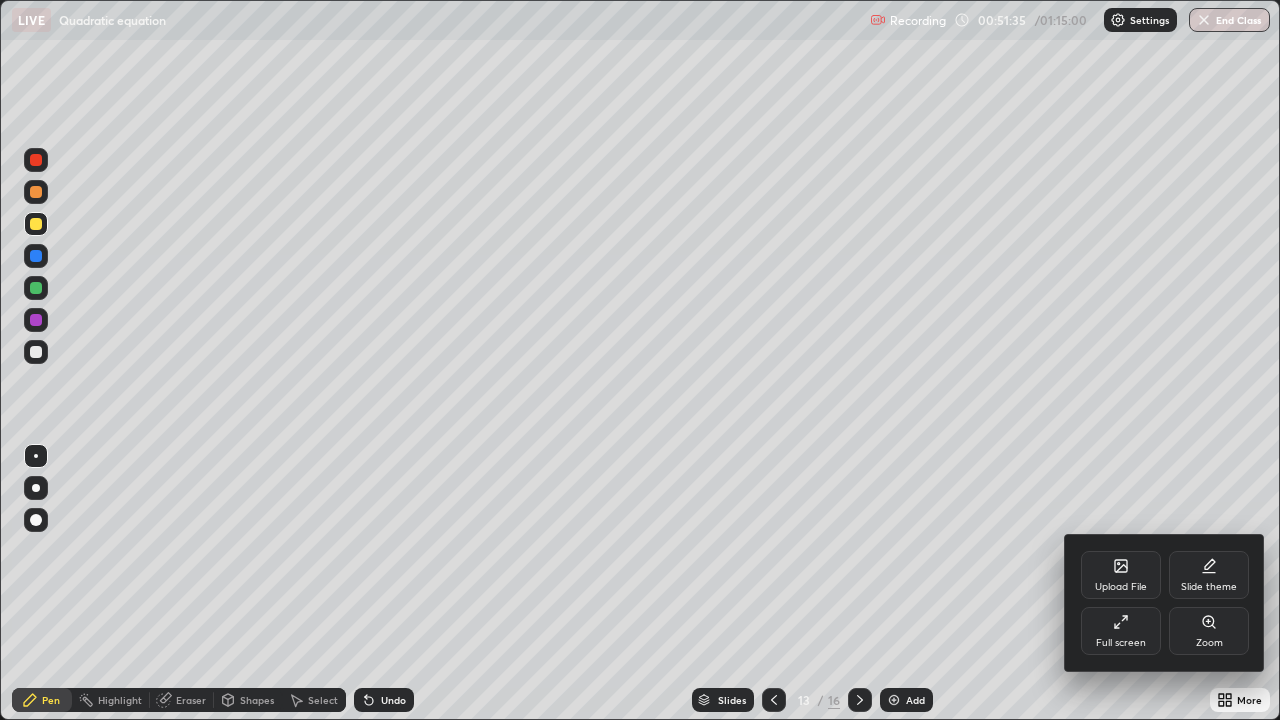 click on "Upload File Slide theme Full screen Zoom" at bounding box center [1165, 603] 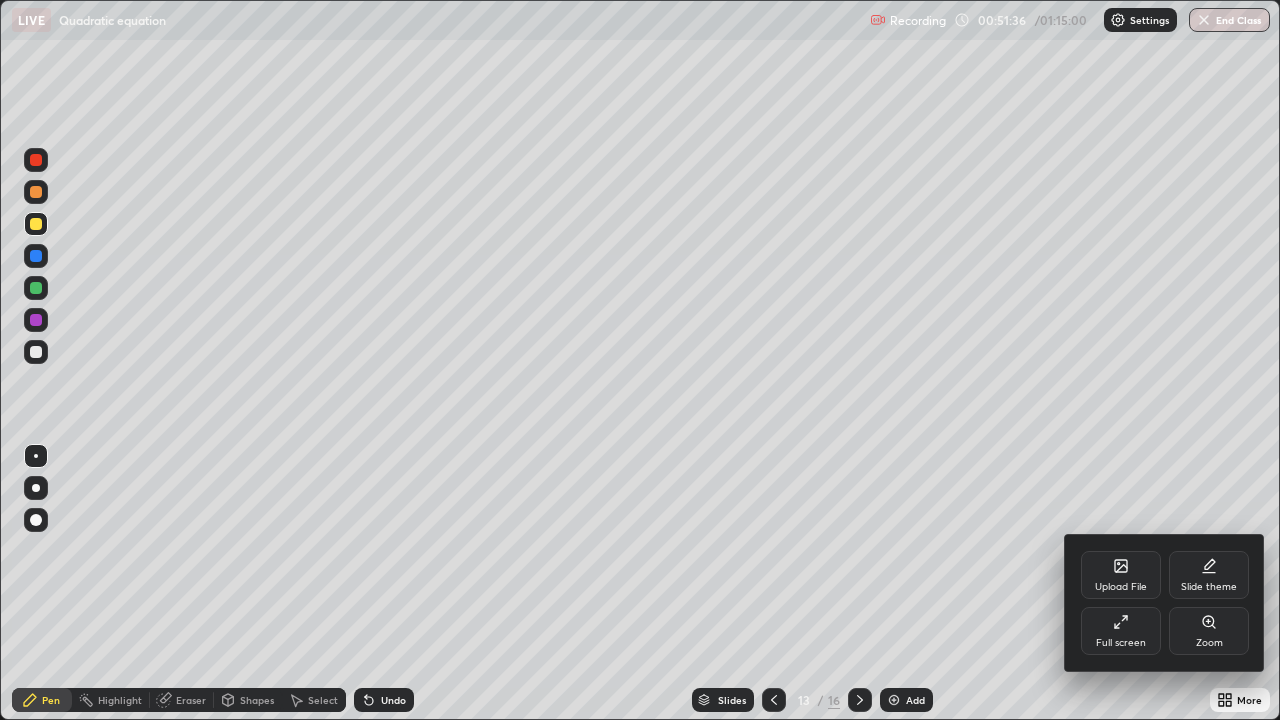 click at bounding box center [640, 360] 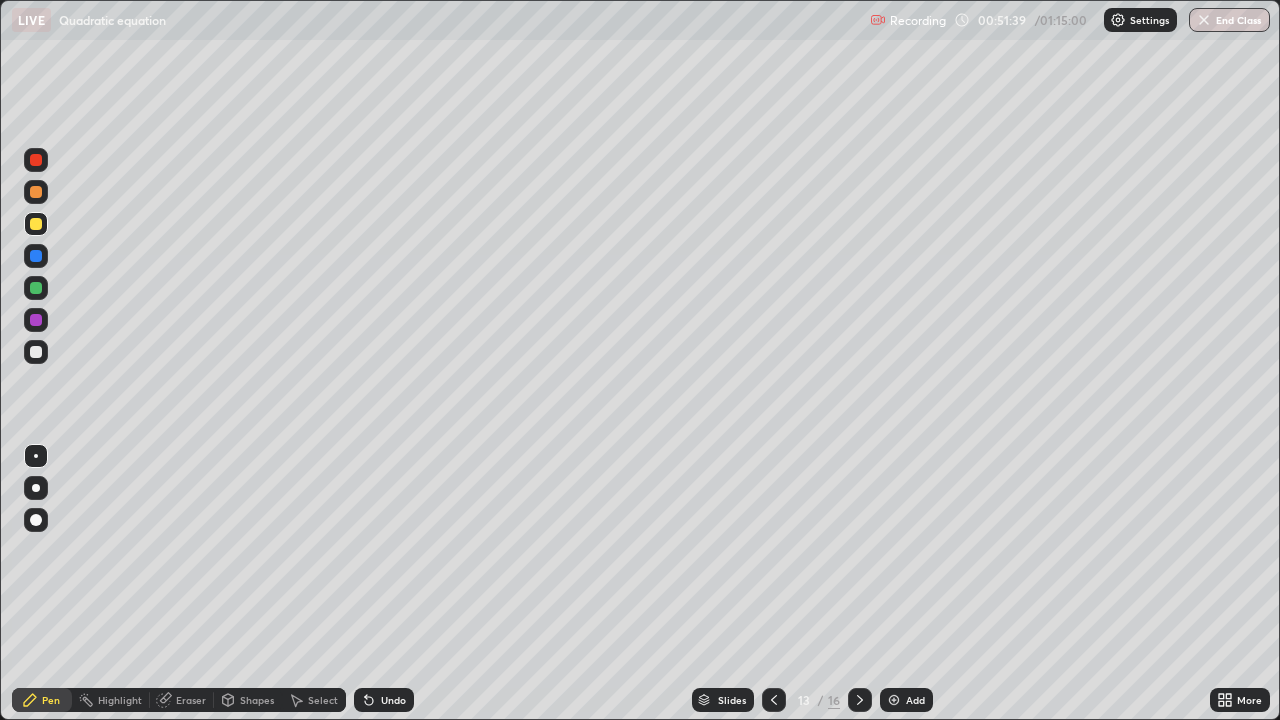 click 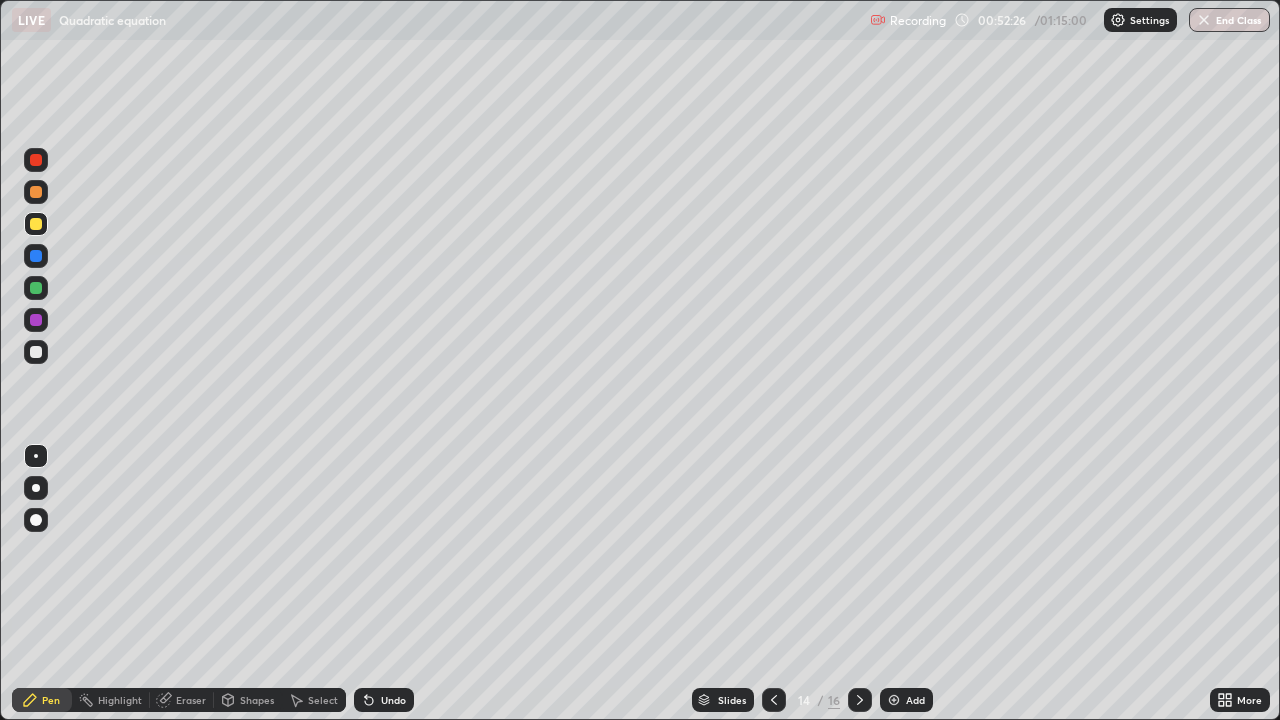 click 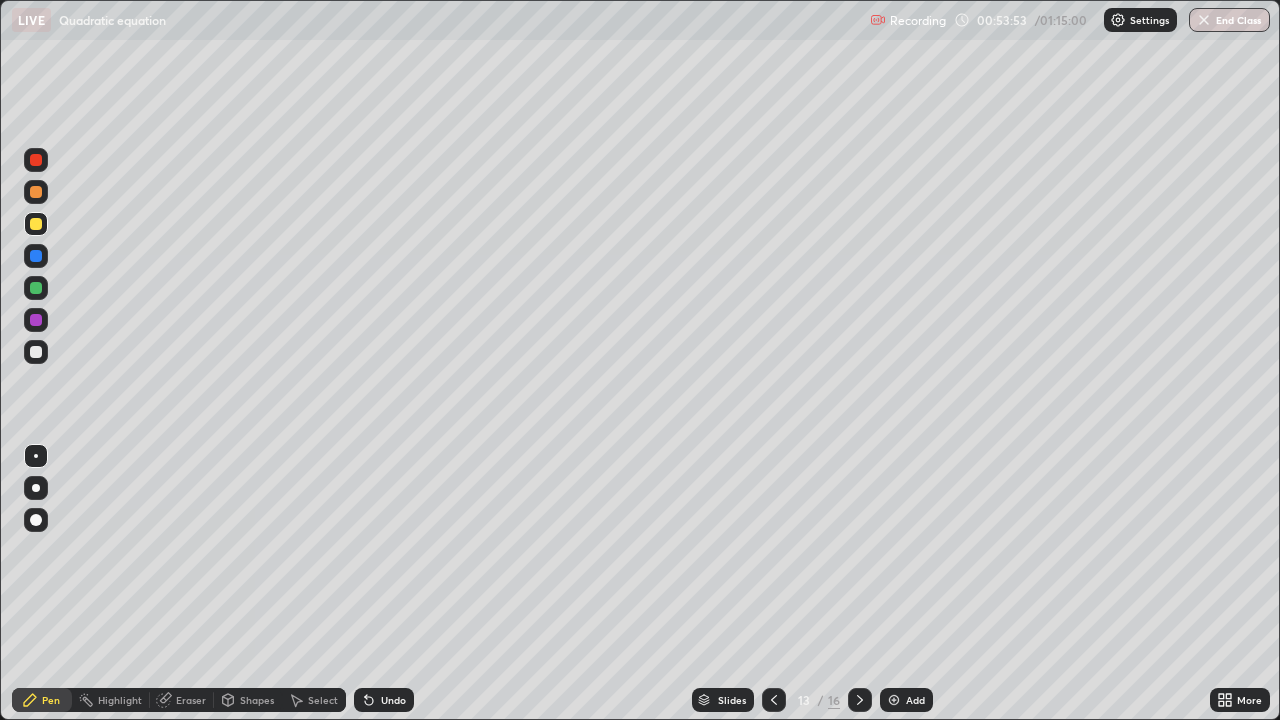 click on "Eraser" at bounding box center [182, 700] 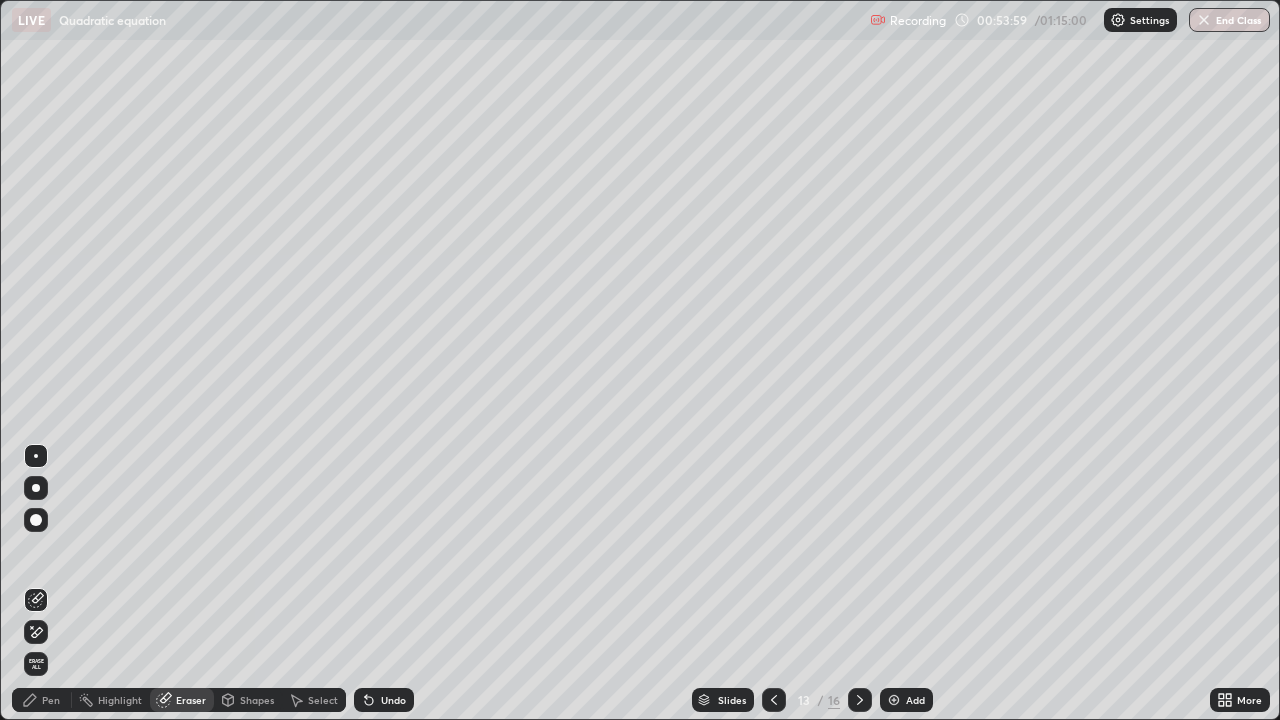 click on "Pen" at bounding box center (51, 700) 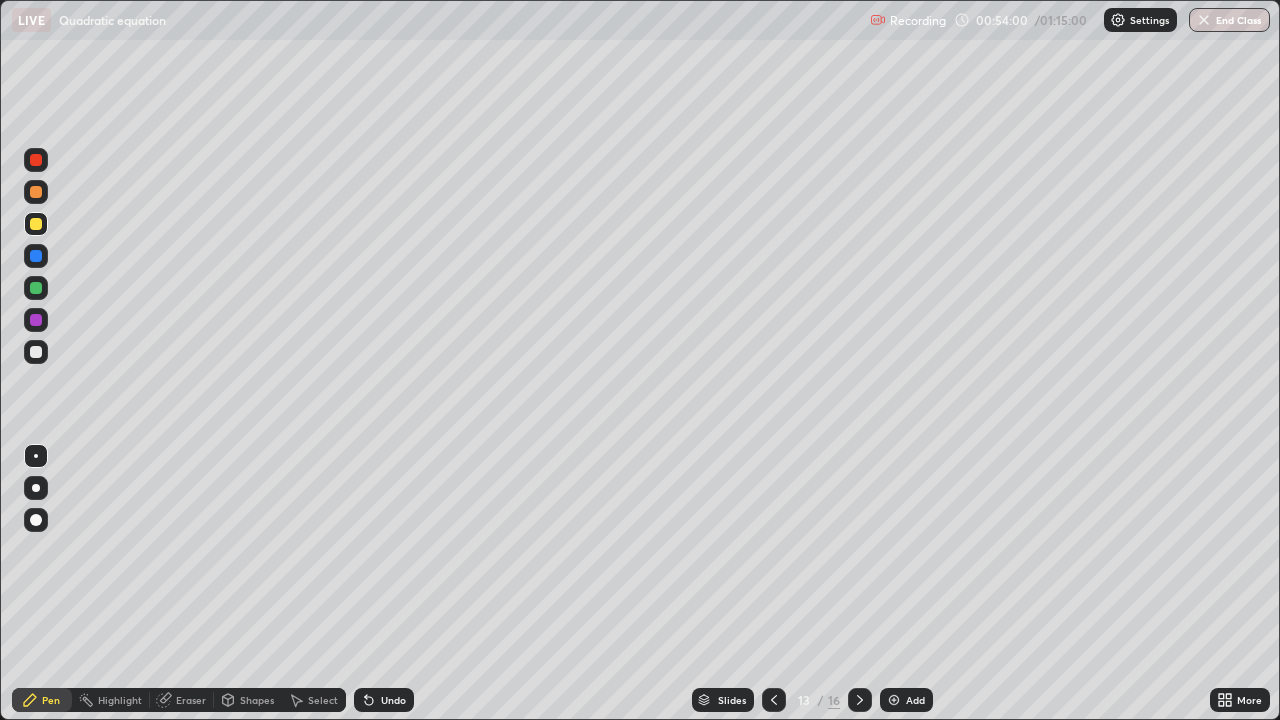 click 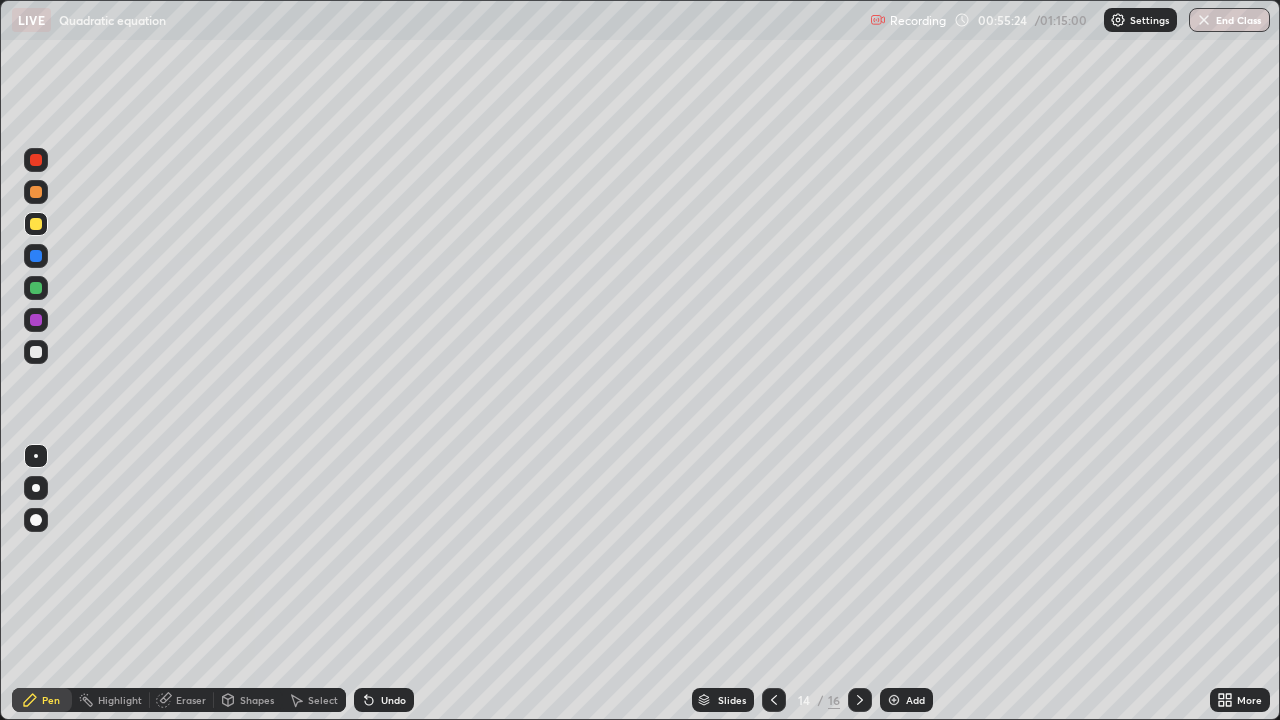 click on "Undo" at bounding box center [384, 700] 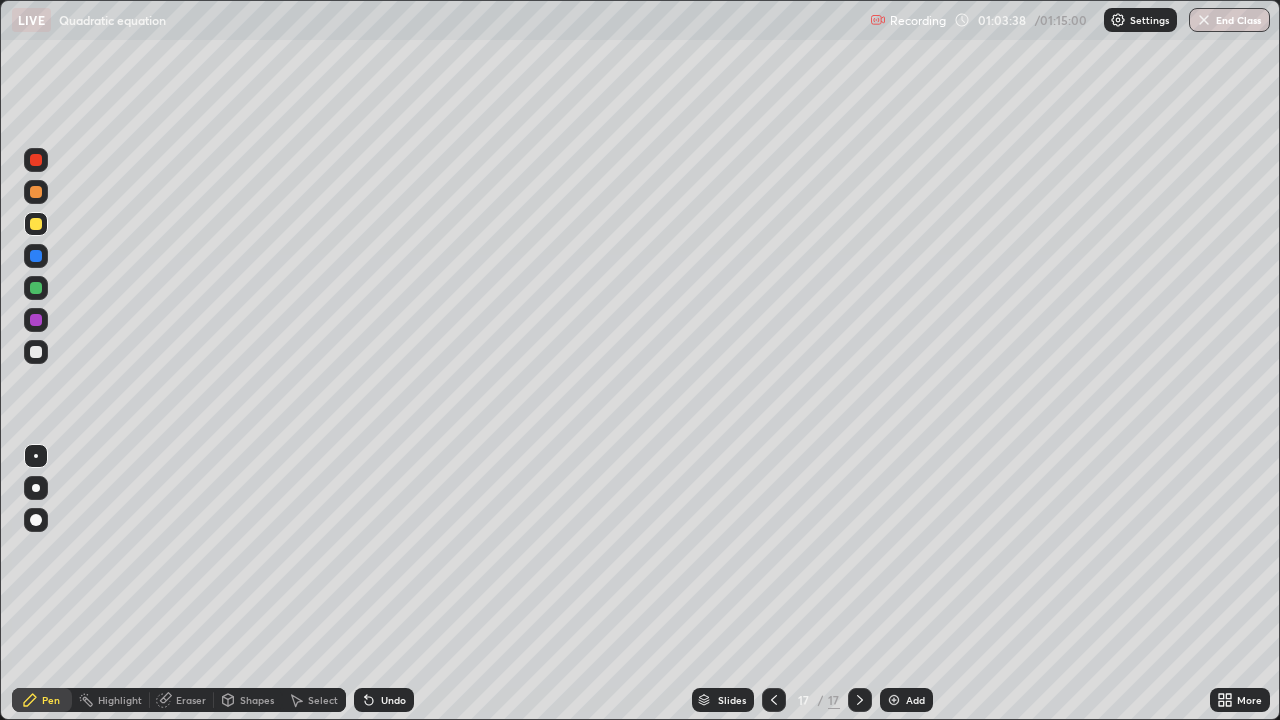 scroll, scrollTop: 0, scrollLeft: 0, axis: both 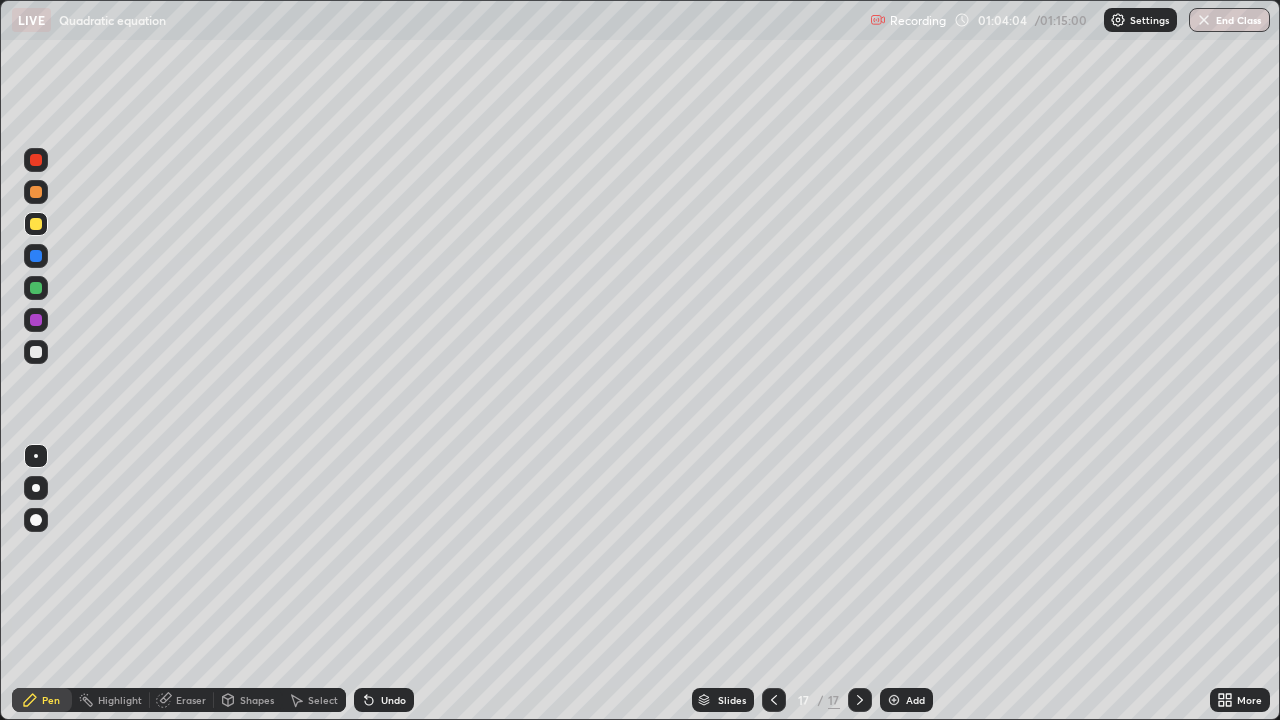 click 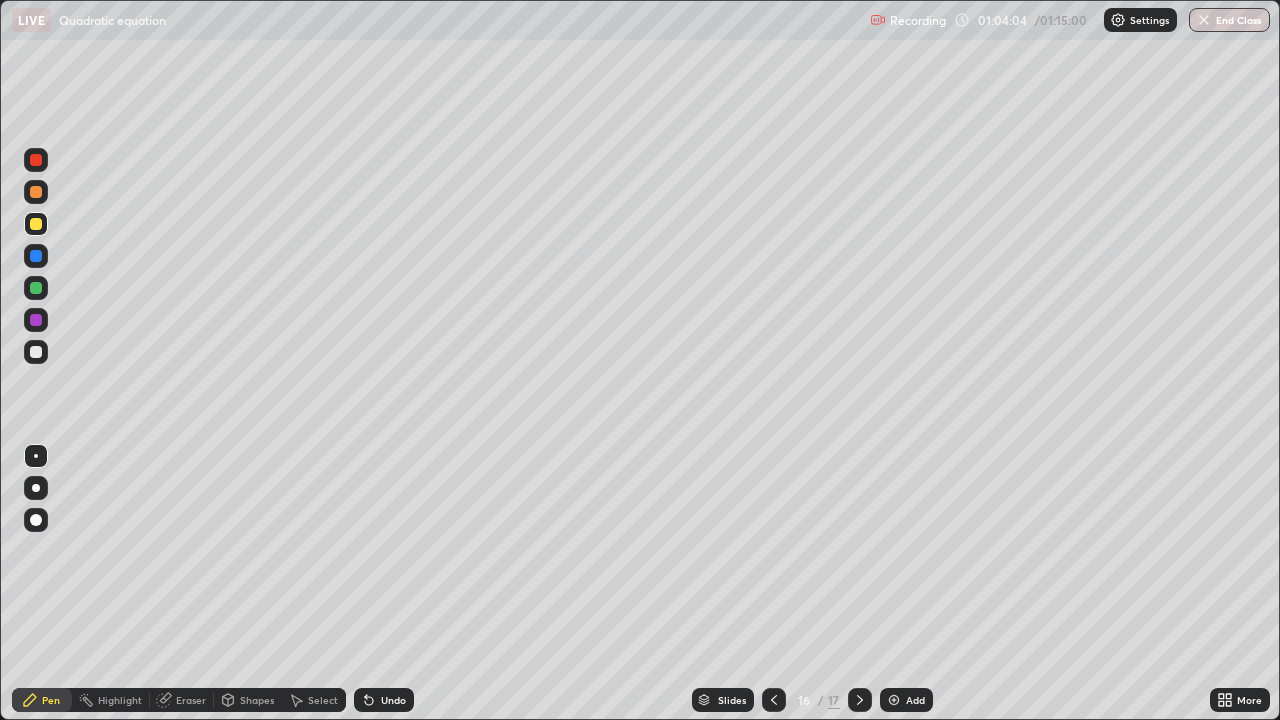 click 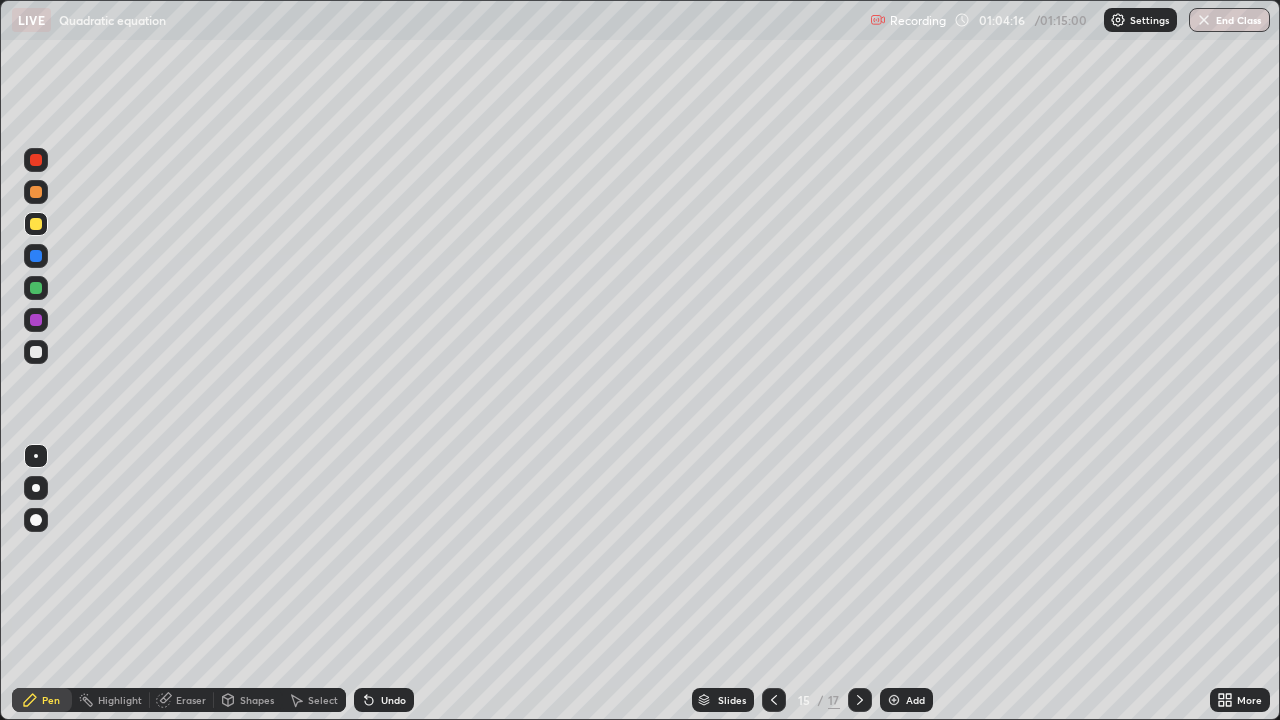 click 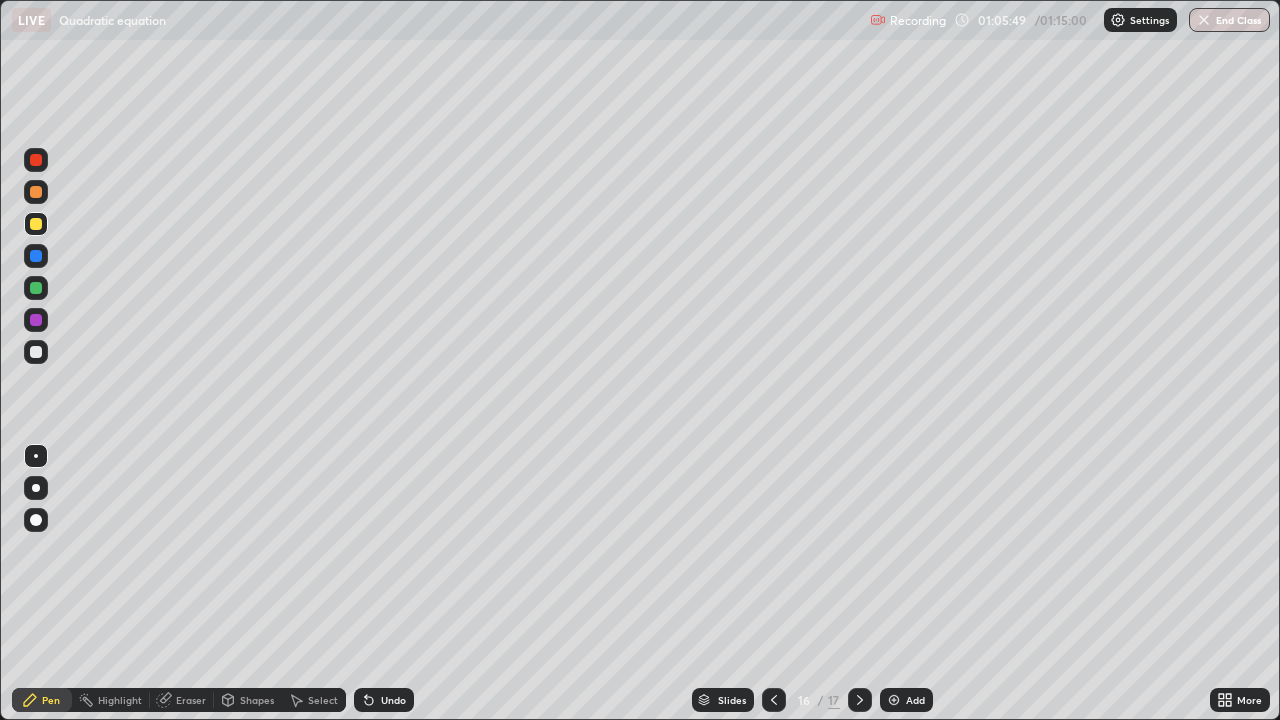 click 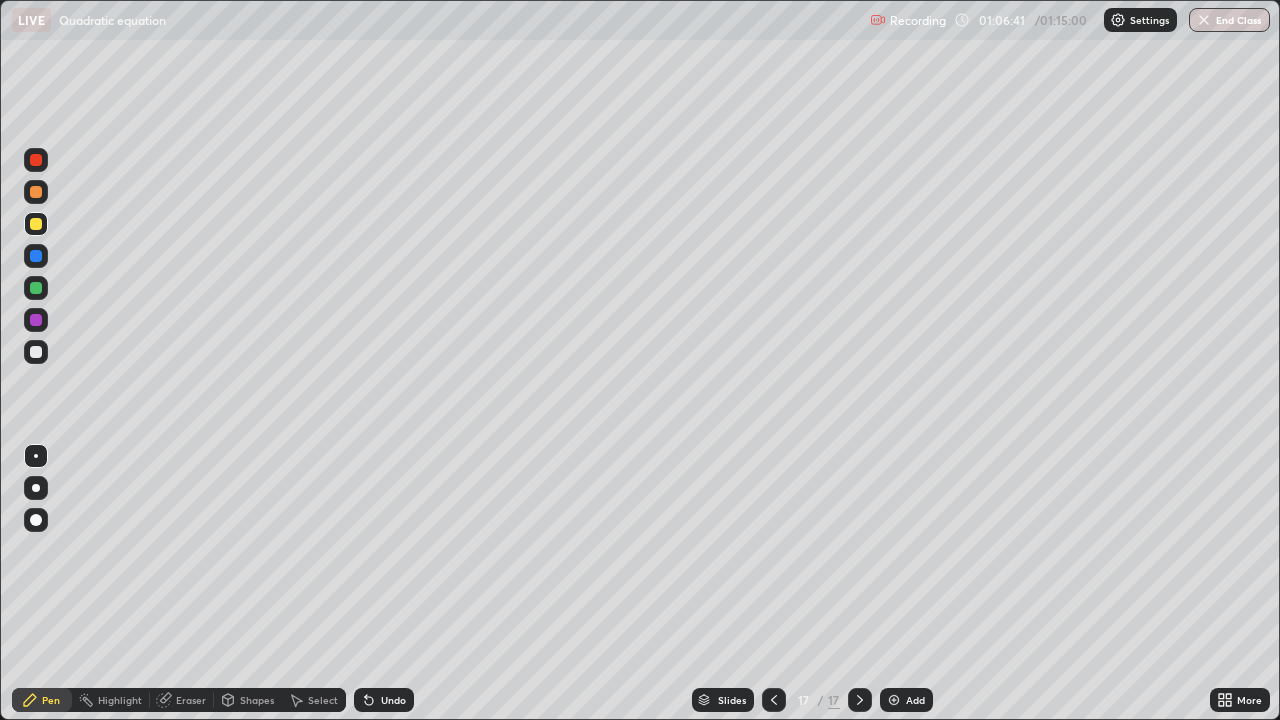 click 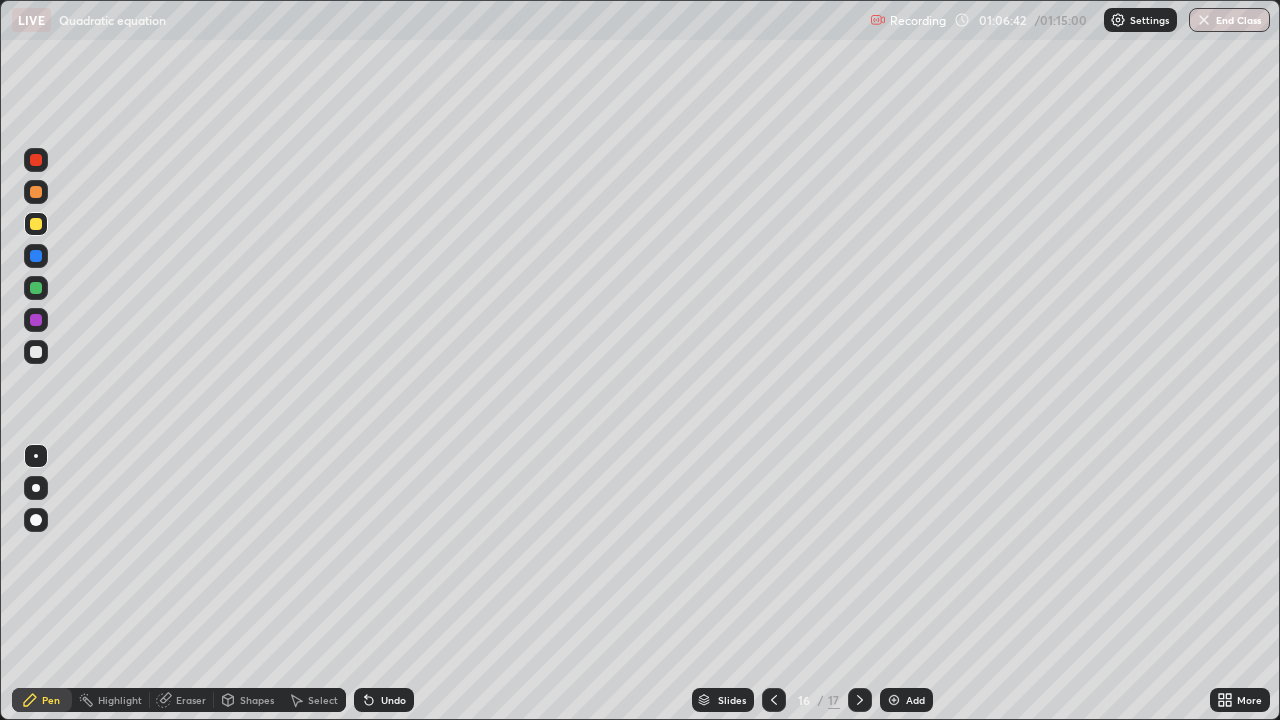click 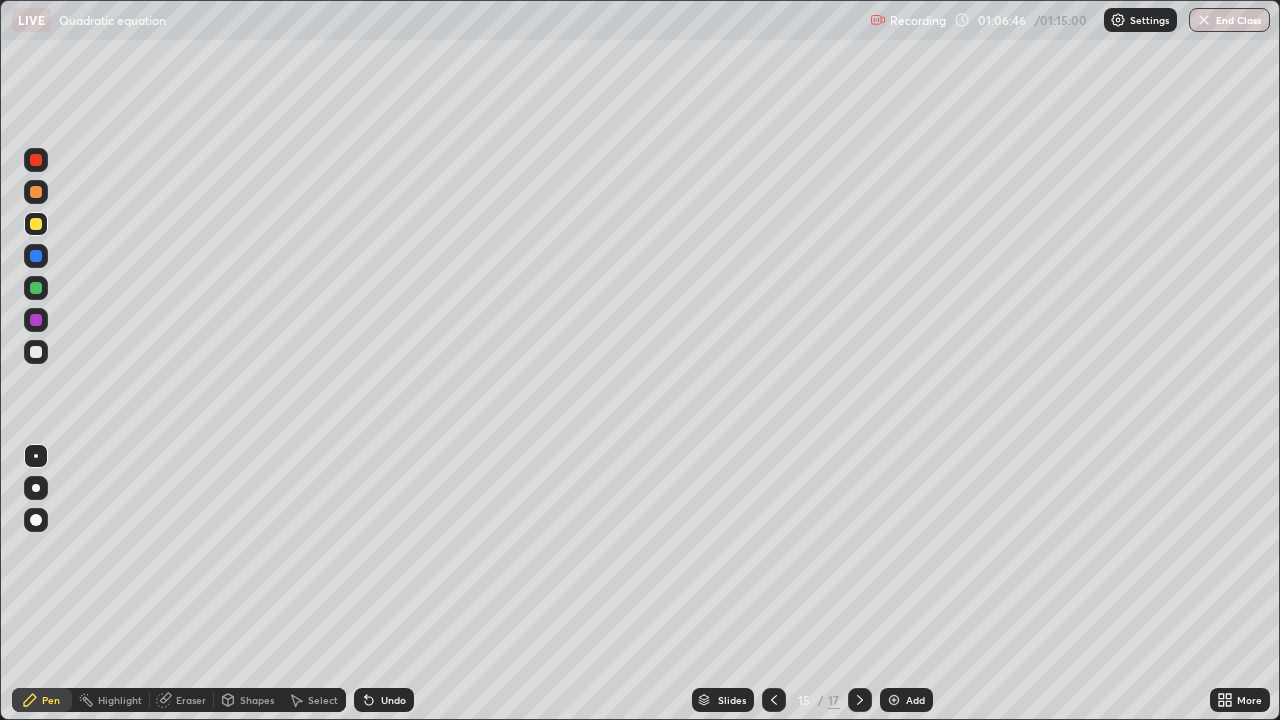 click 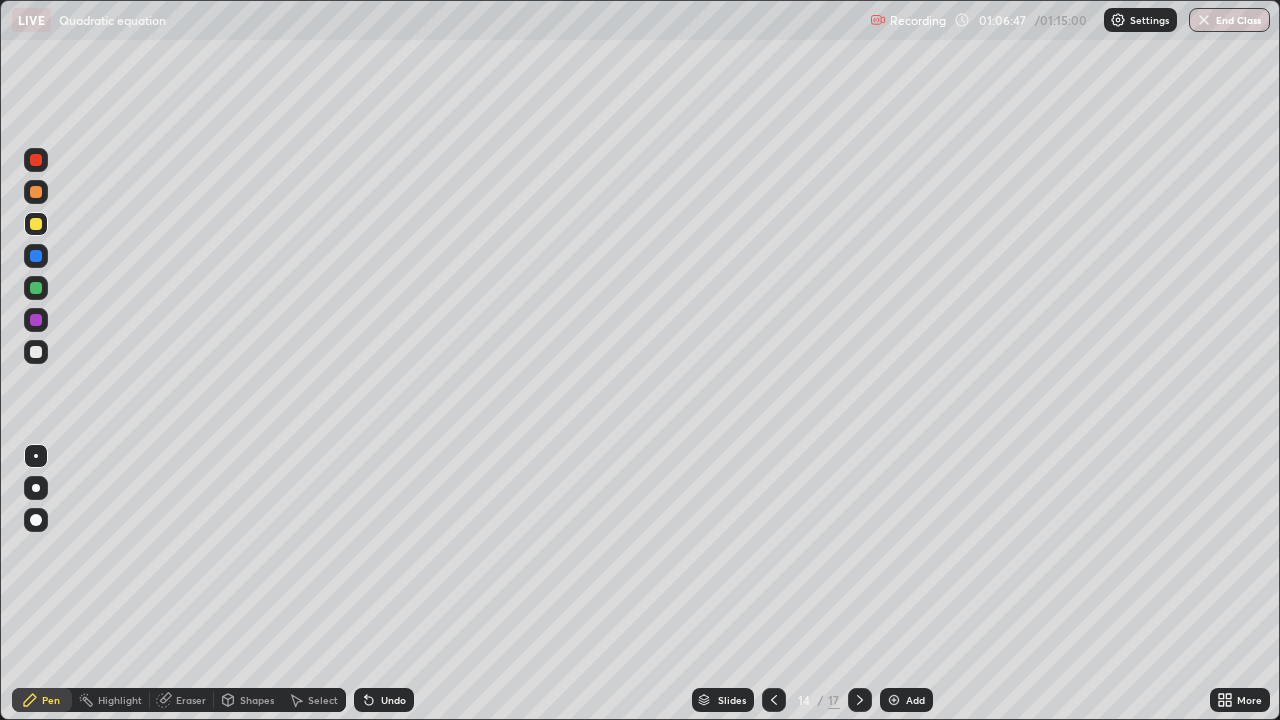 click 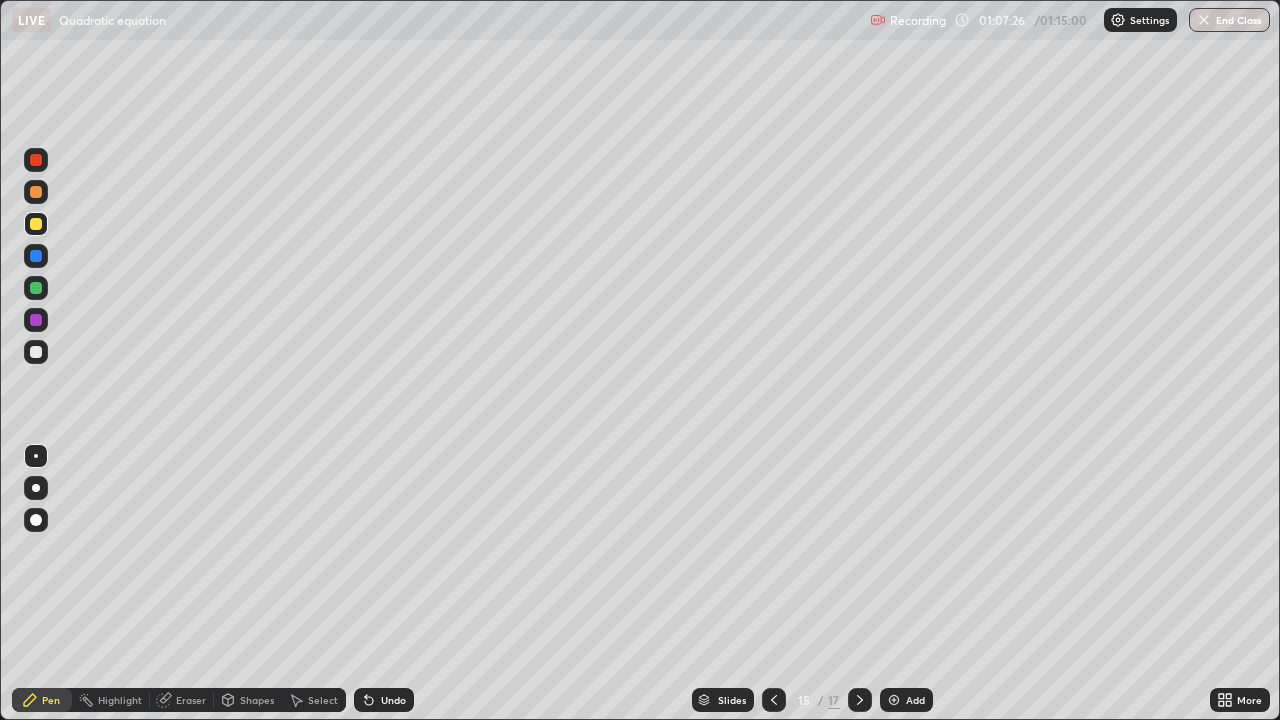 click 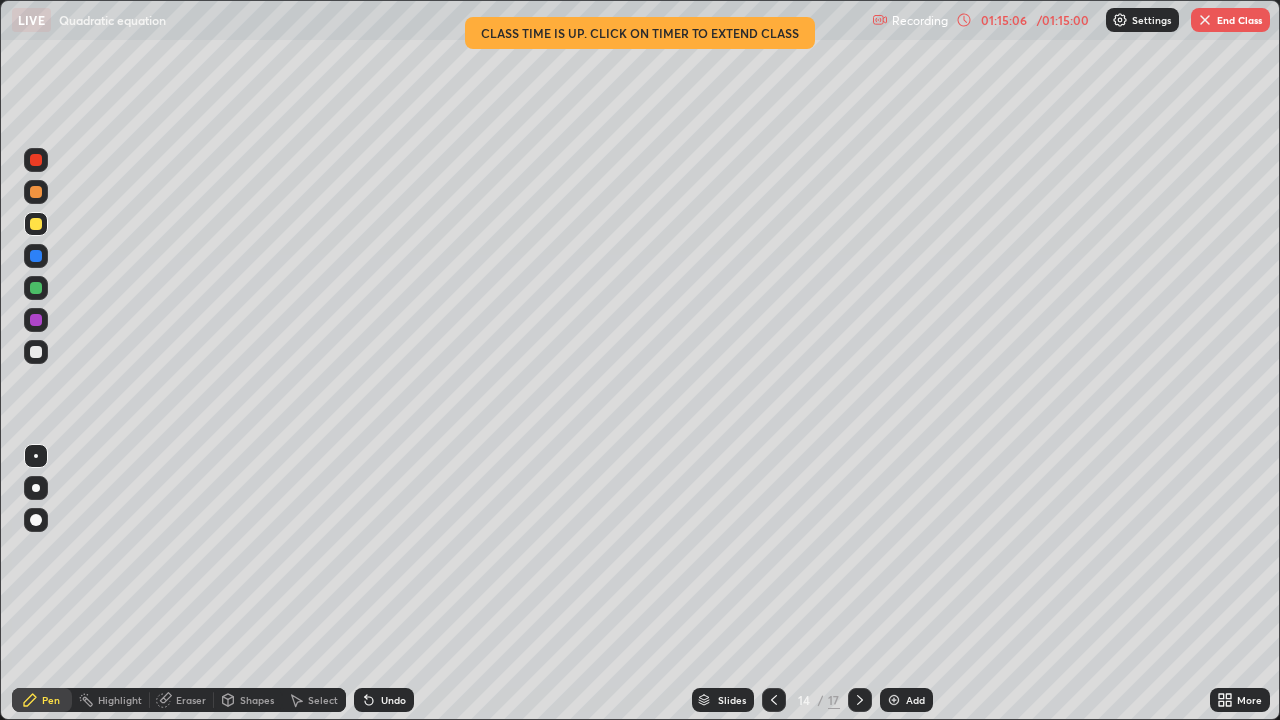 click on "End Class" at bounding box center [1230, 20] 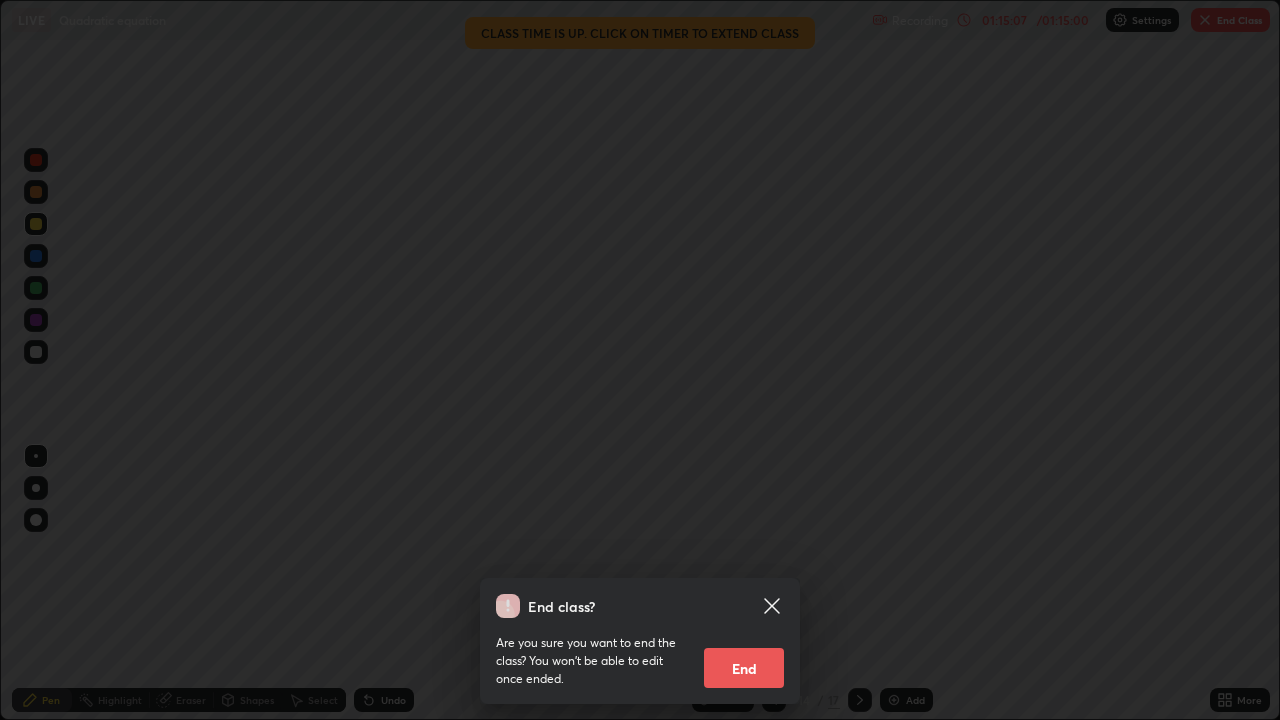 click on "End" at bounding box center (744, 668) 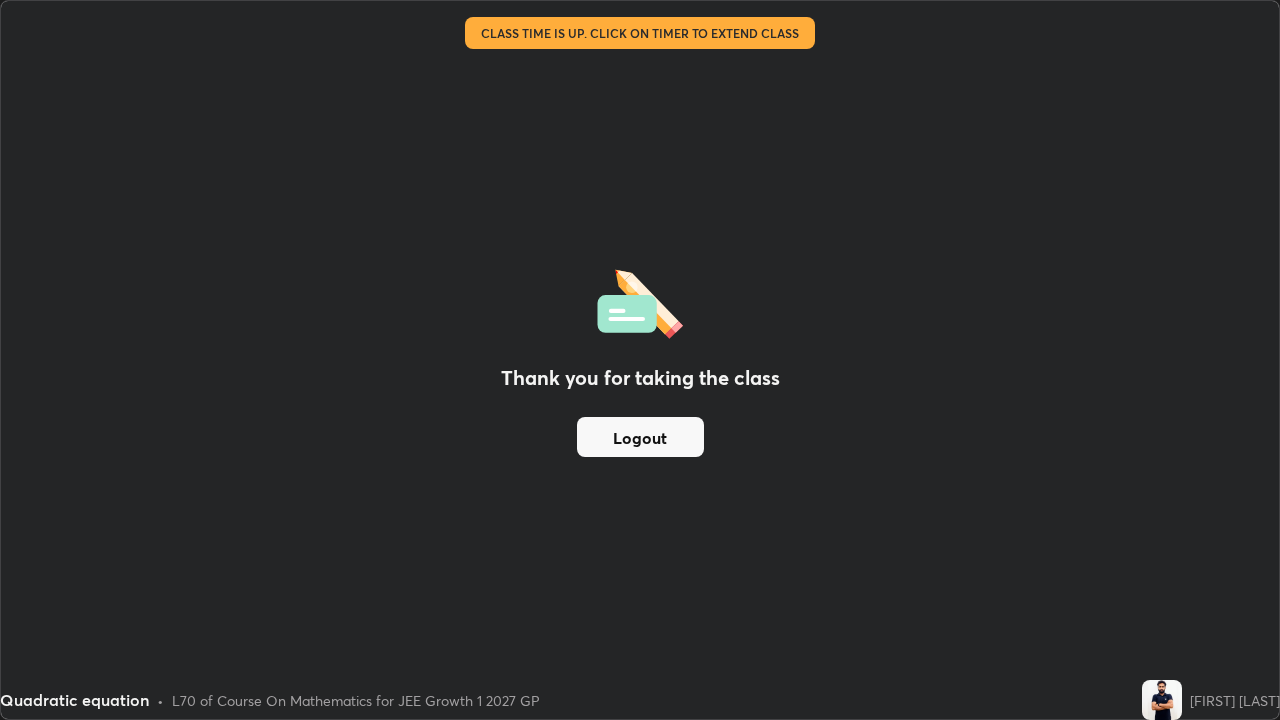click on "Logout" at bounding box center [640, 437] 